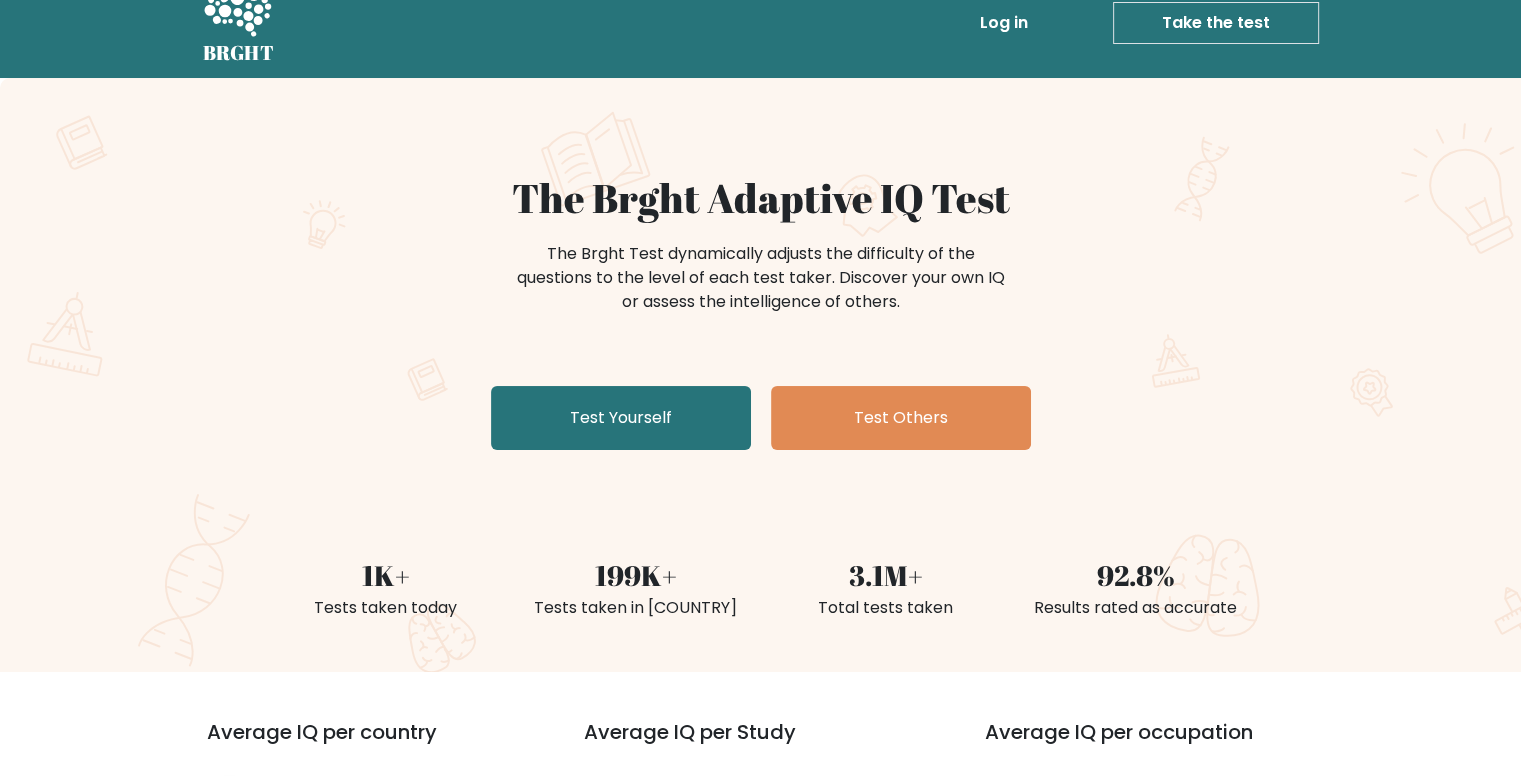 scroll, scrollTop: 42, scrollLeft: 0, axis: vertical 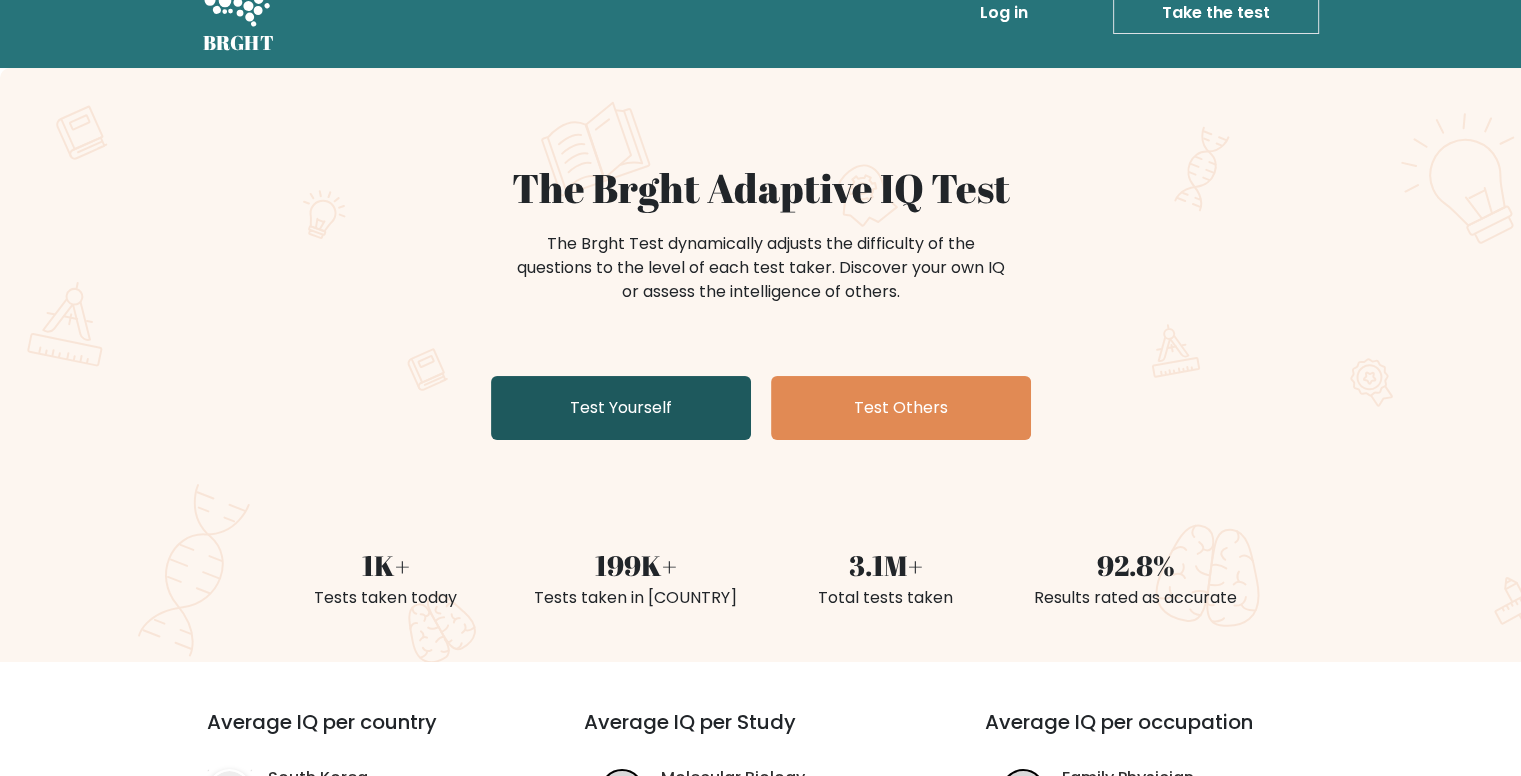 click on "Test Yourself" at bounding box center [621, 408] 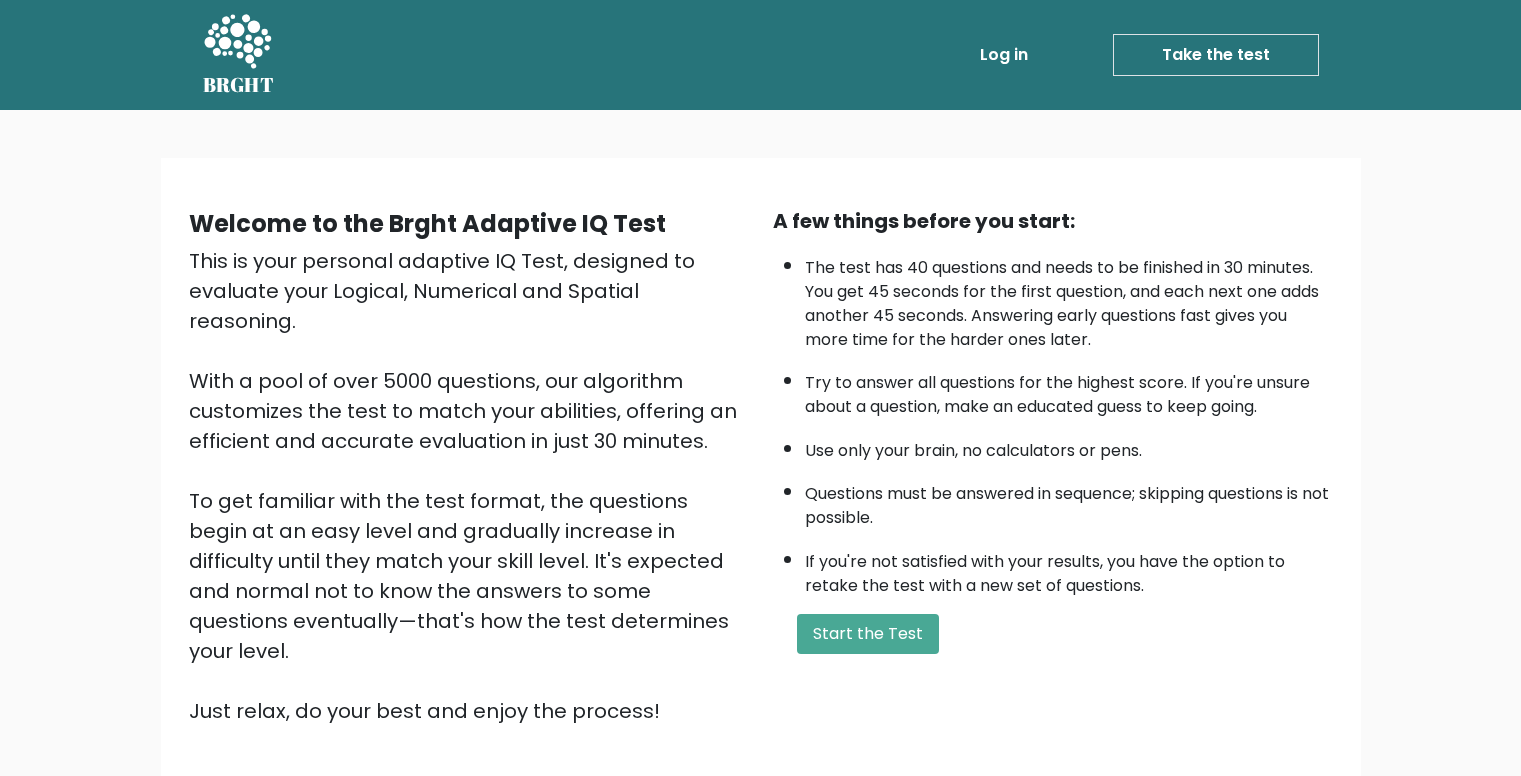scroll, scrollTop: 0, scrollLeft: 0, axis: both 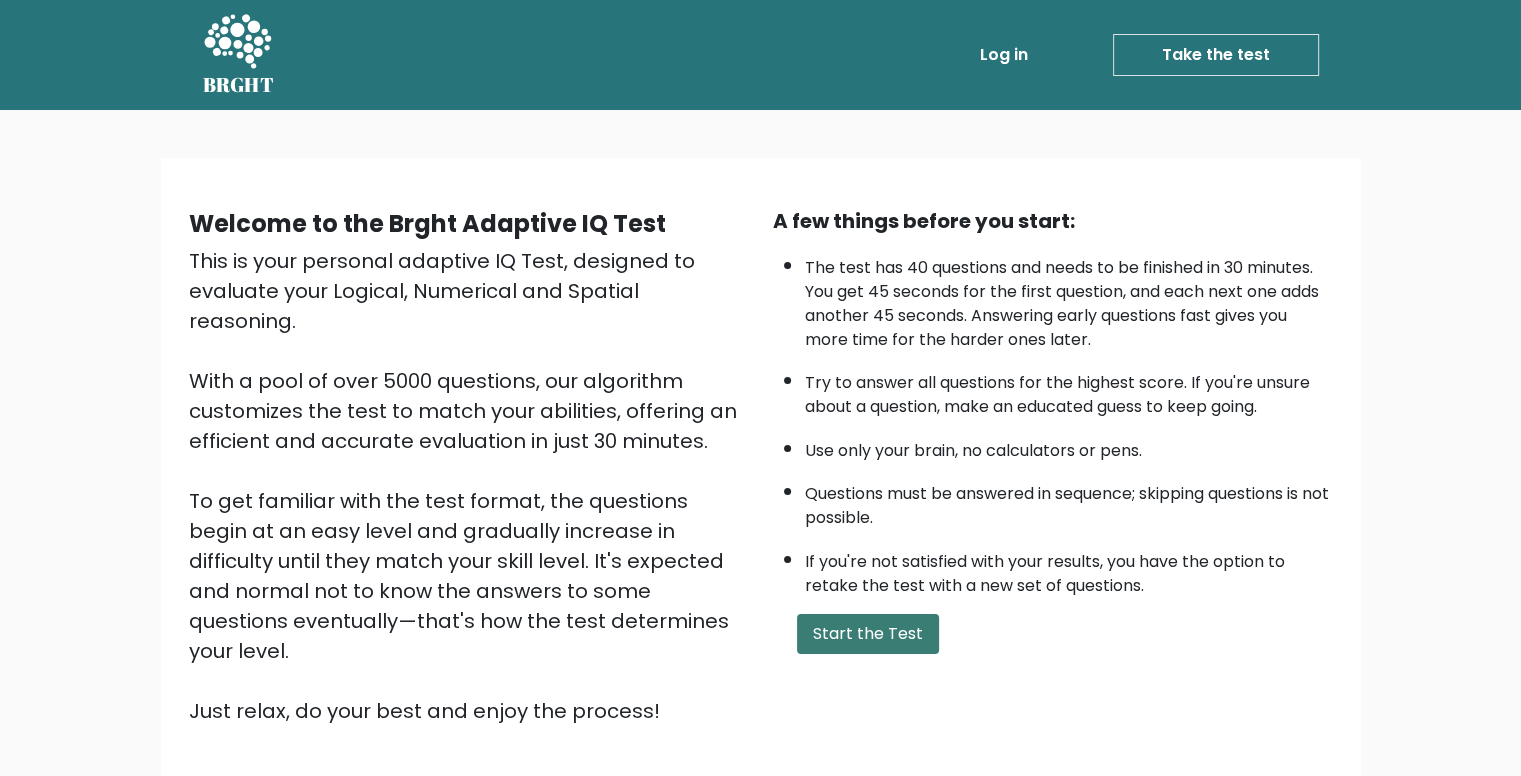 click on "Start the Test" at bounding box center (868, 634) 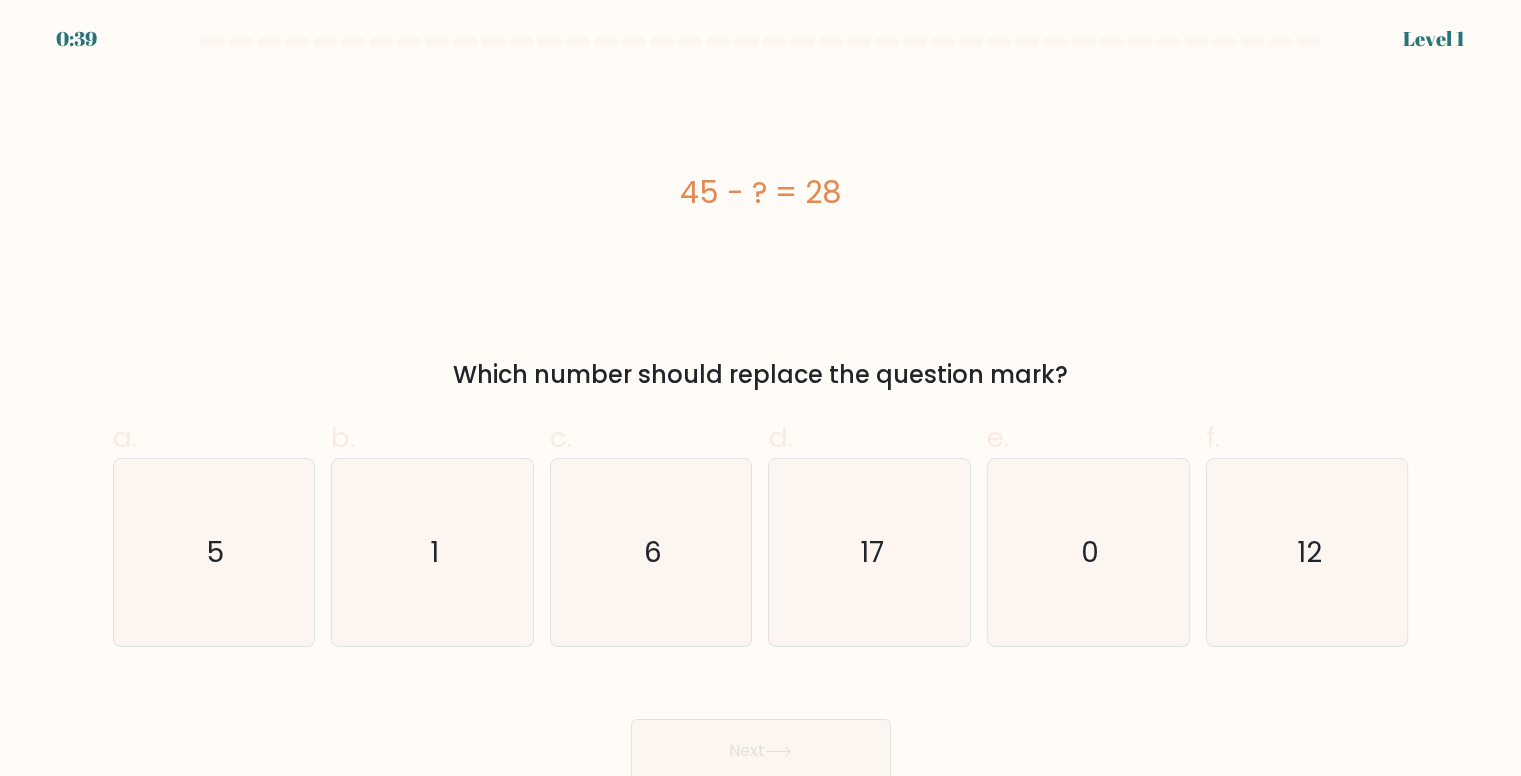 scroll, scrollTop: 8, scrollLeft: 0, axis: vertical 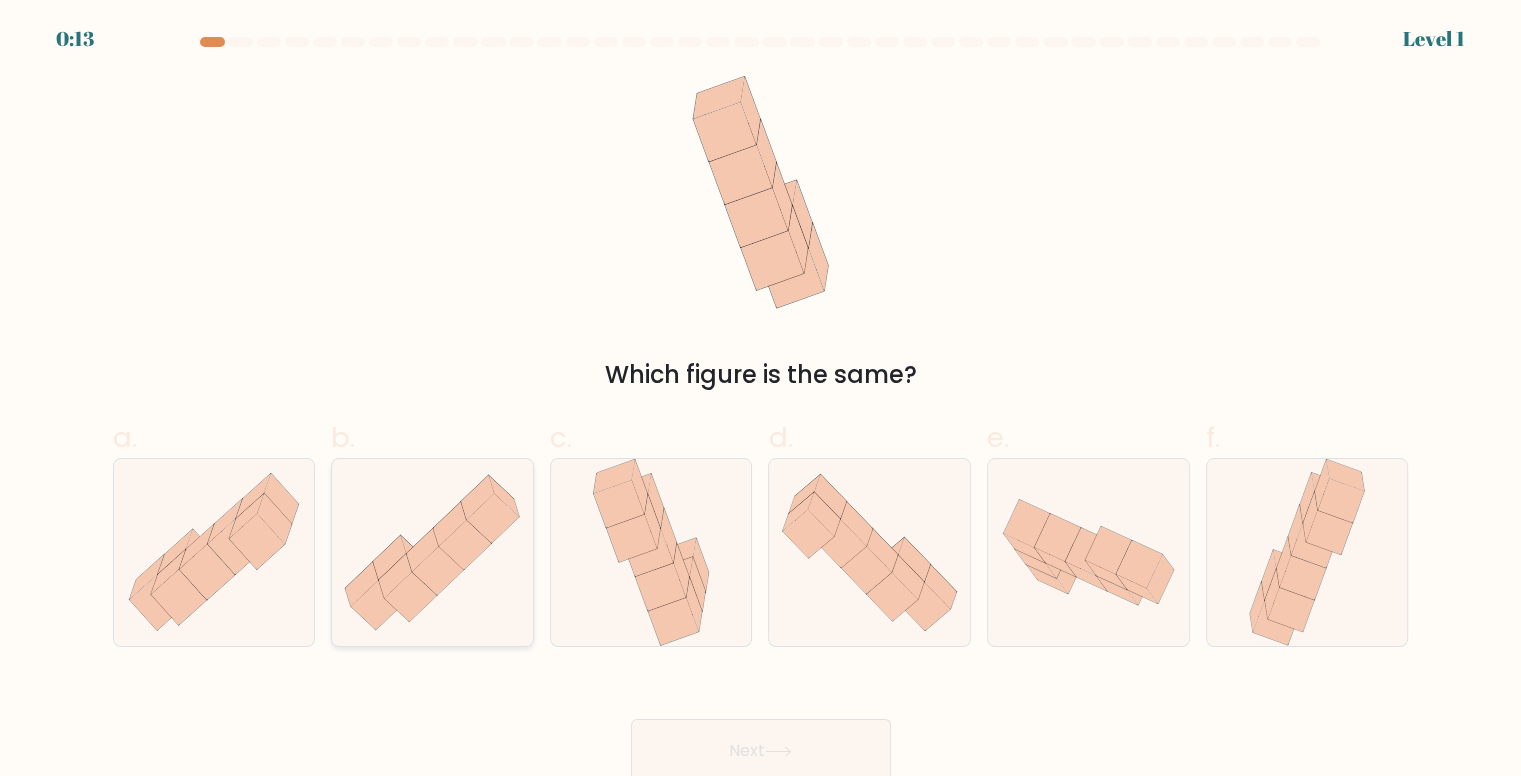 click 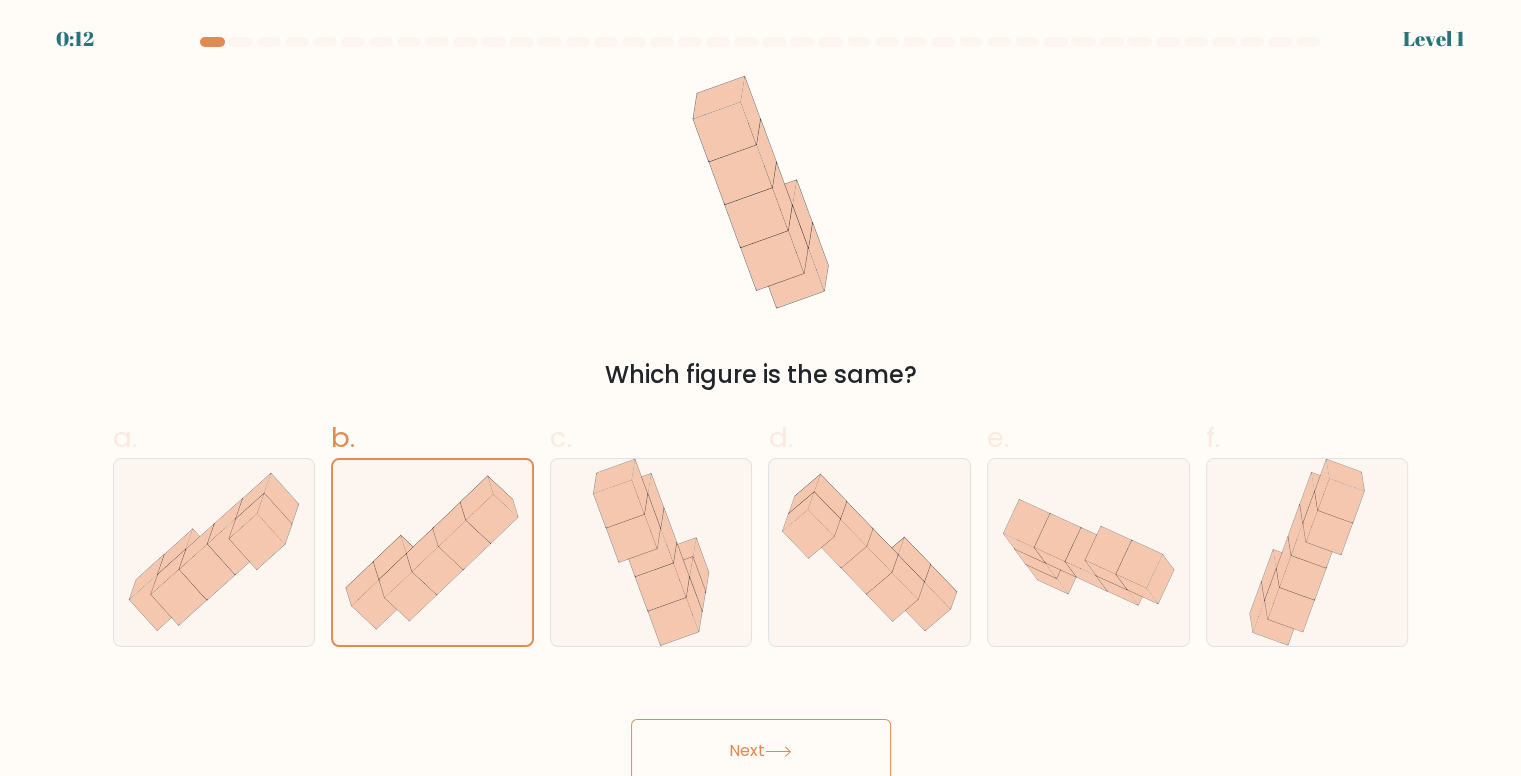 click on "Next" at bounding box center (761, 751) 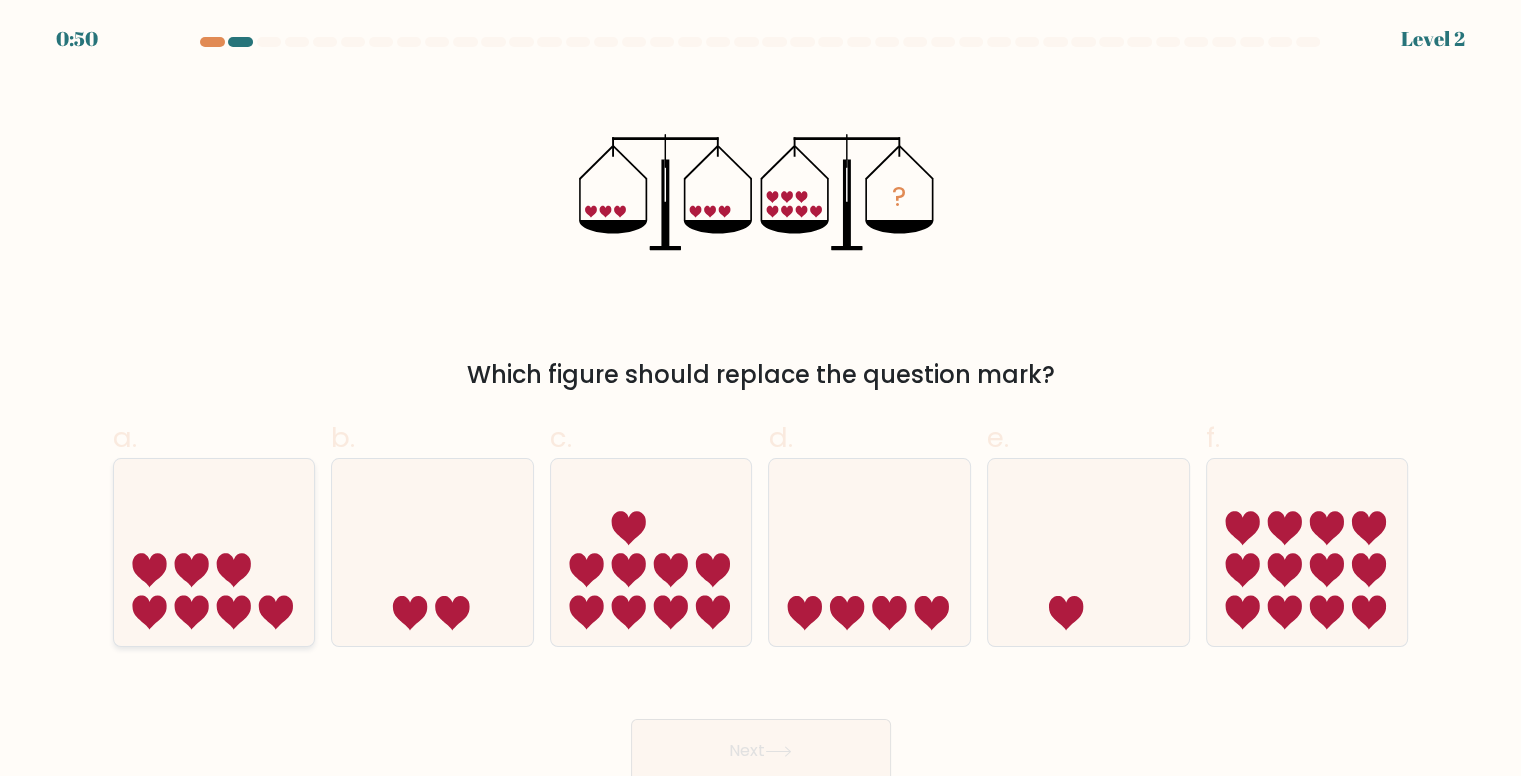click 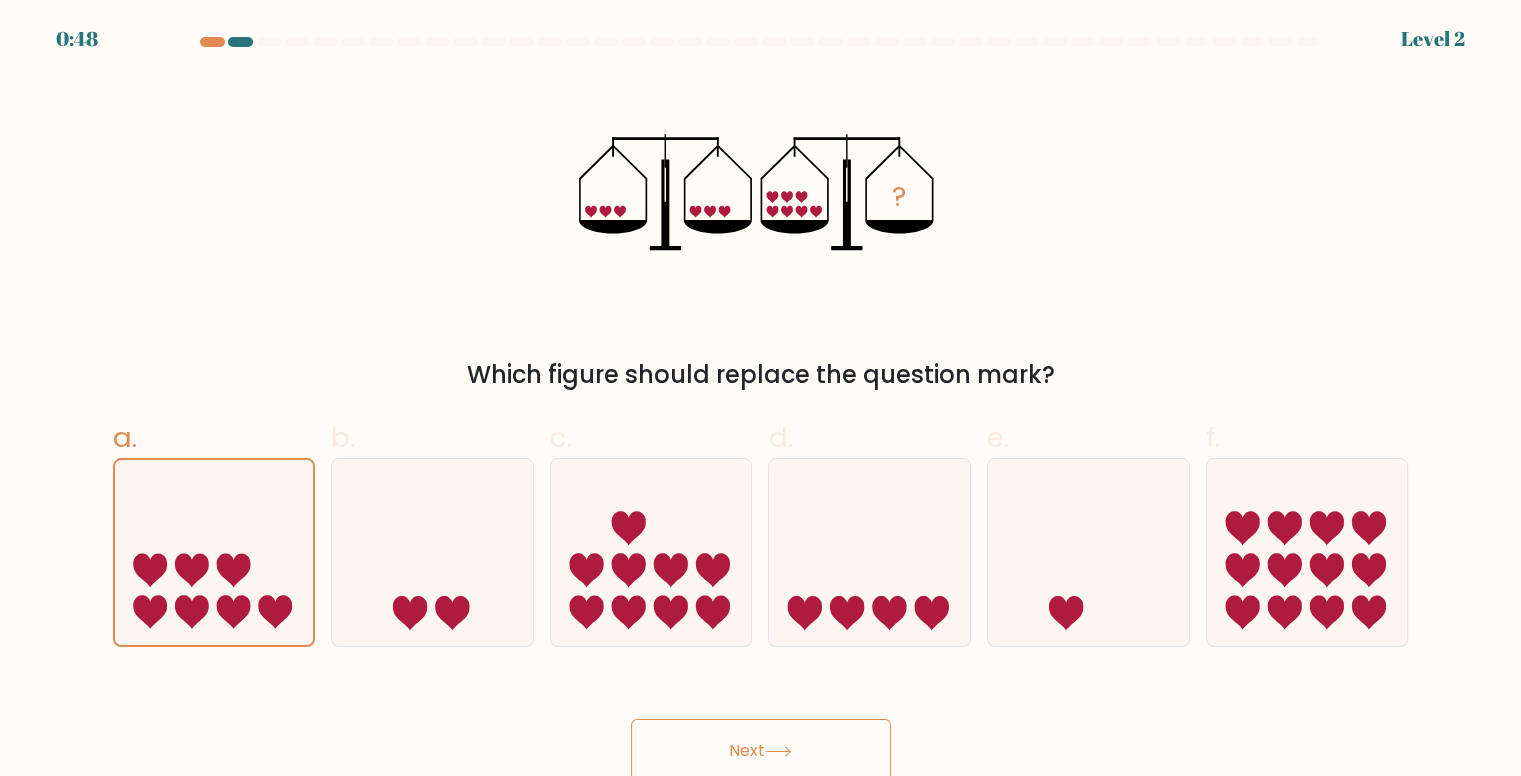 click on "Next" at bounding box center (761, 751) 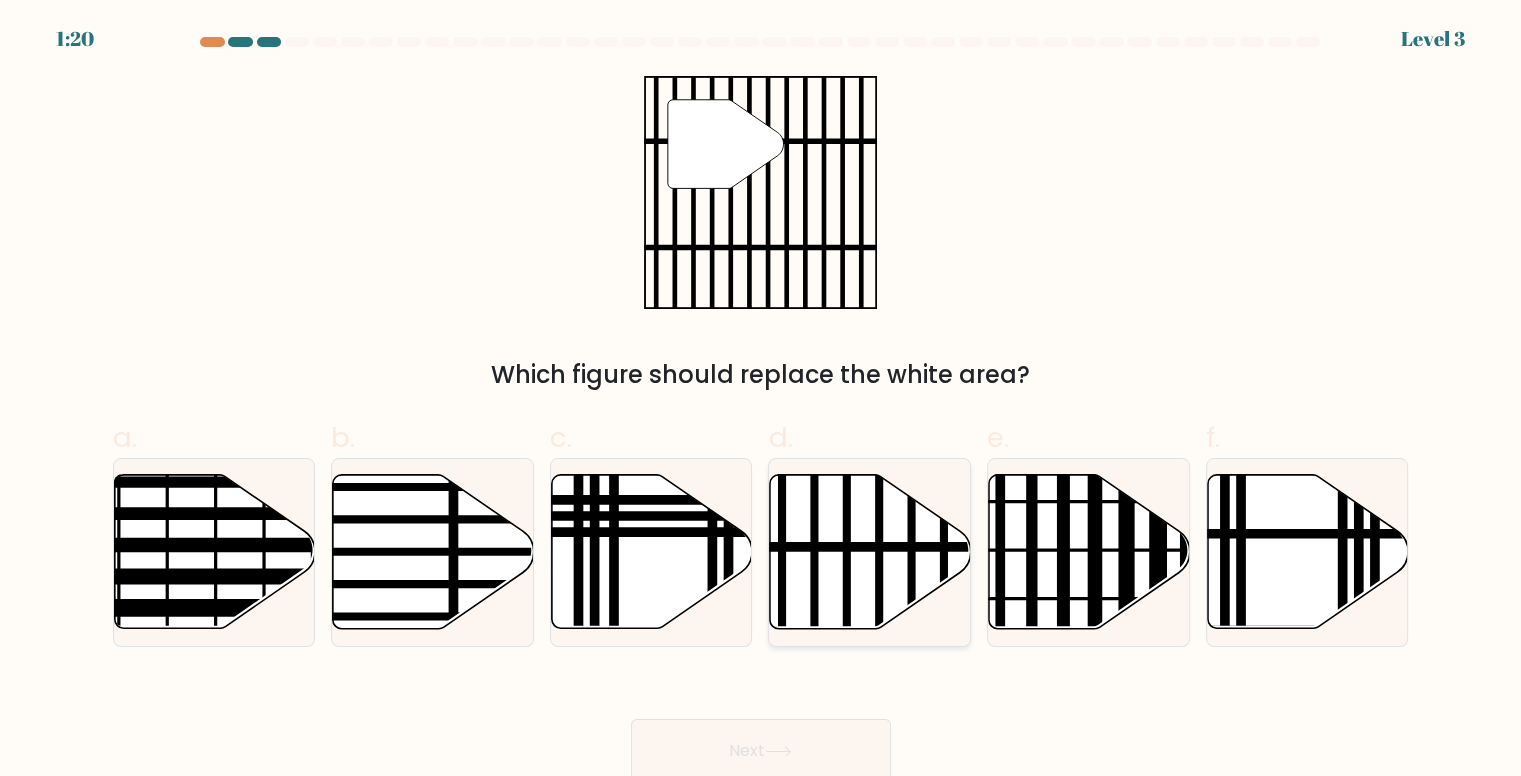 click 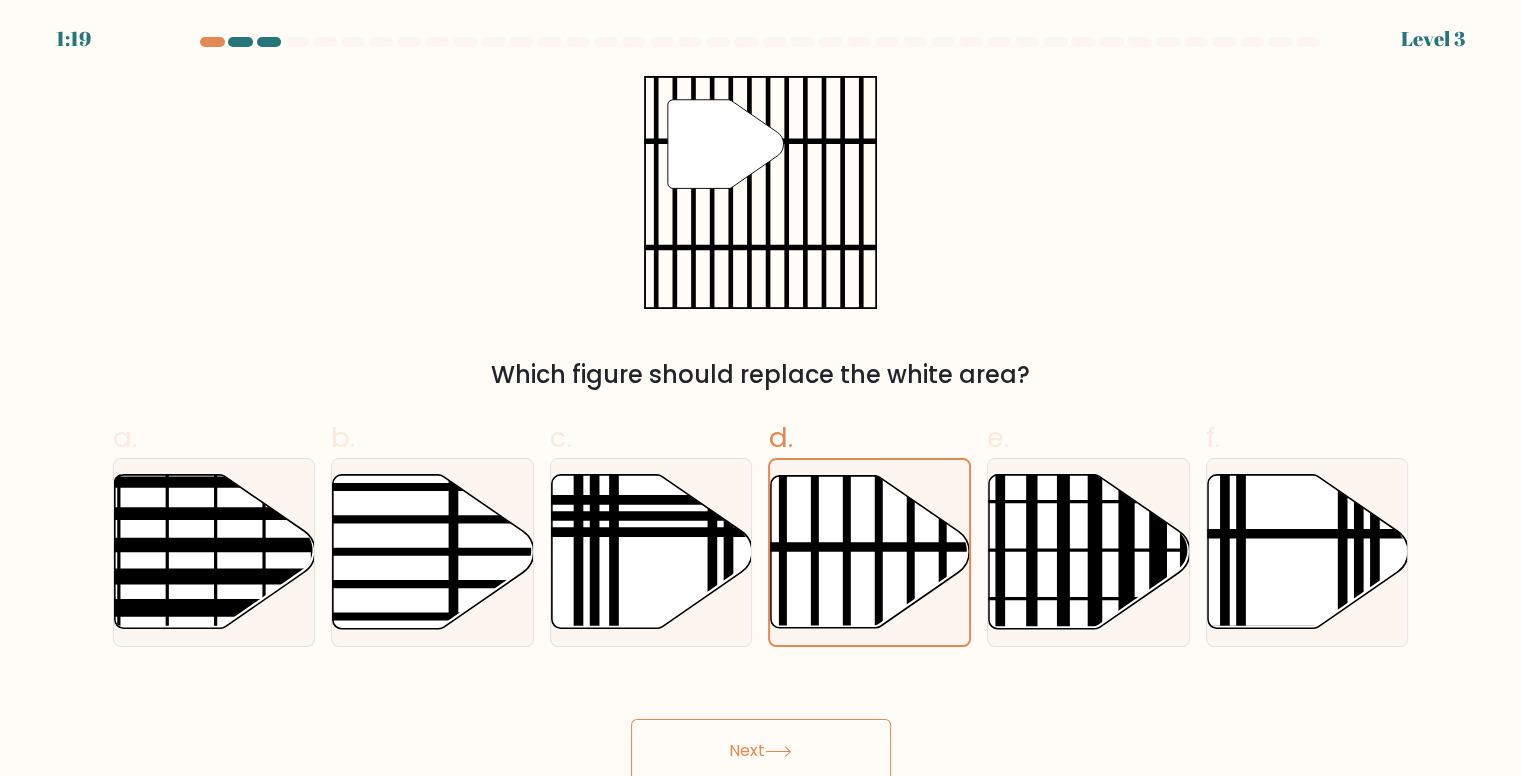 click on "Next" at bounding box center [761, 751] 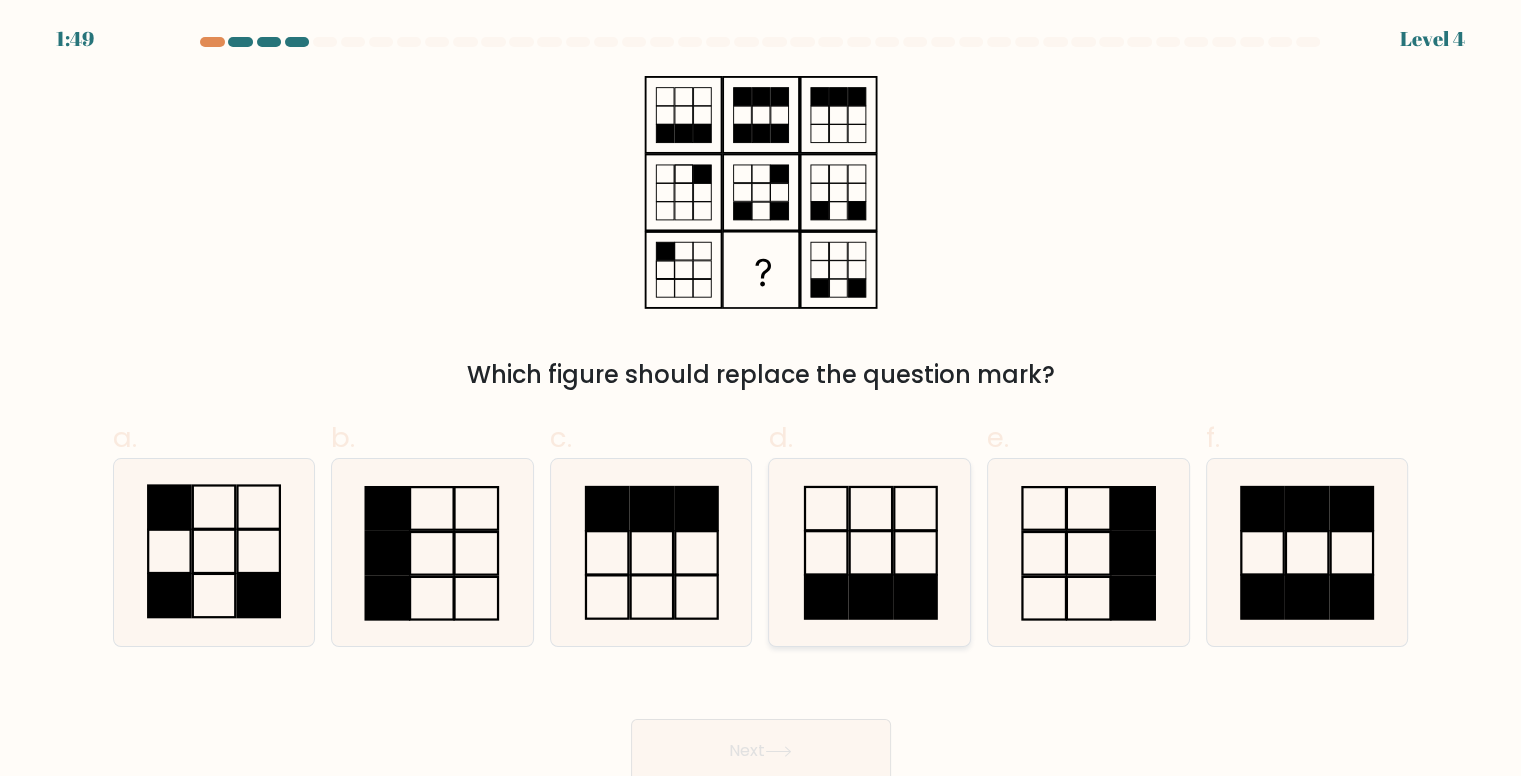 click 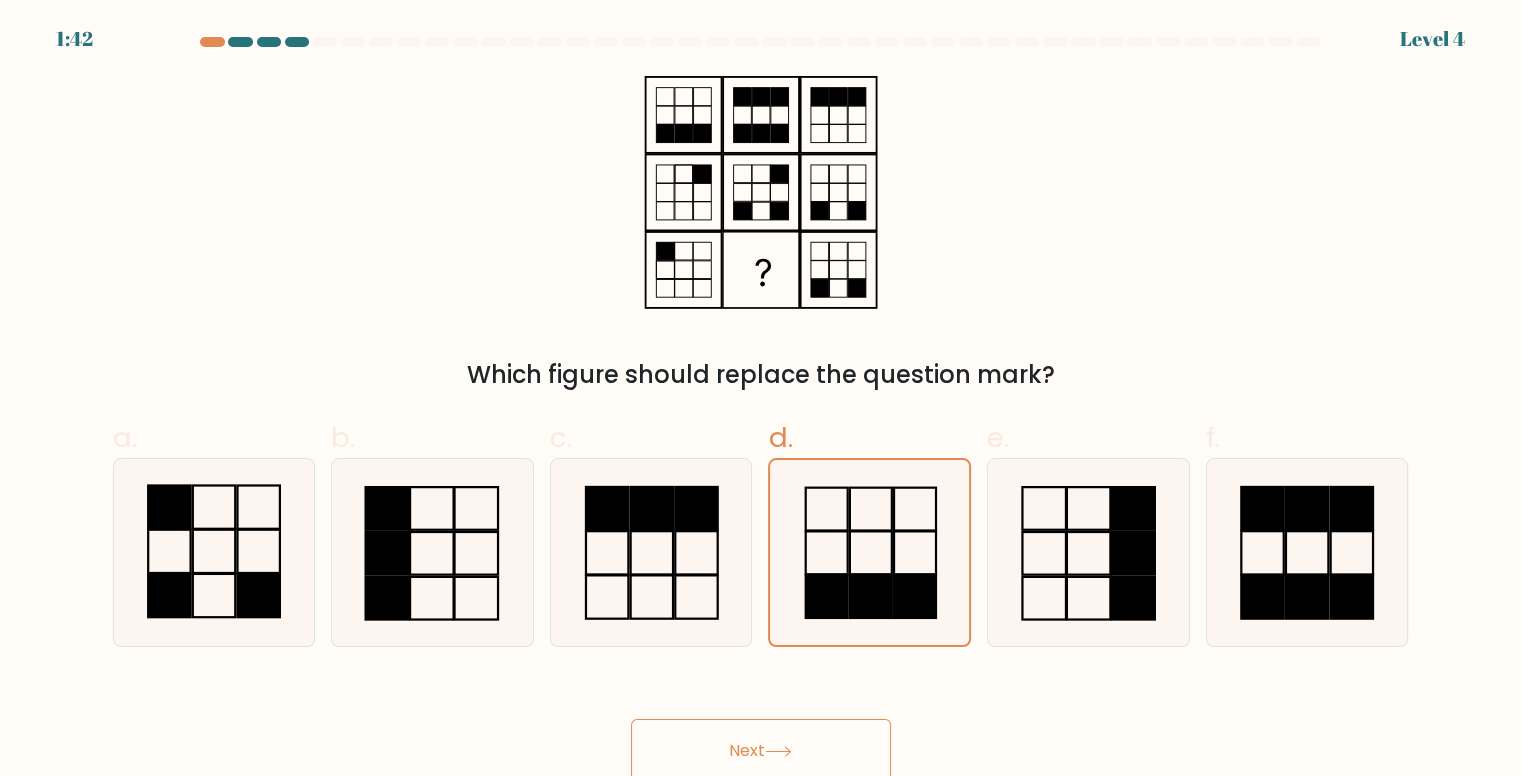 click on "Next" at bounding box center [761, 751] 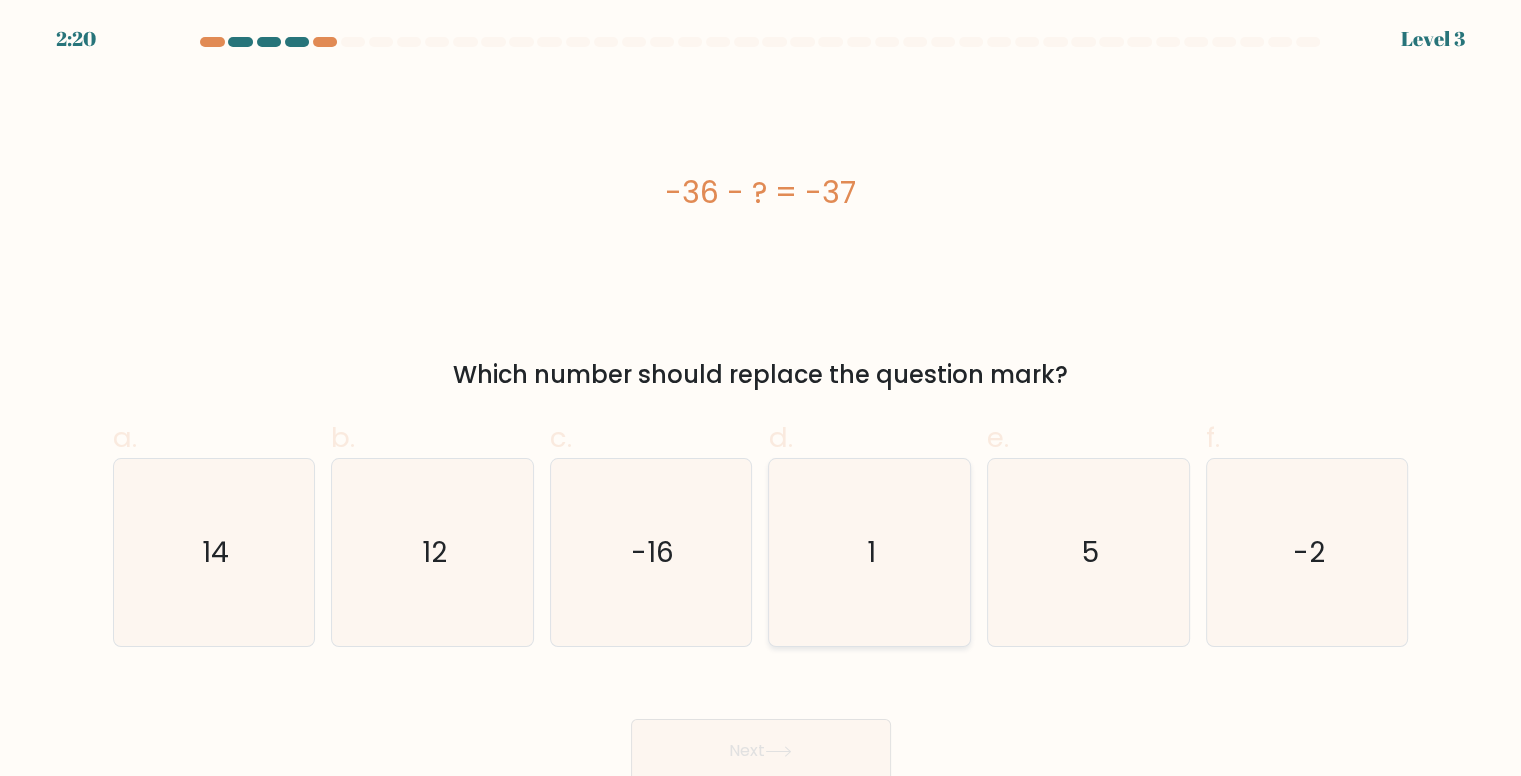 click on "1" 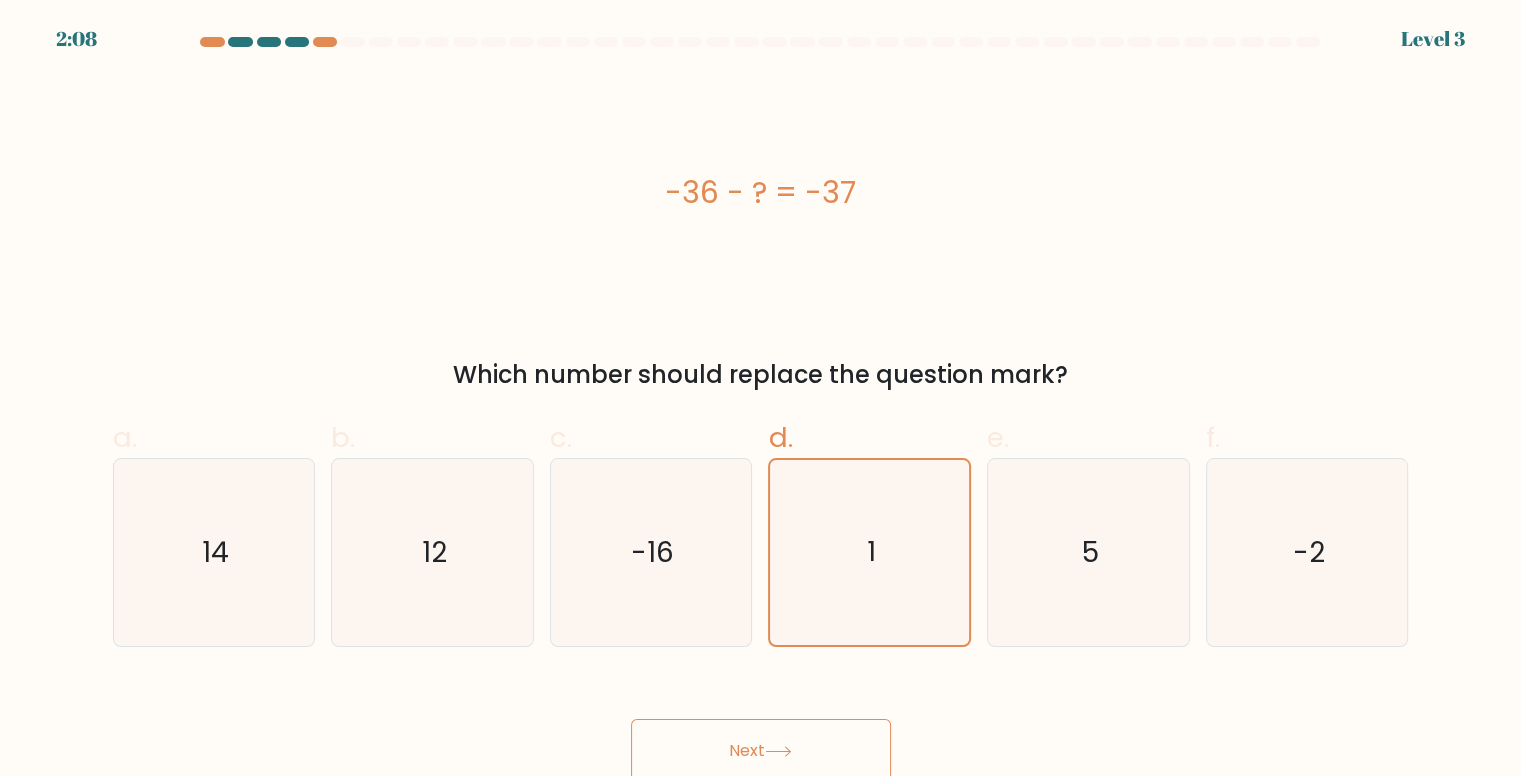 click on "Next" at bounding box center [761, 751] 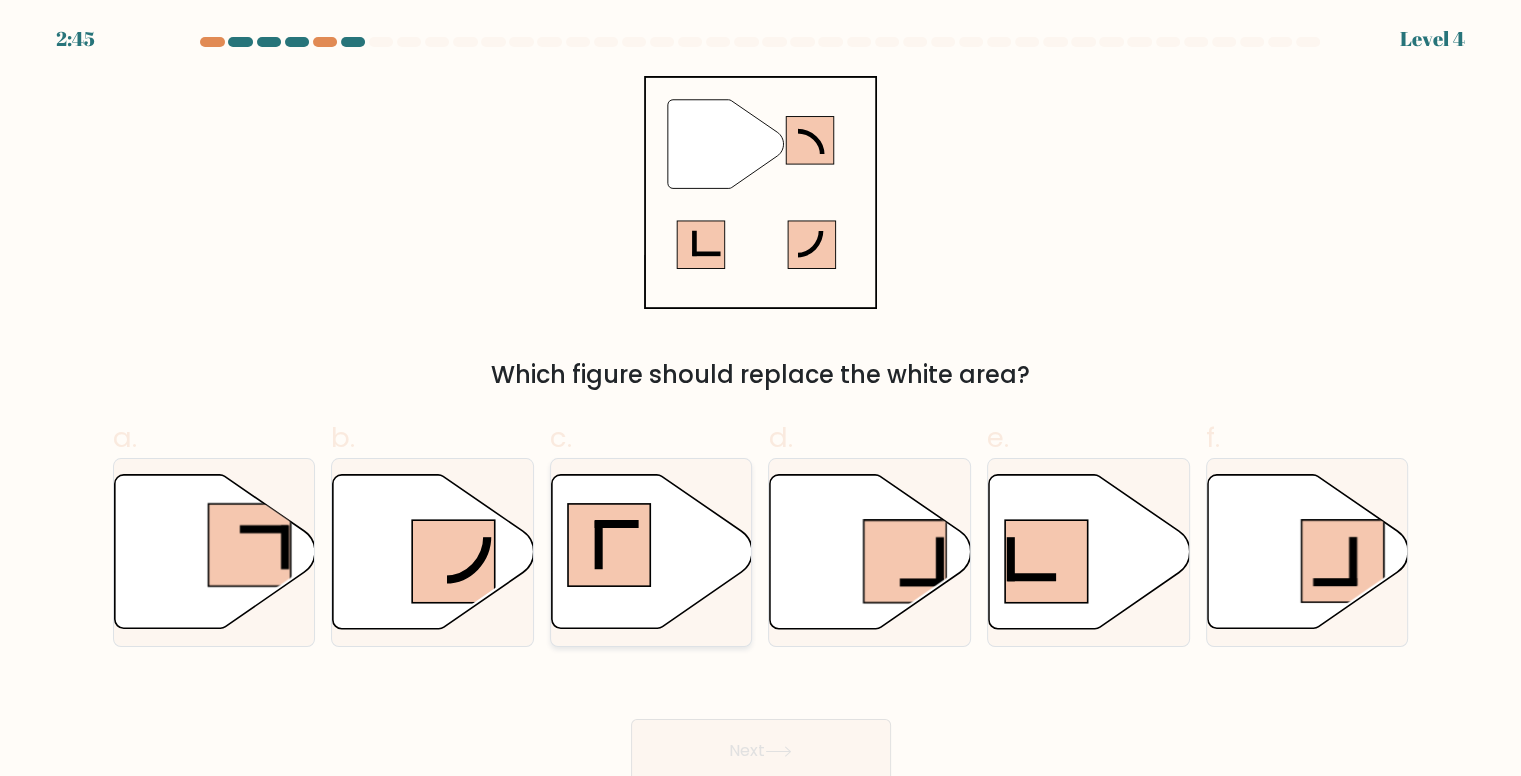 click 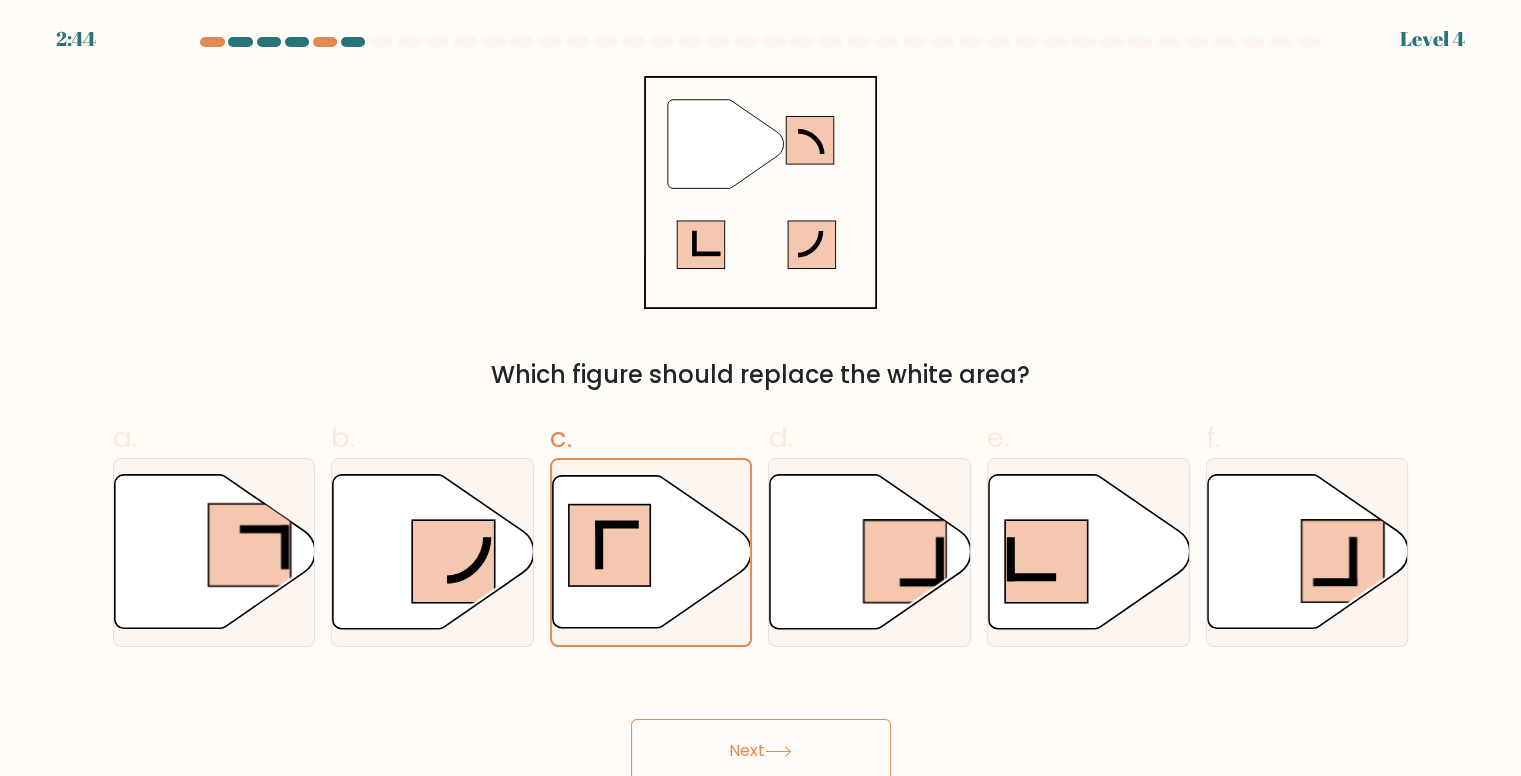 click on "Next" at bounding box center [761, 751] 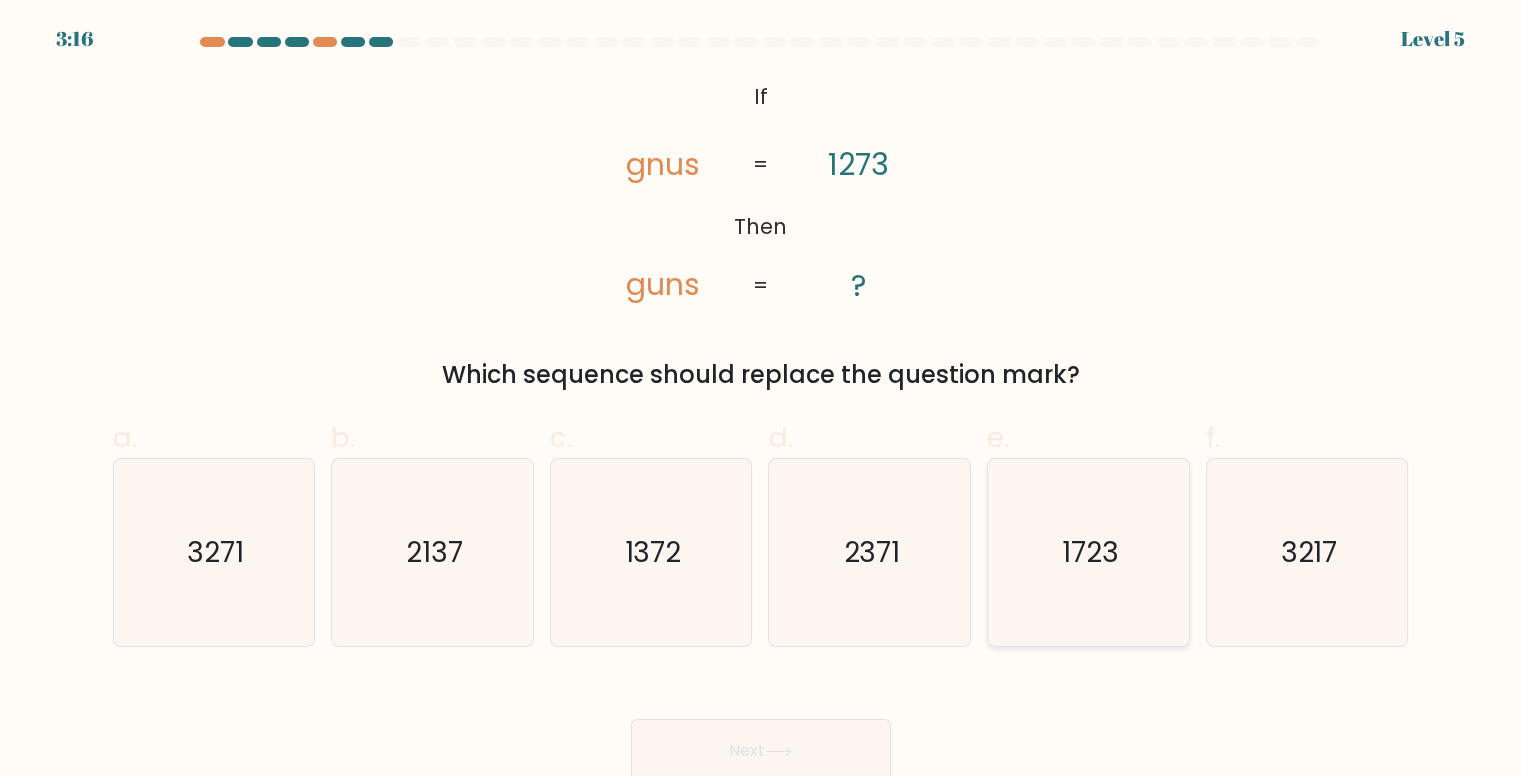click on "1723" 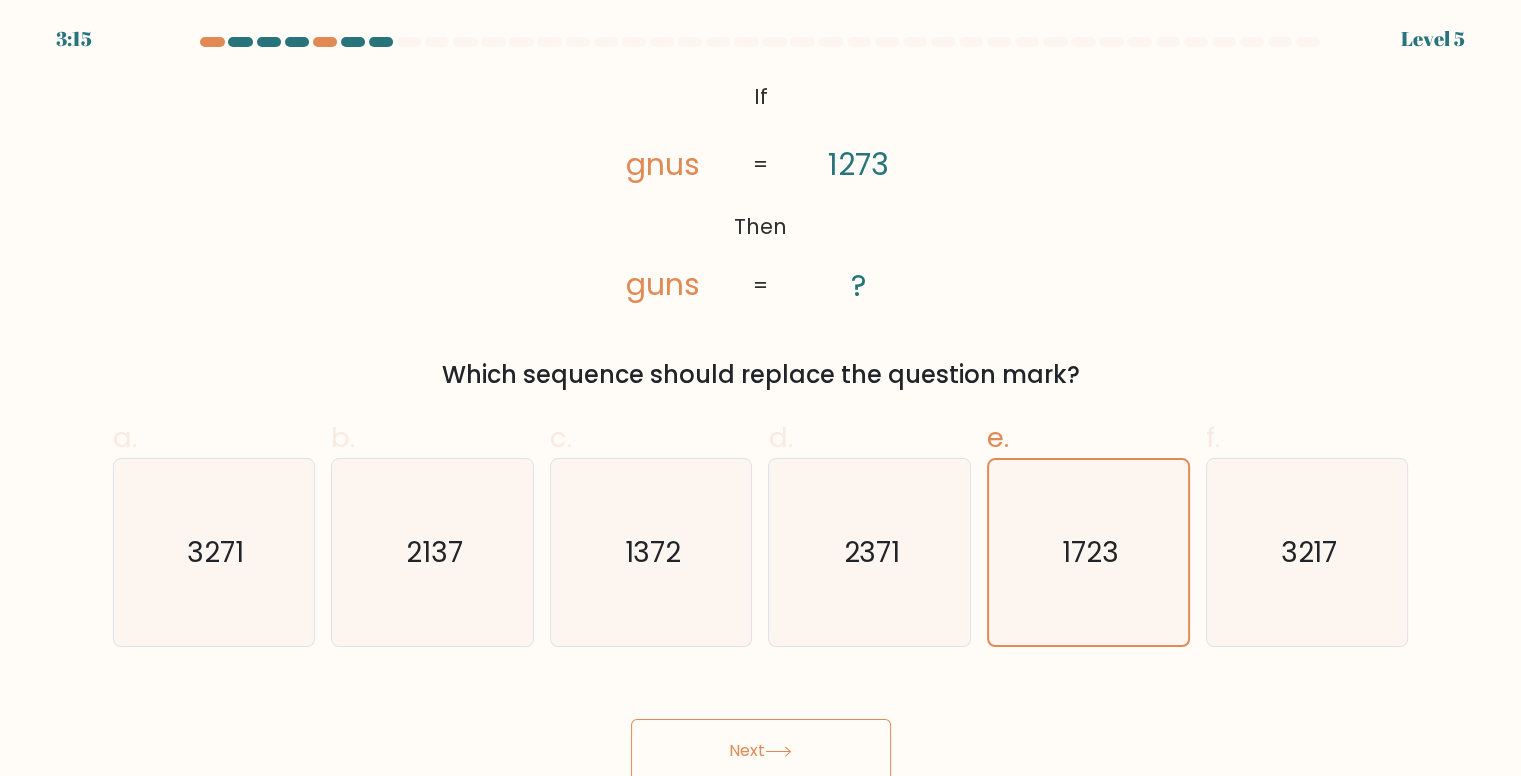 click on "Next" at bounding box center (761, 751) 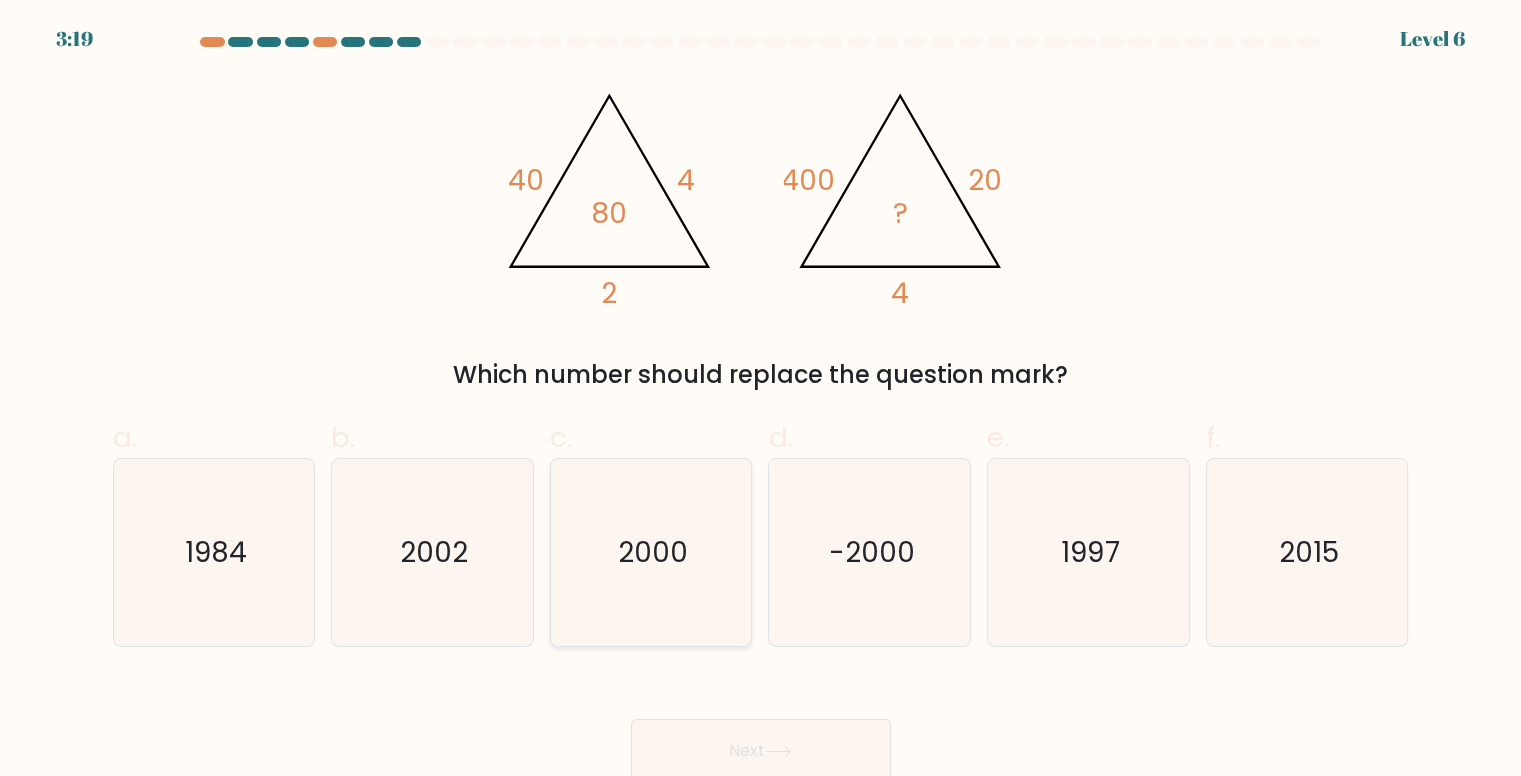 click on "2000" 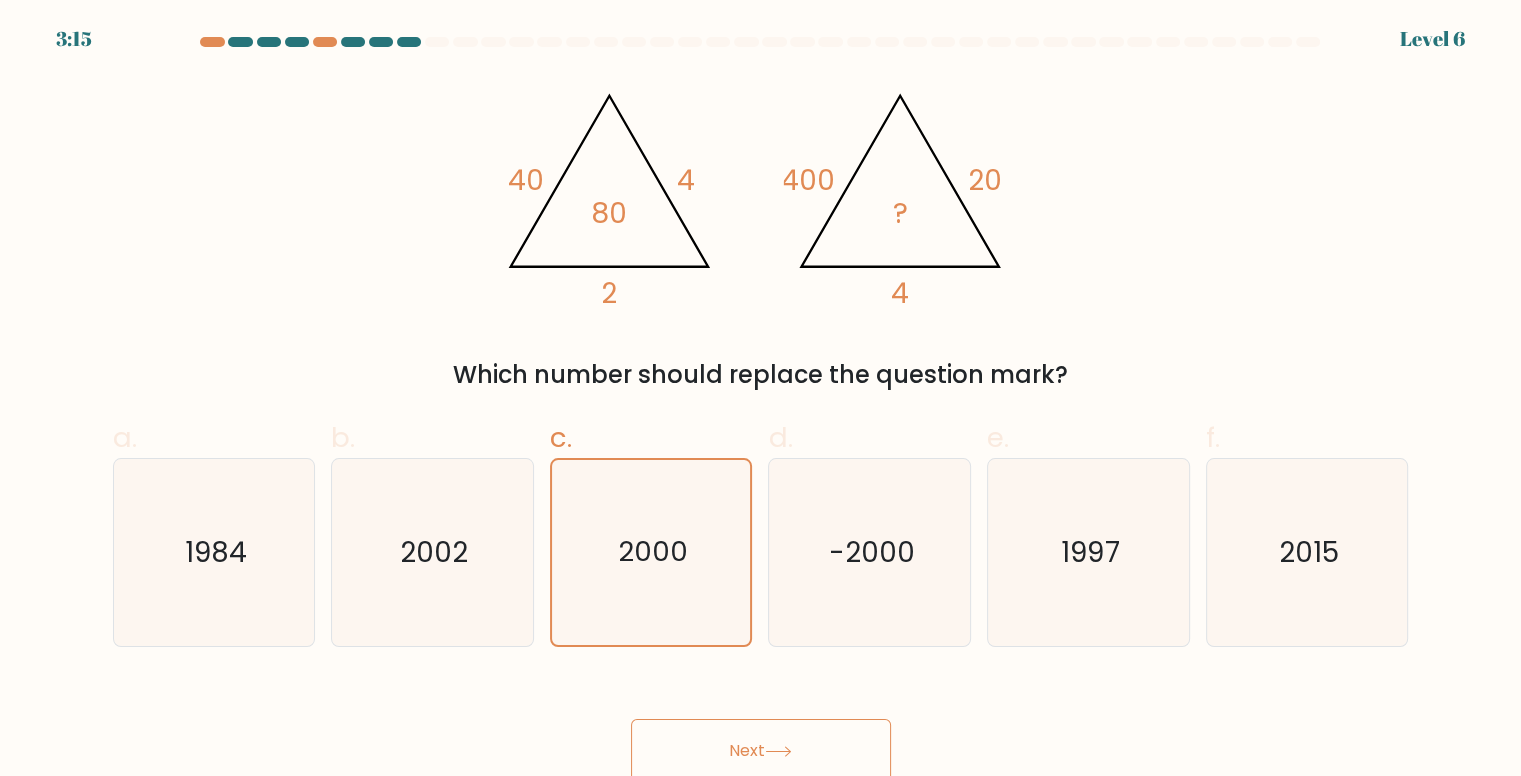 click on "Next" at bounding box center (761, 751) 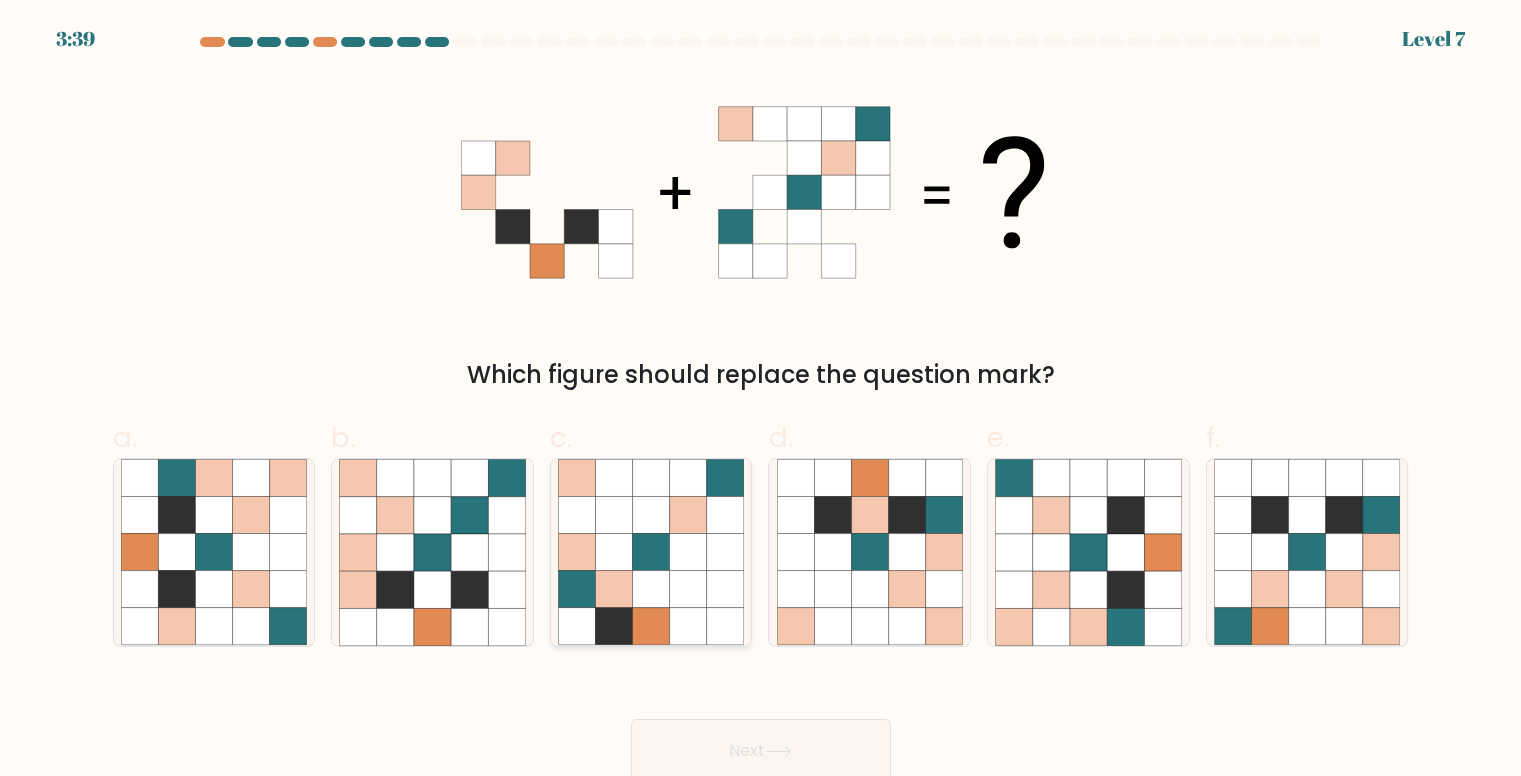 click 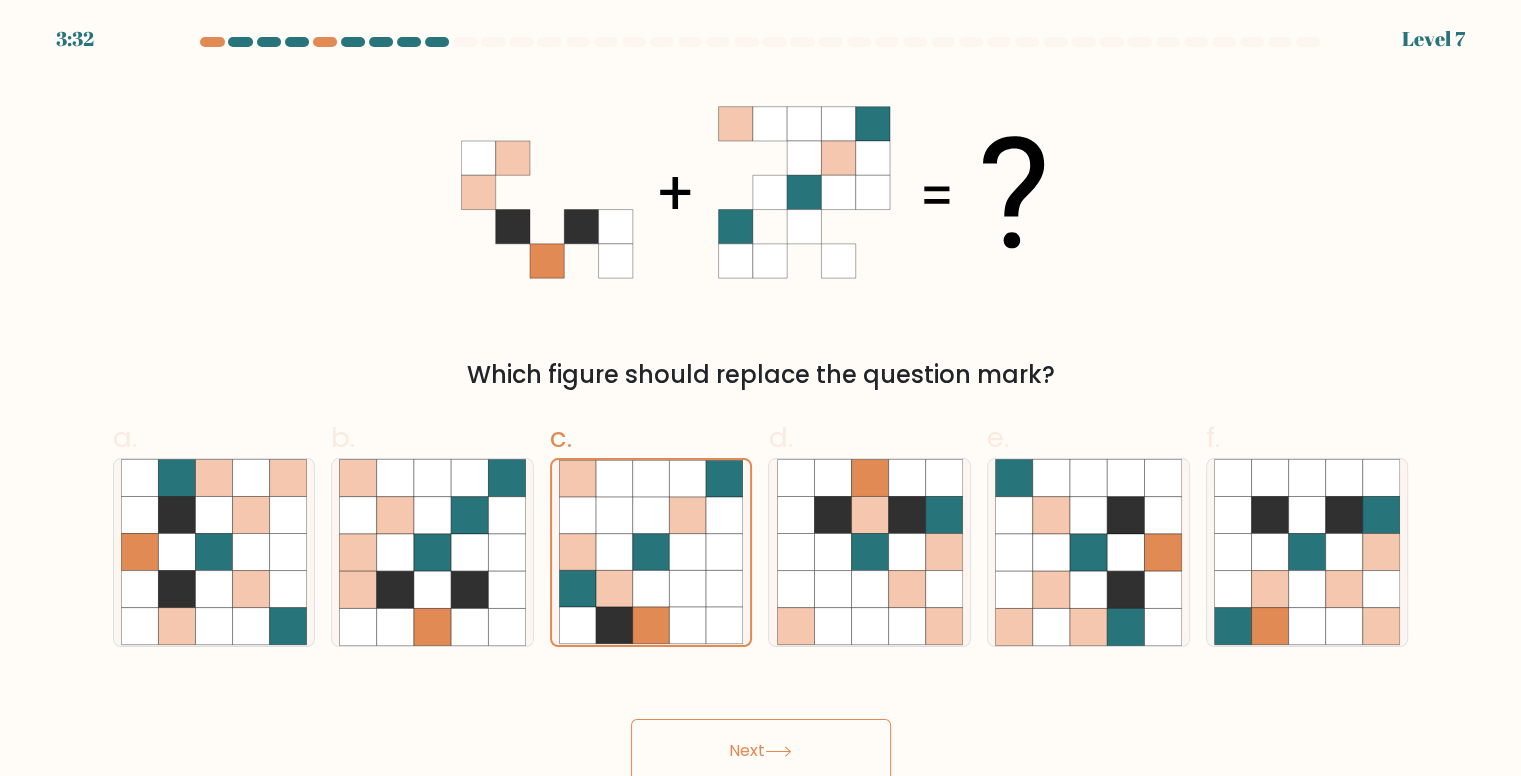 click on "Next" at bounding box center (761, 751) 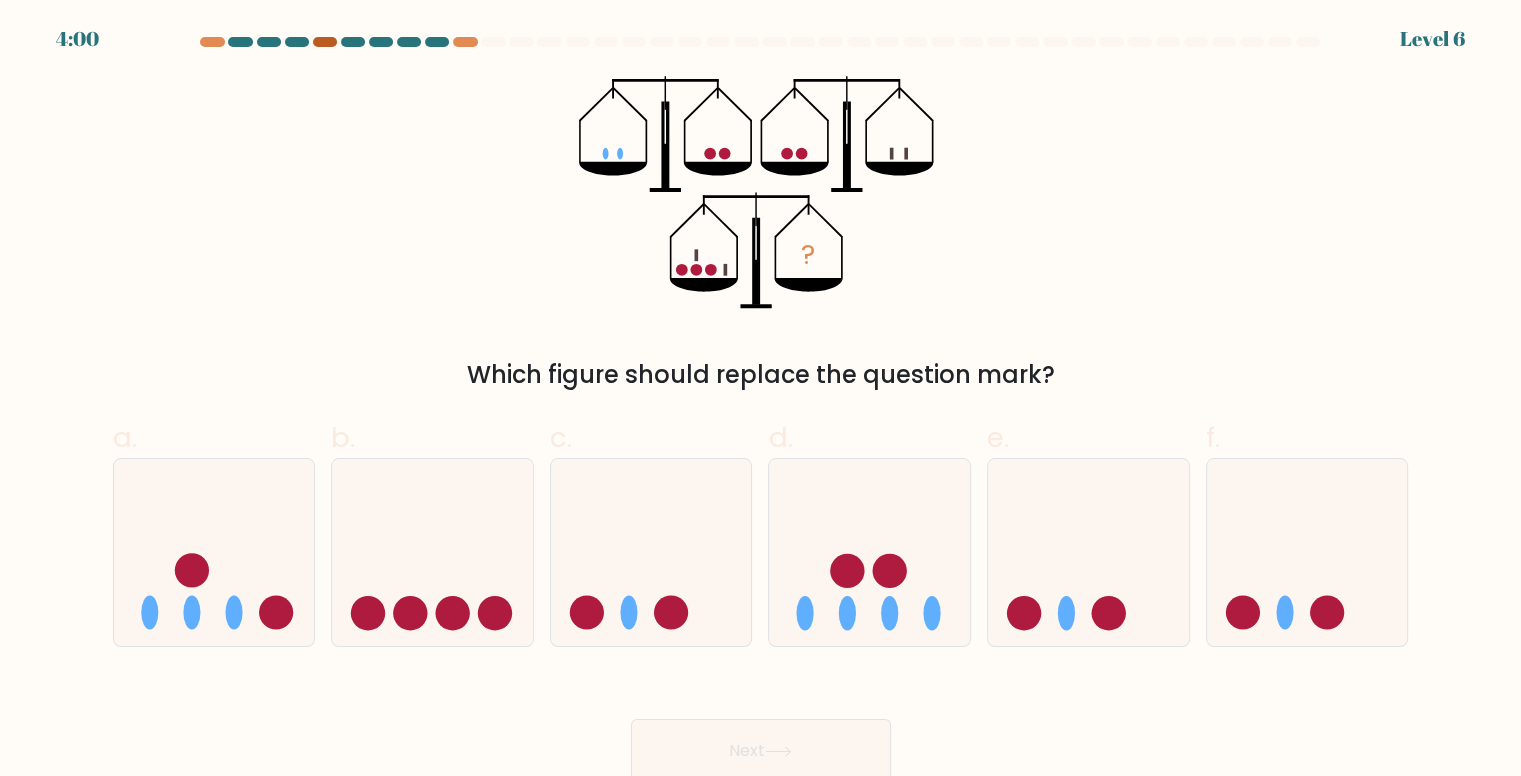 click at bounding box center (325, 42) 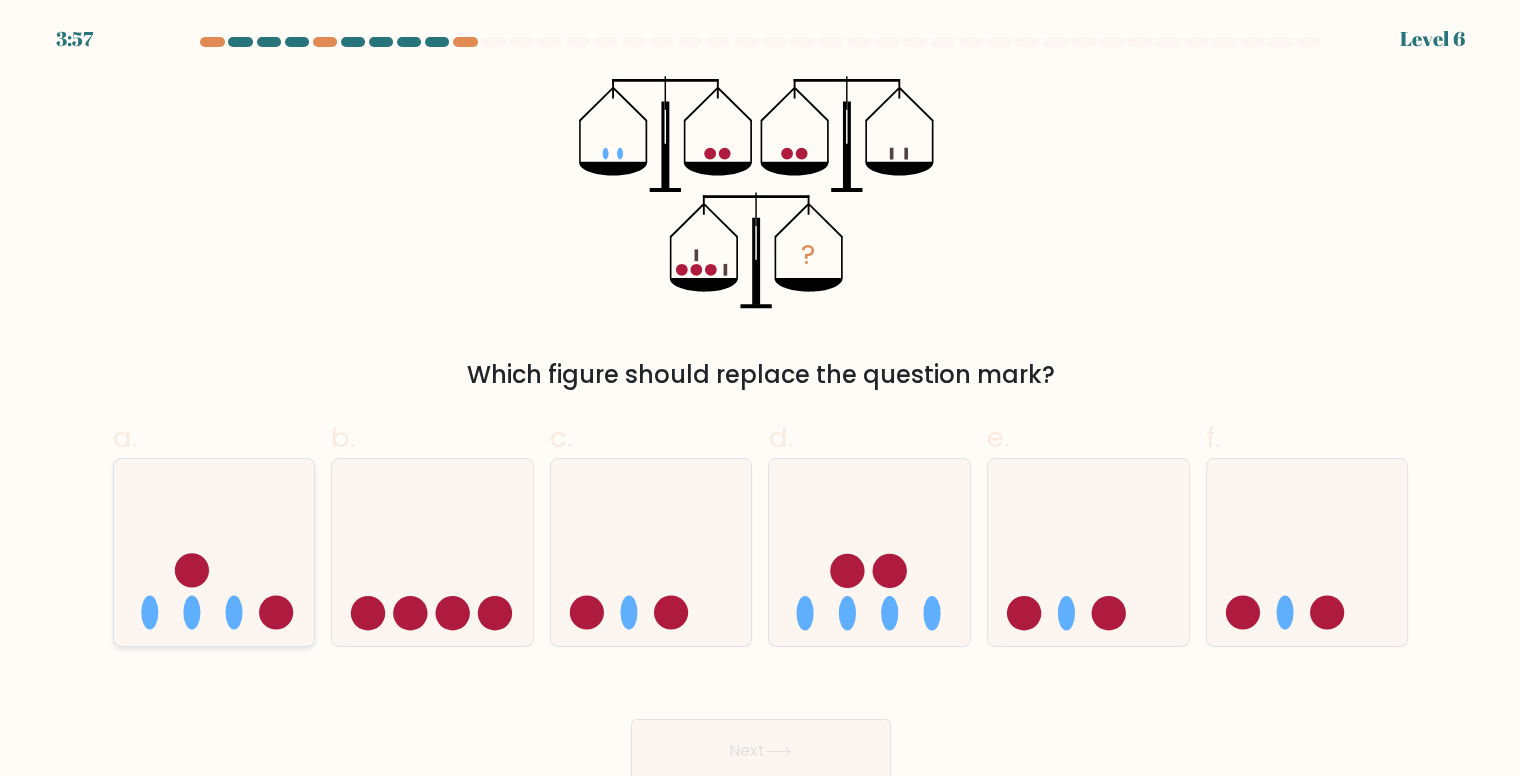 click 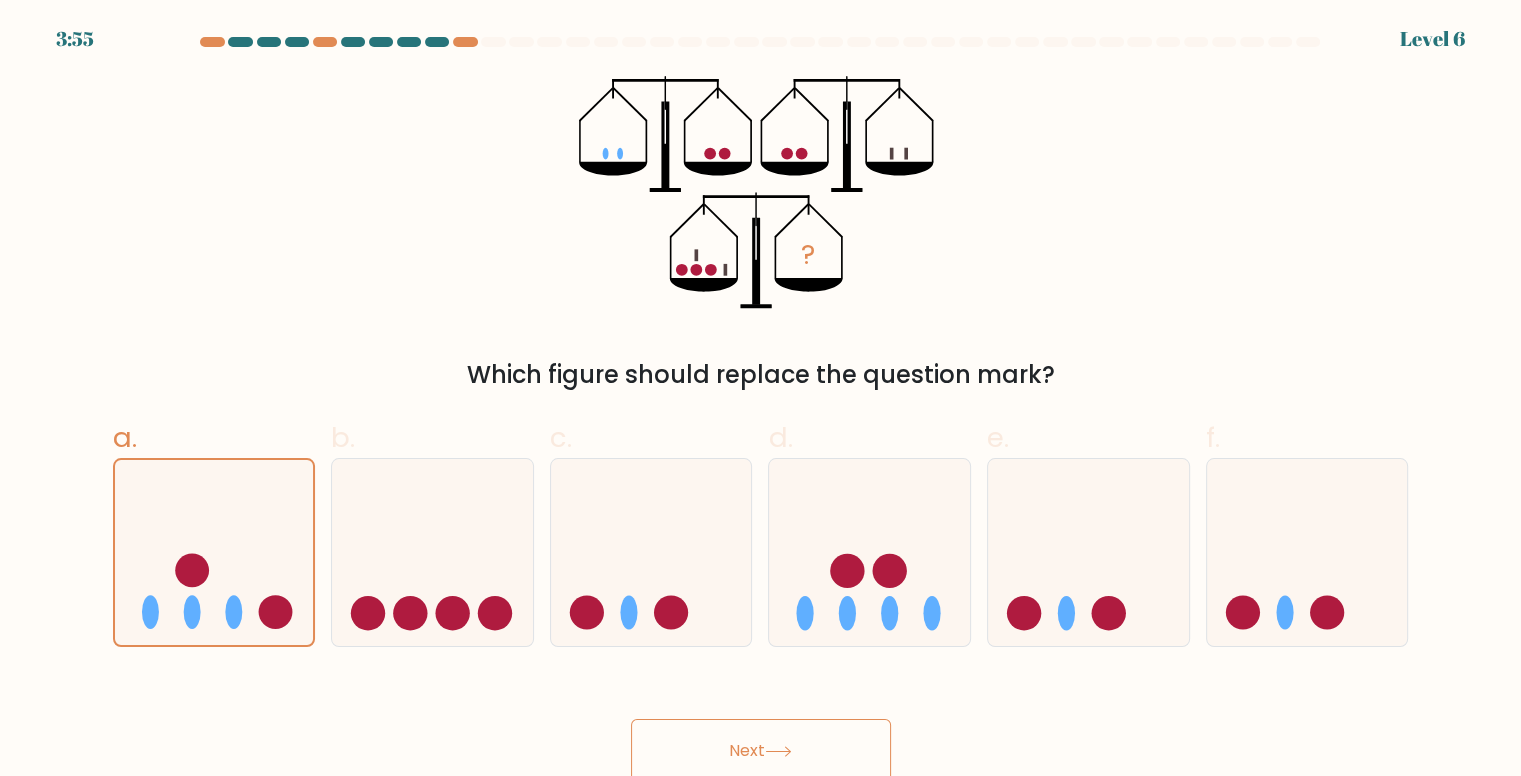 click on "Next" at bounding box center [761, 751] 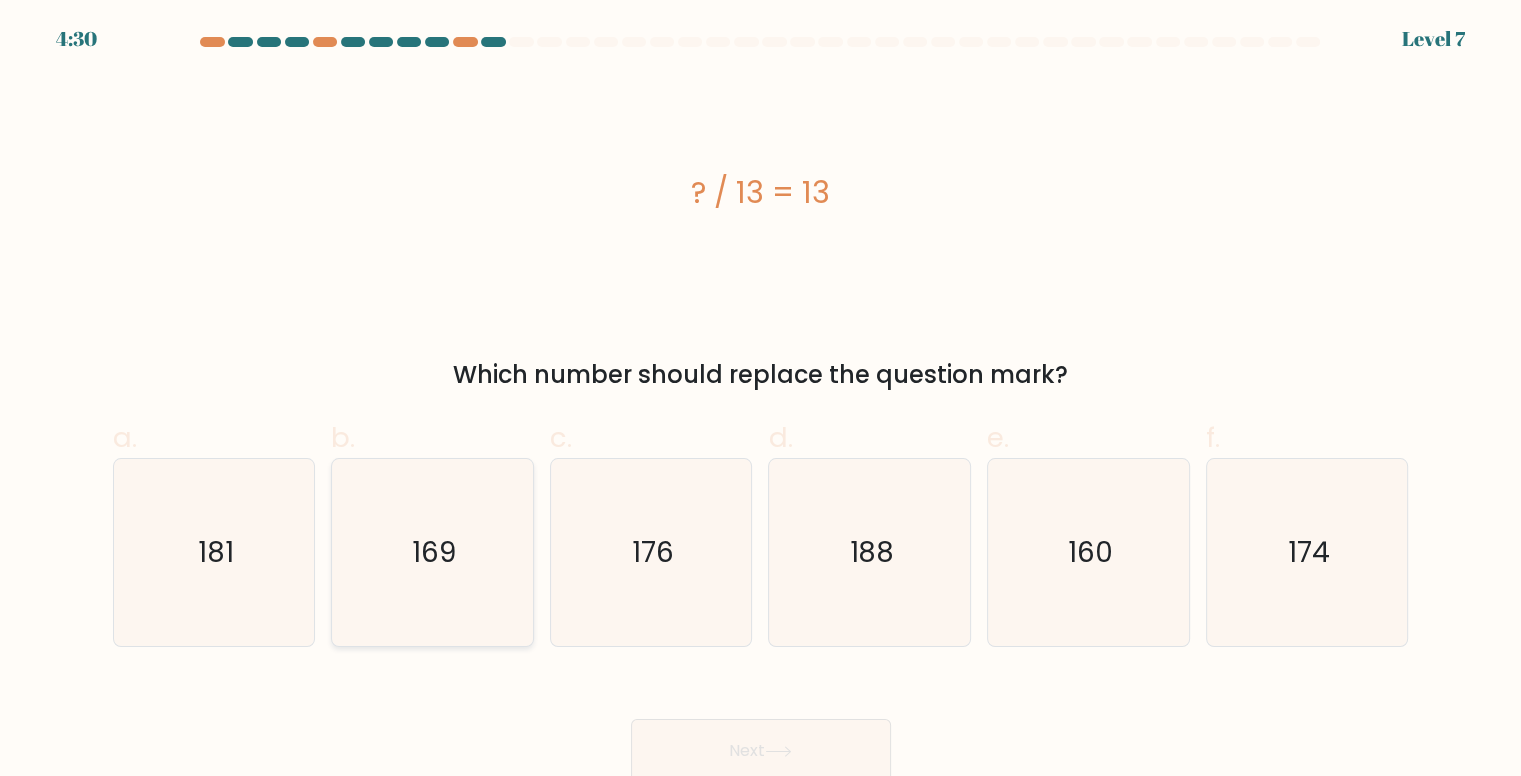 click on "169" 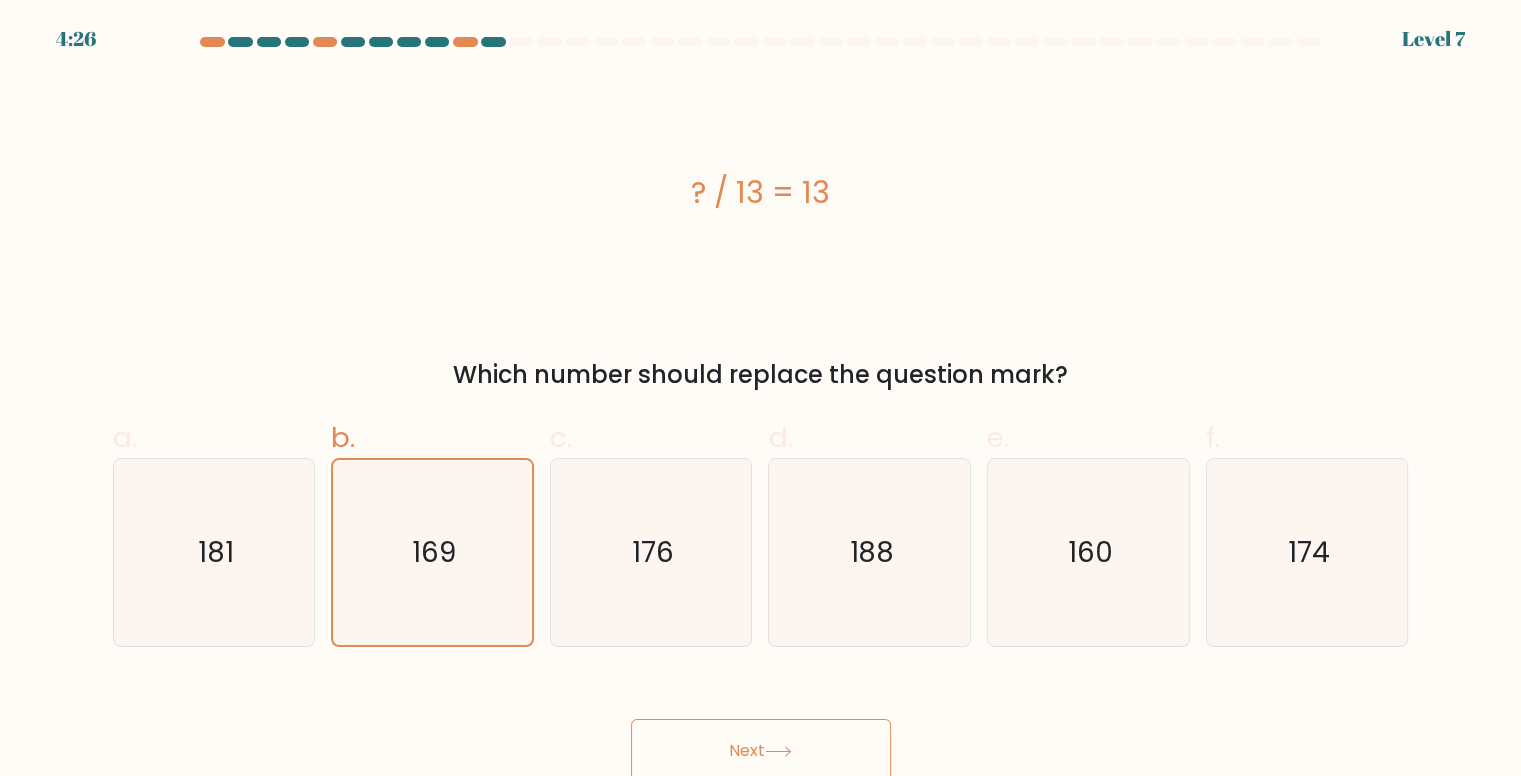 click on "Next" at bounding box center [761, 751] 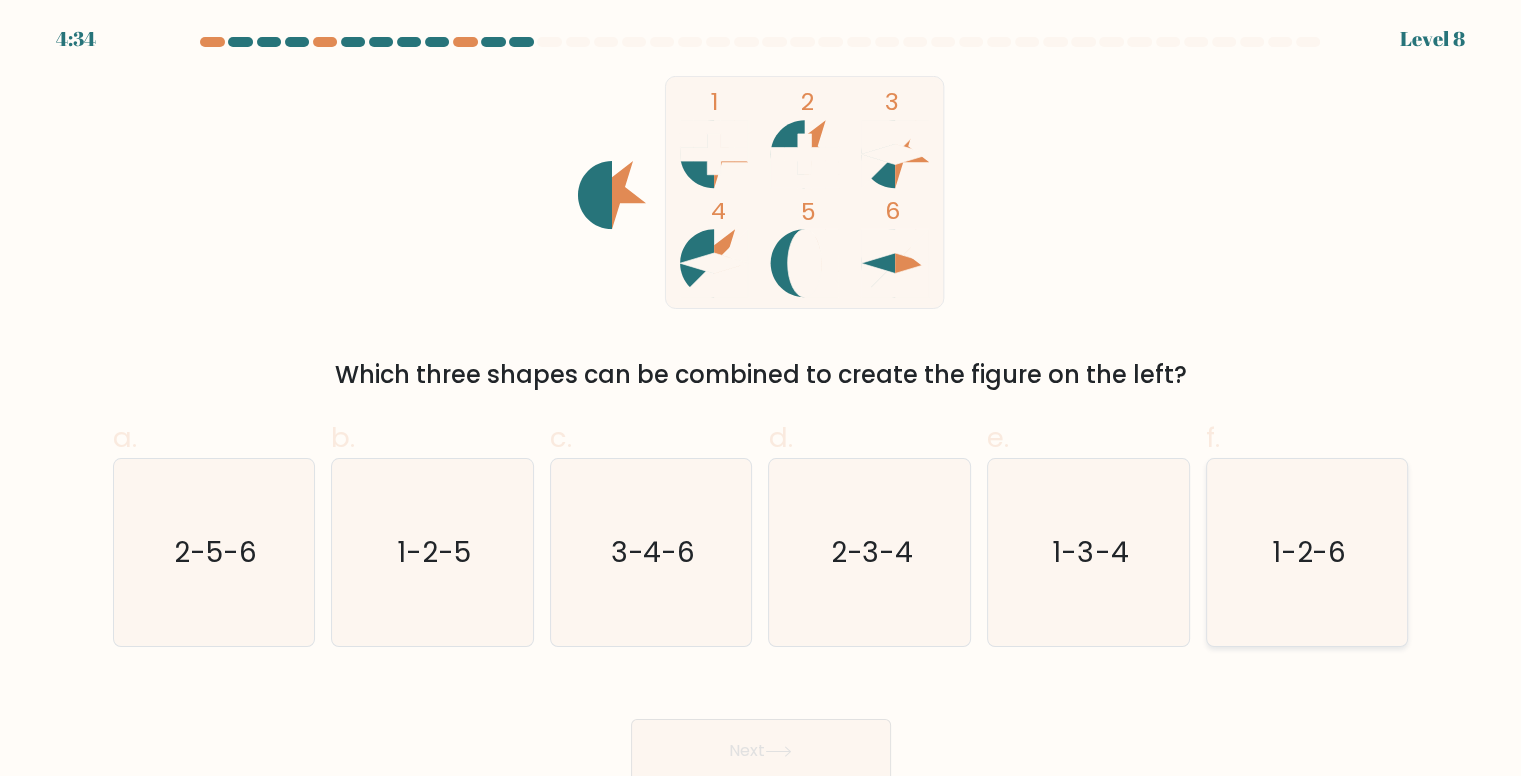 click on "1-2-6" 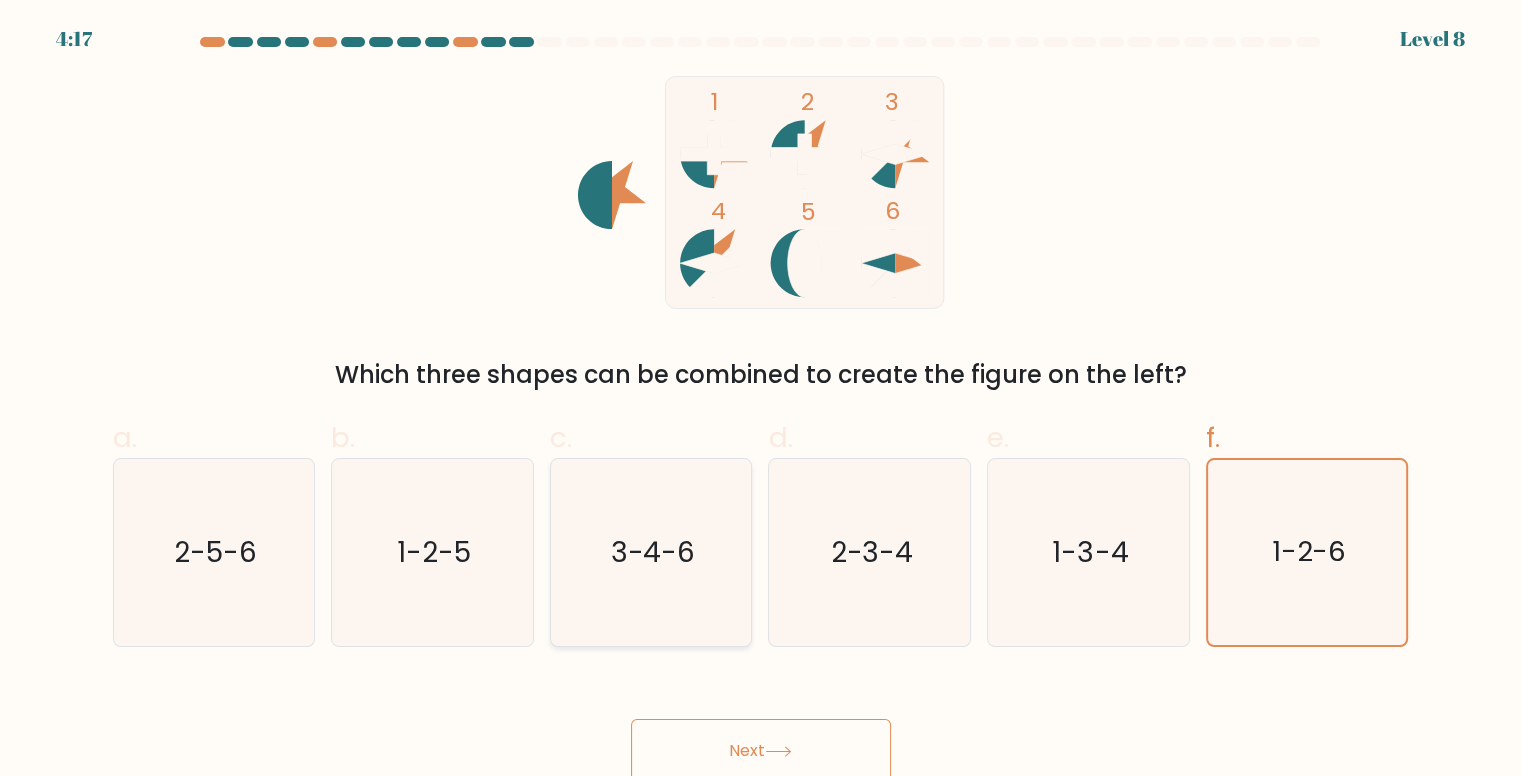 click on "3-4-6" 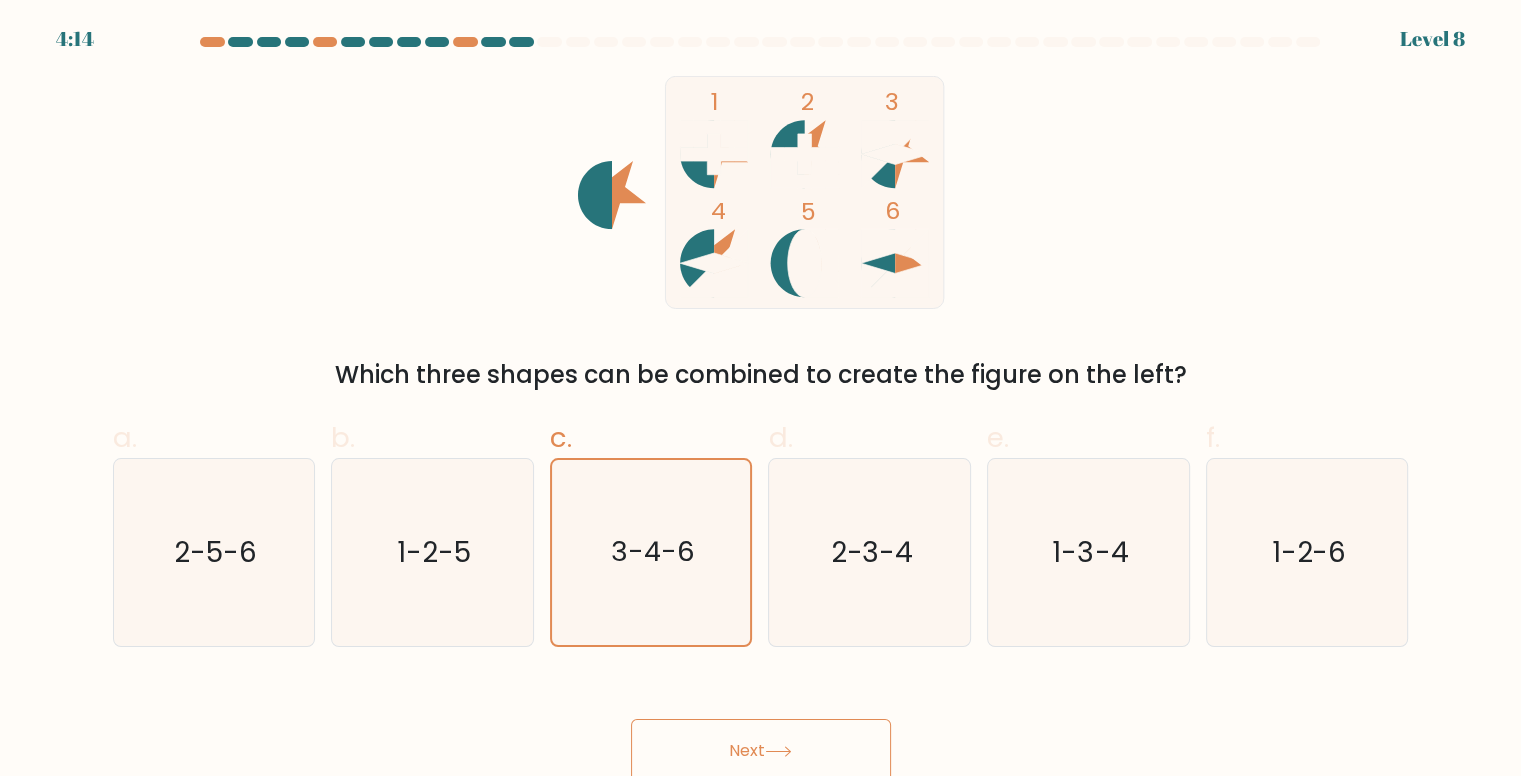 click on "Next" at bounding box center [761, 751] 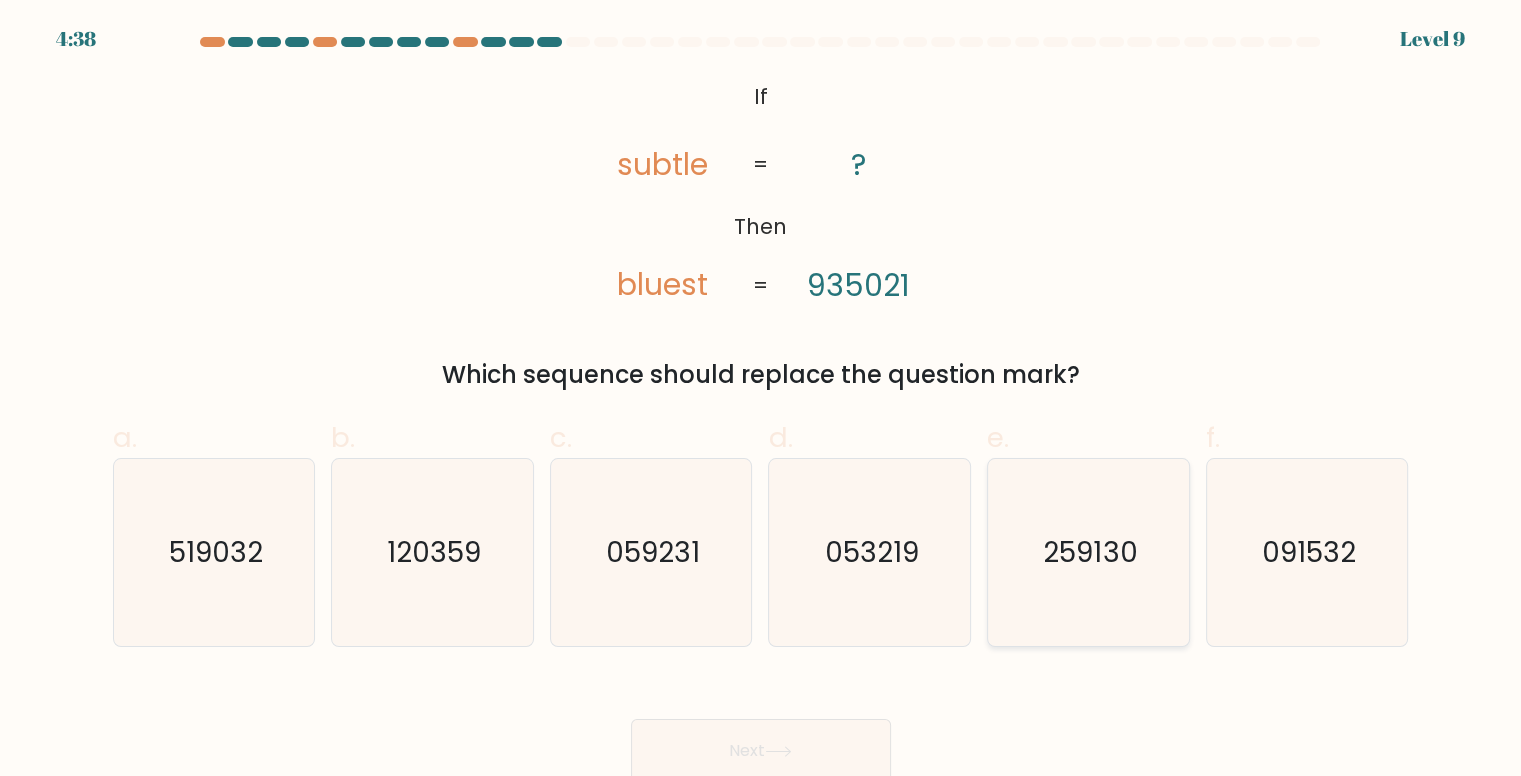 click on "259130" 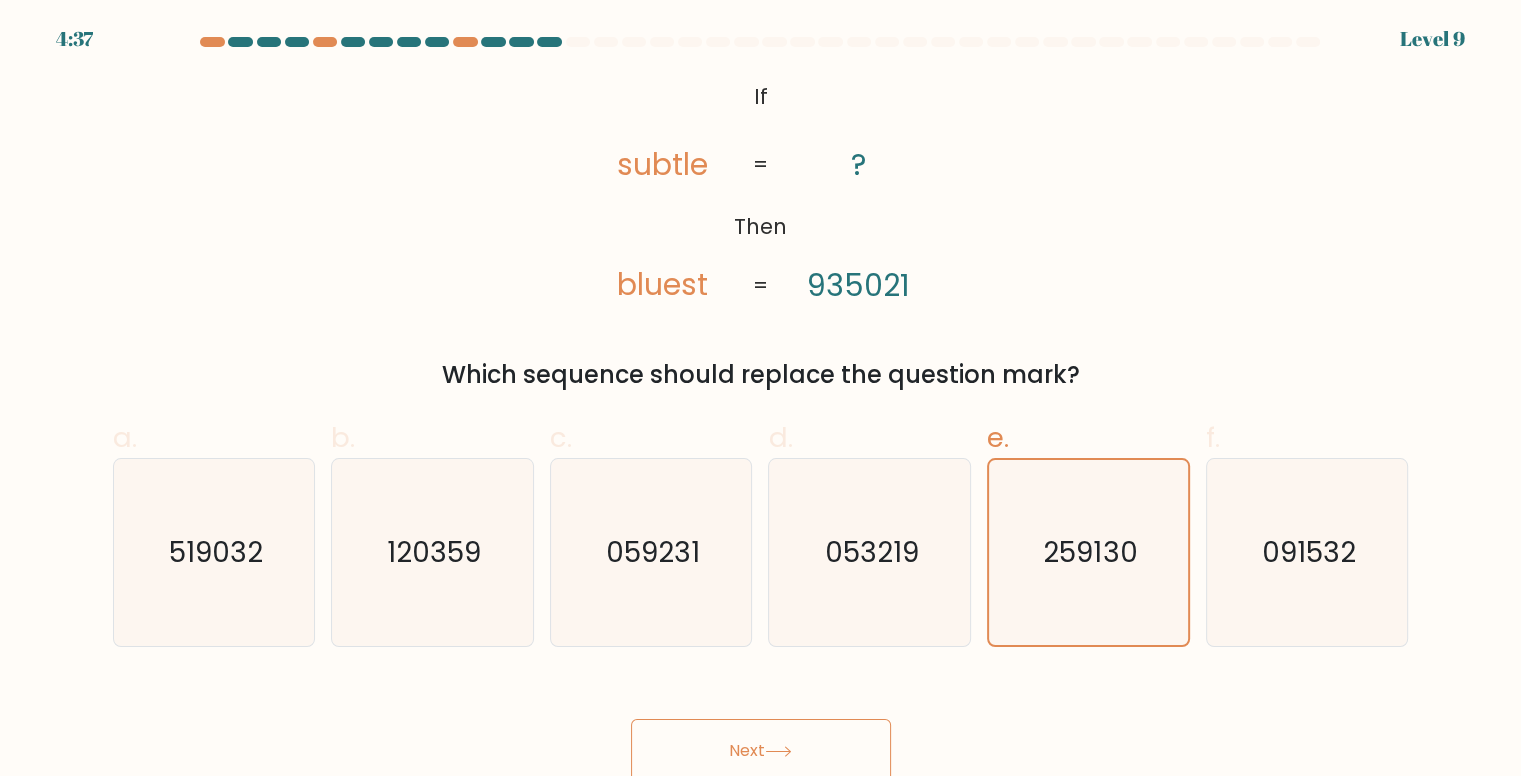 click on "Next" at bounding box center [761, 751] 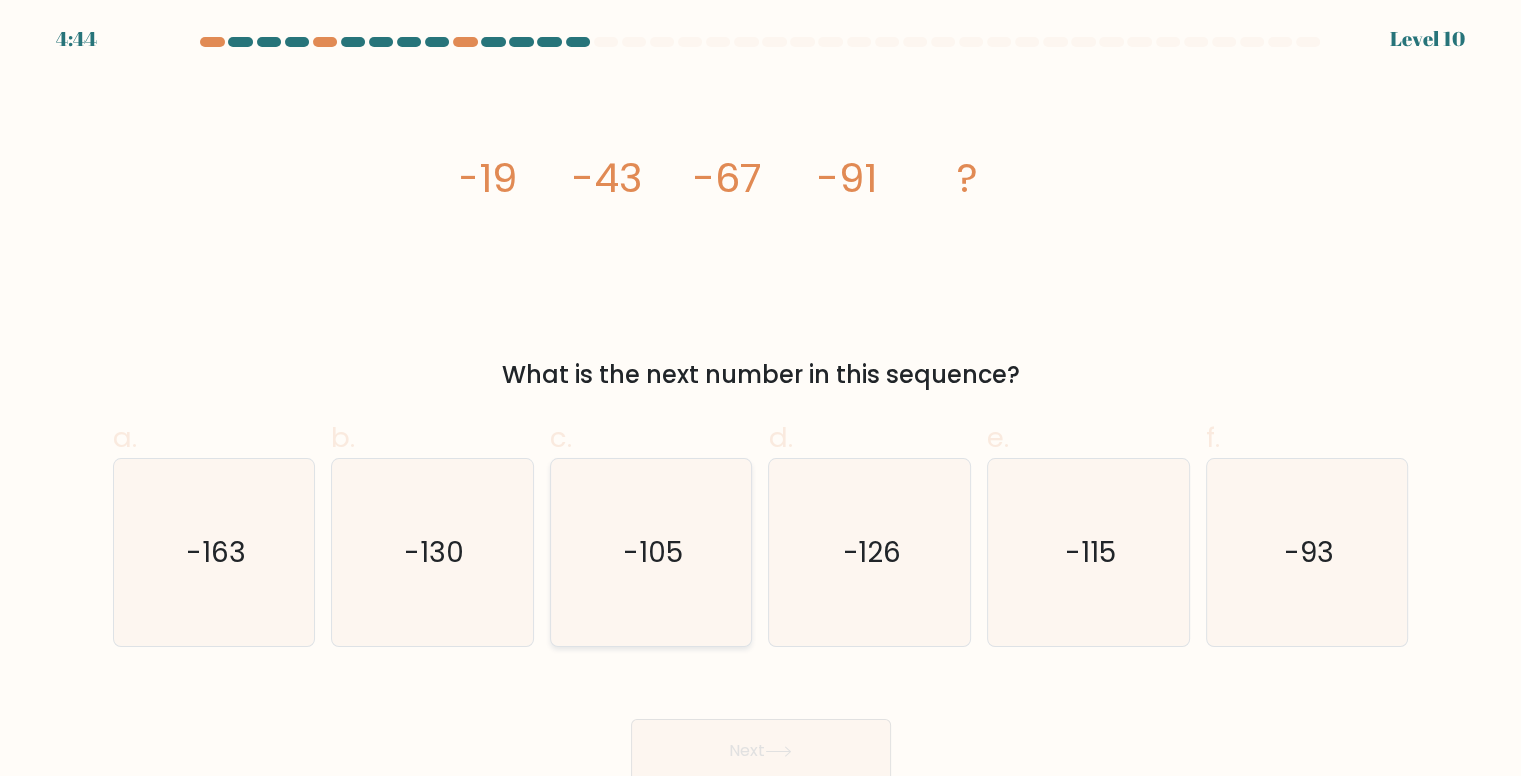 click on "-105" 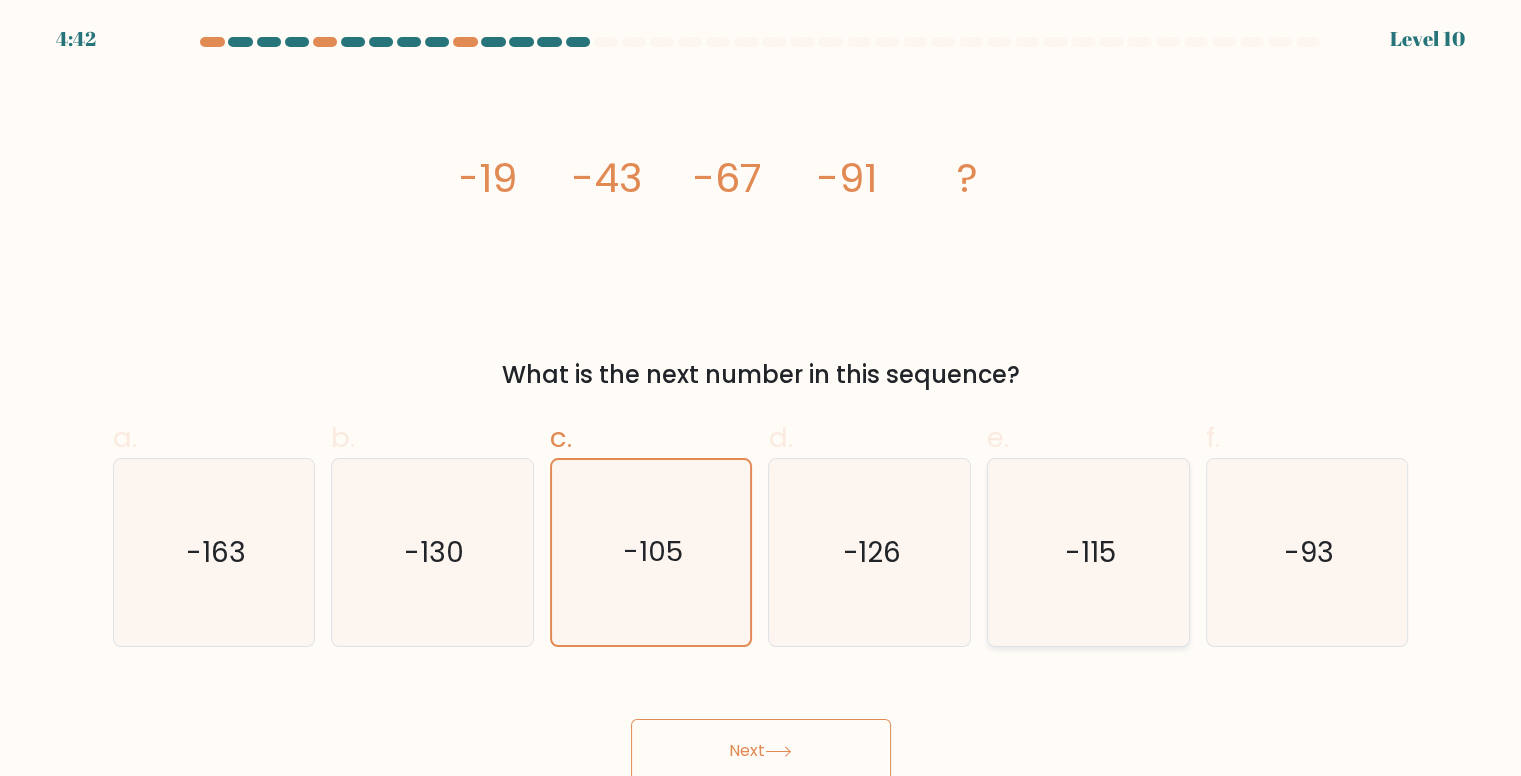click on "-115" 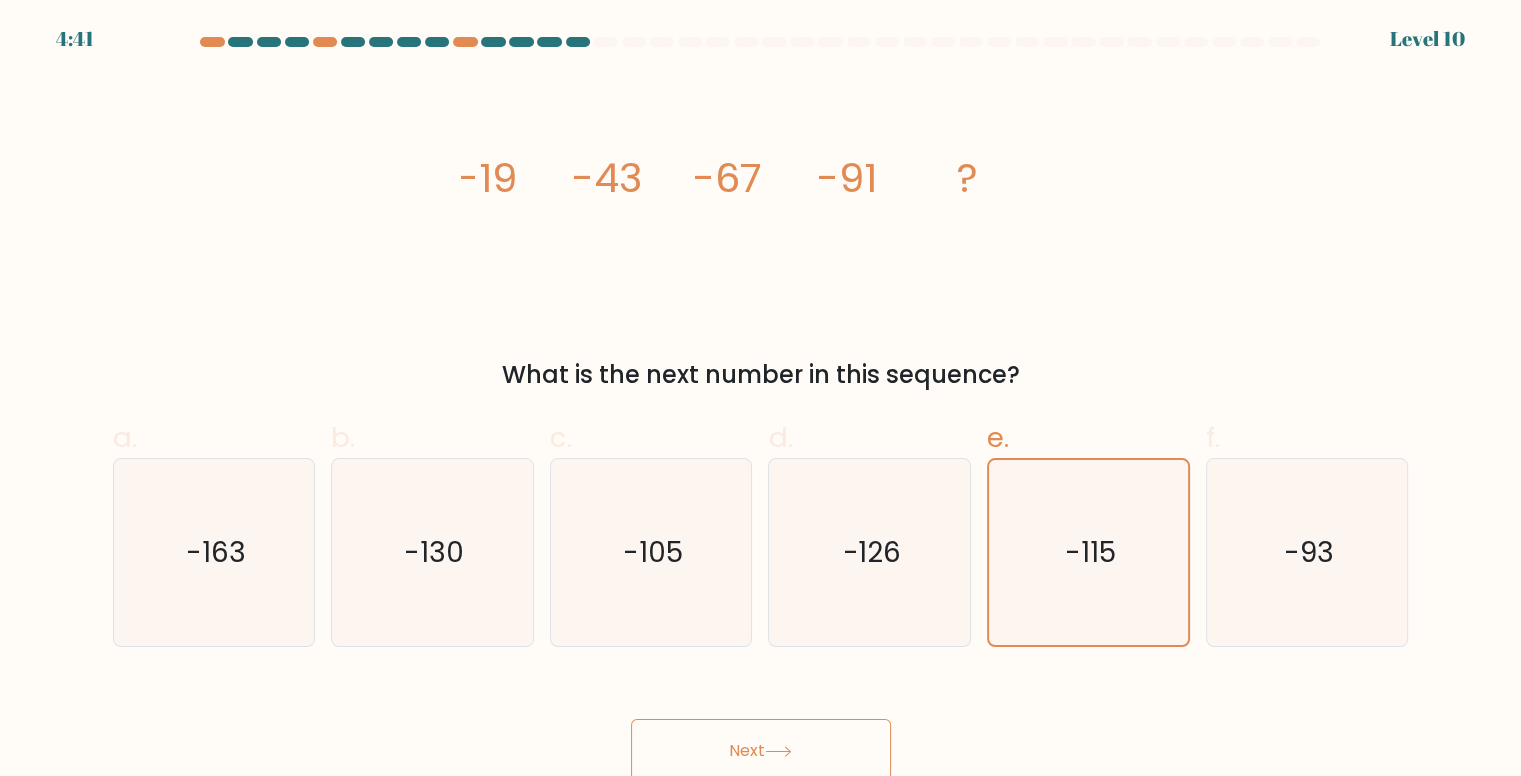 click on "Next" at bounding box center (761, 751) 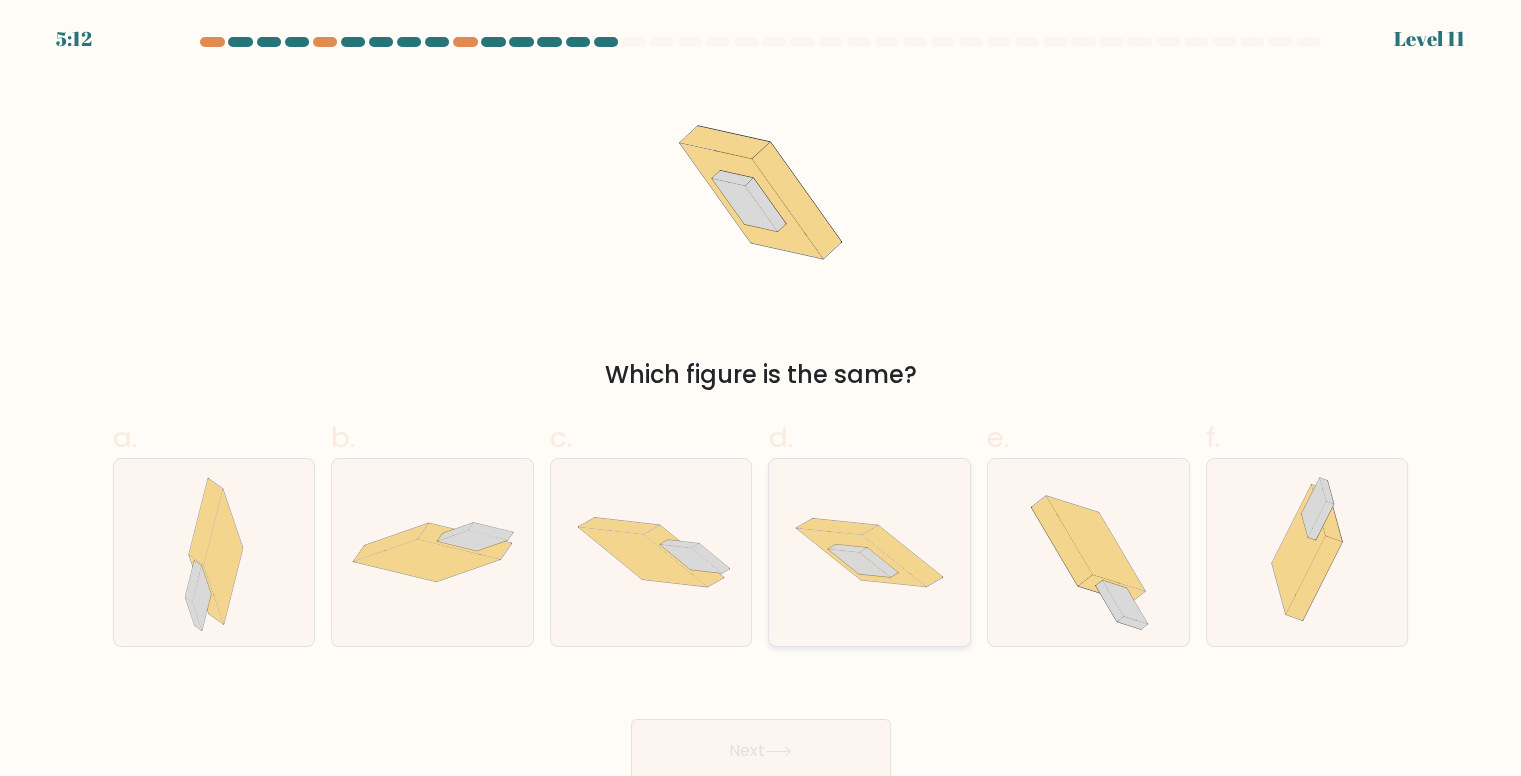 click 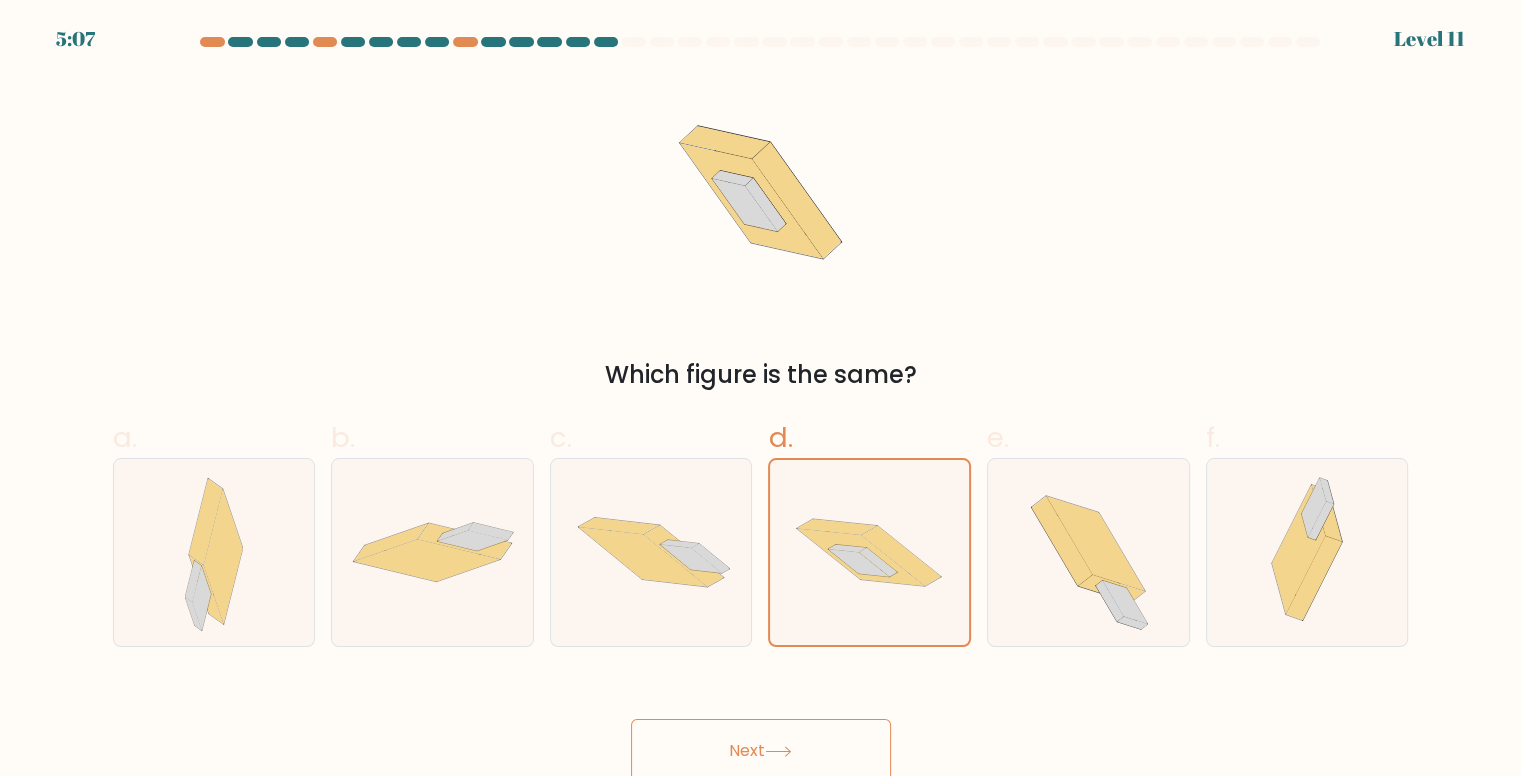 click on "Next" at bounding box center [761, 751] 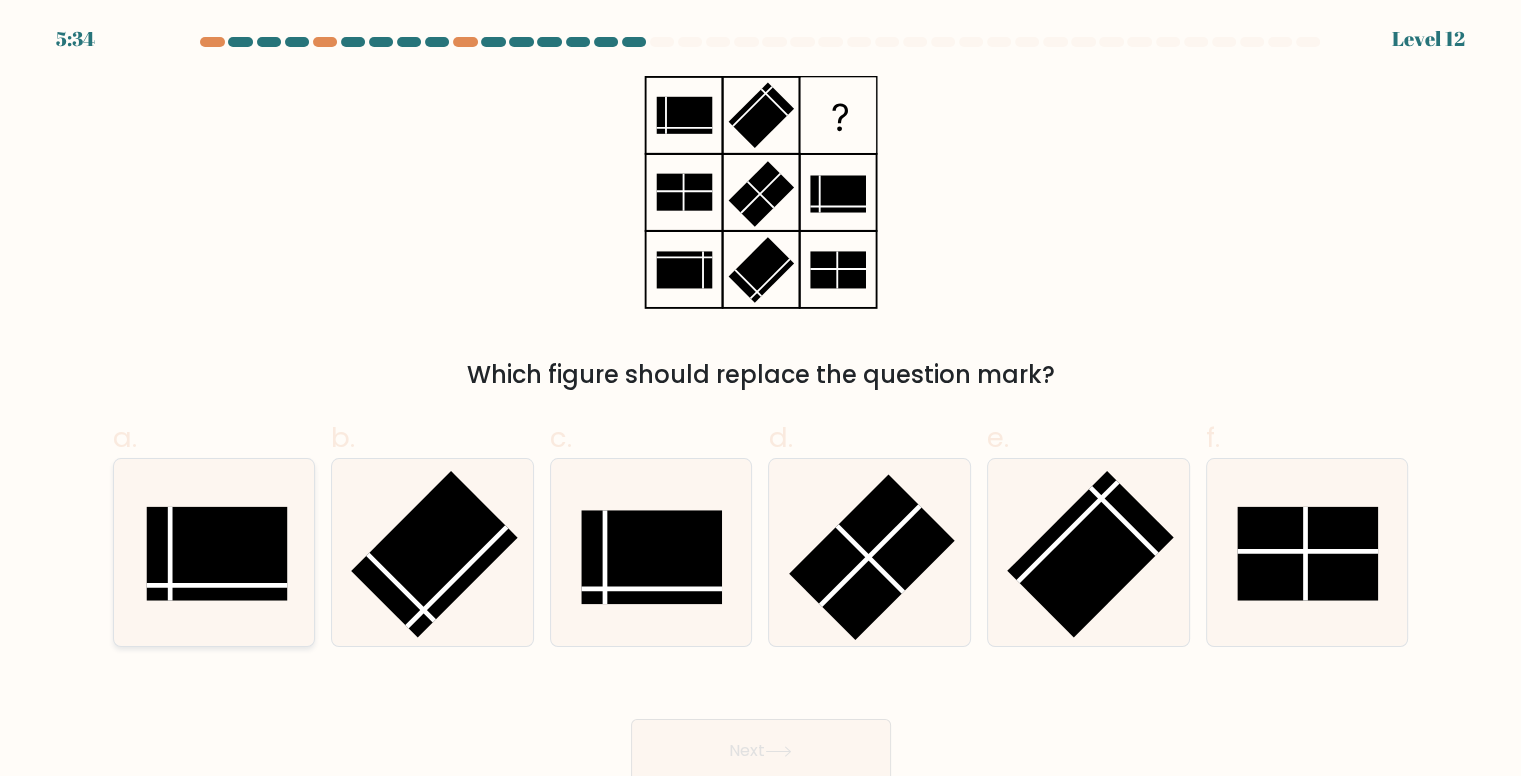 click 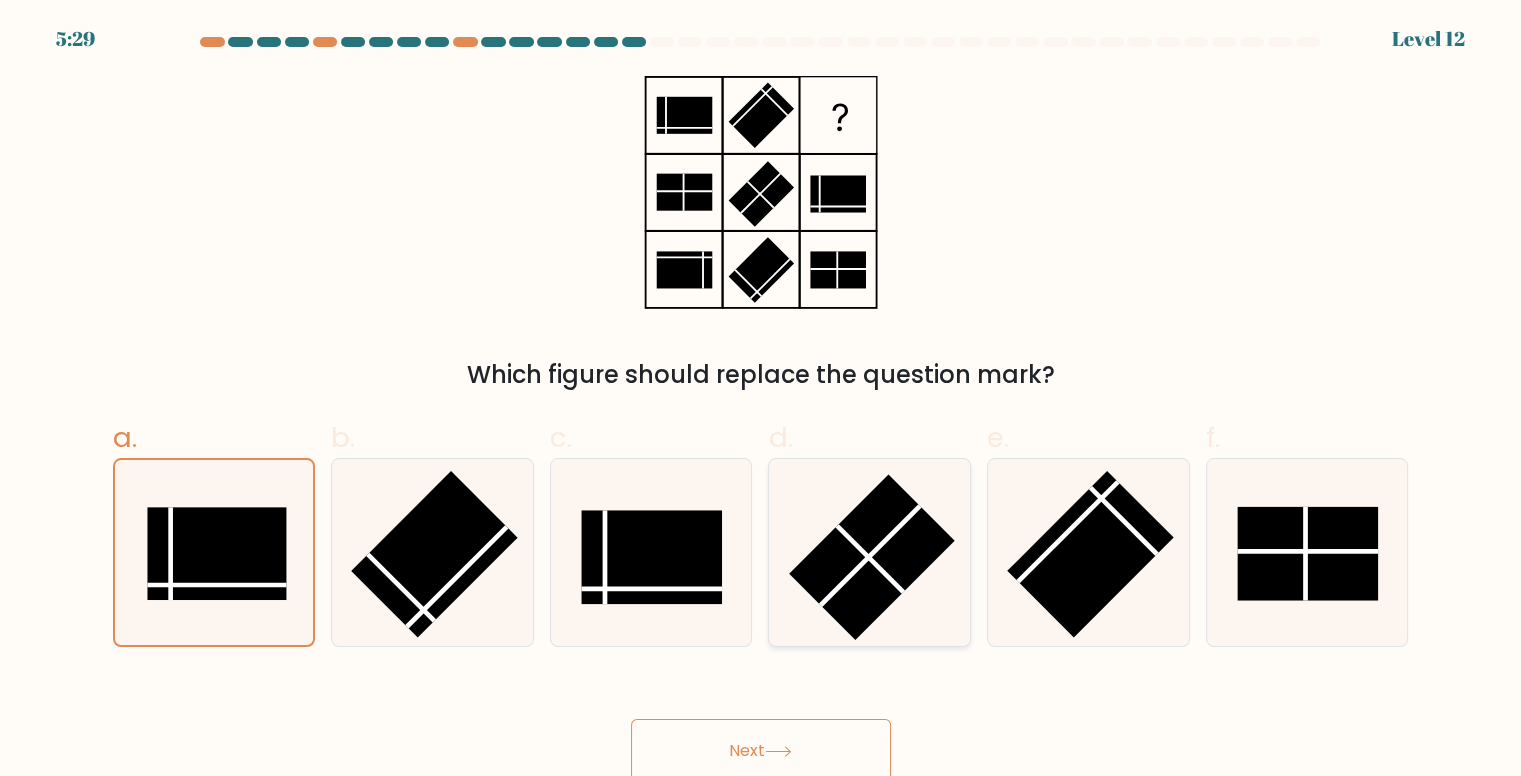 click 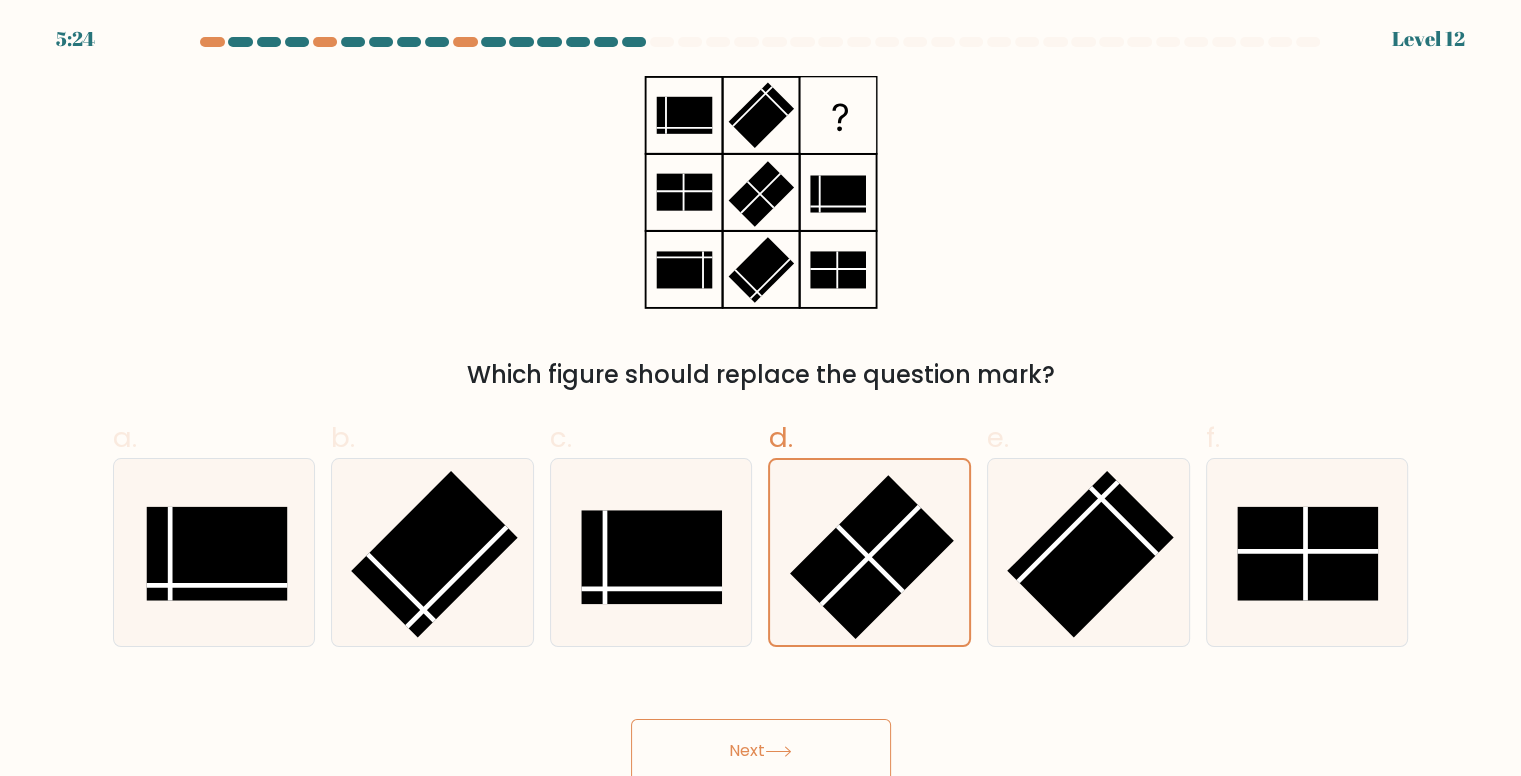 click on "Next" at bounding box center [761, 751] 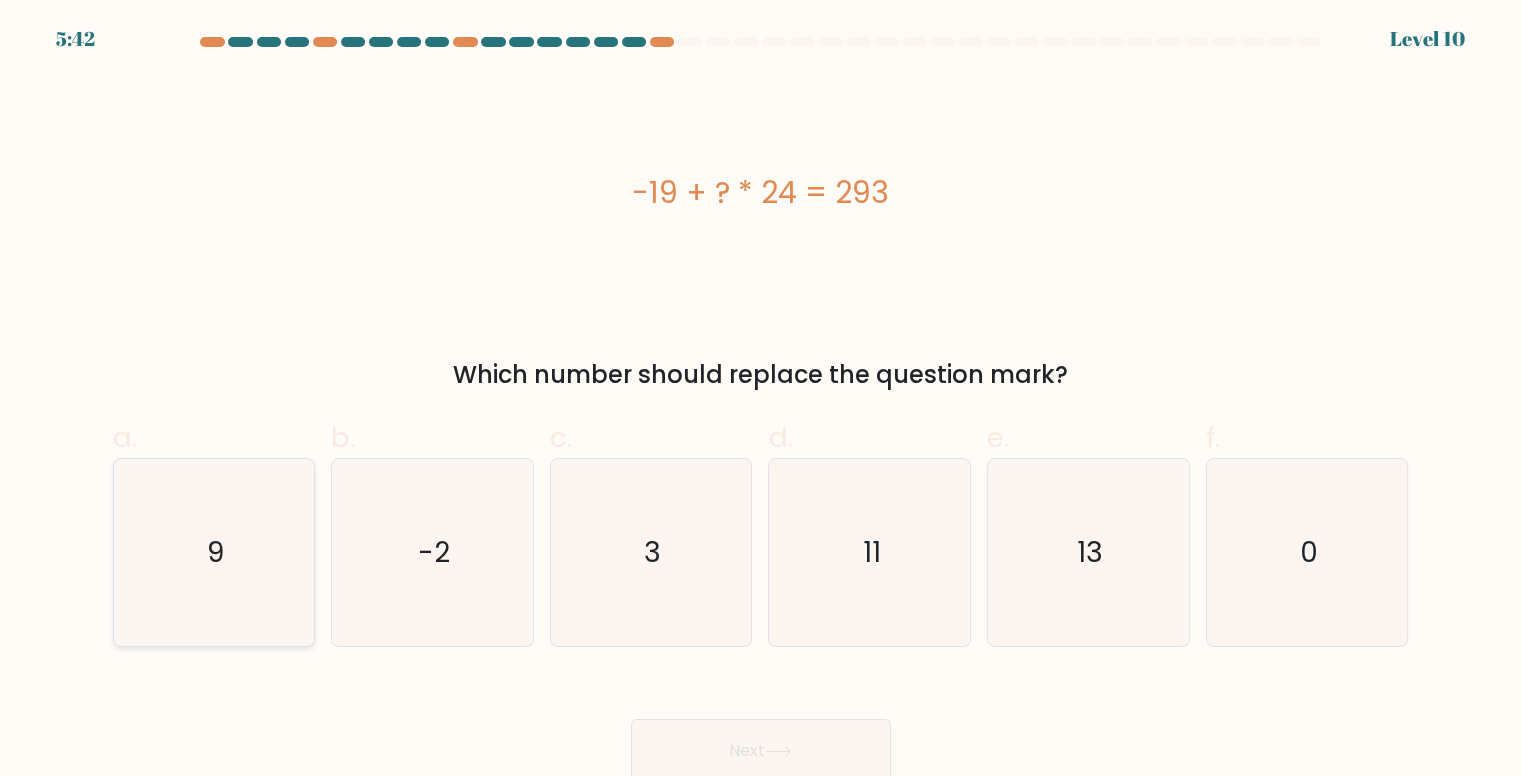 click on "9" 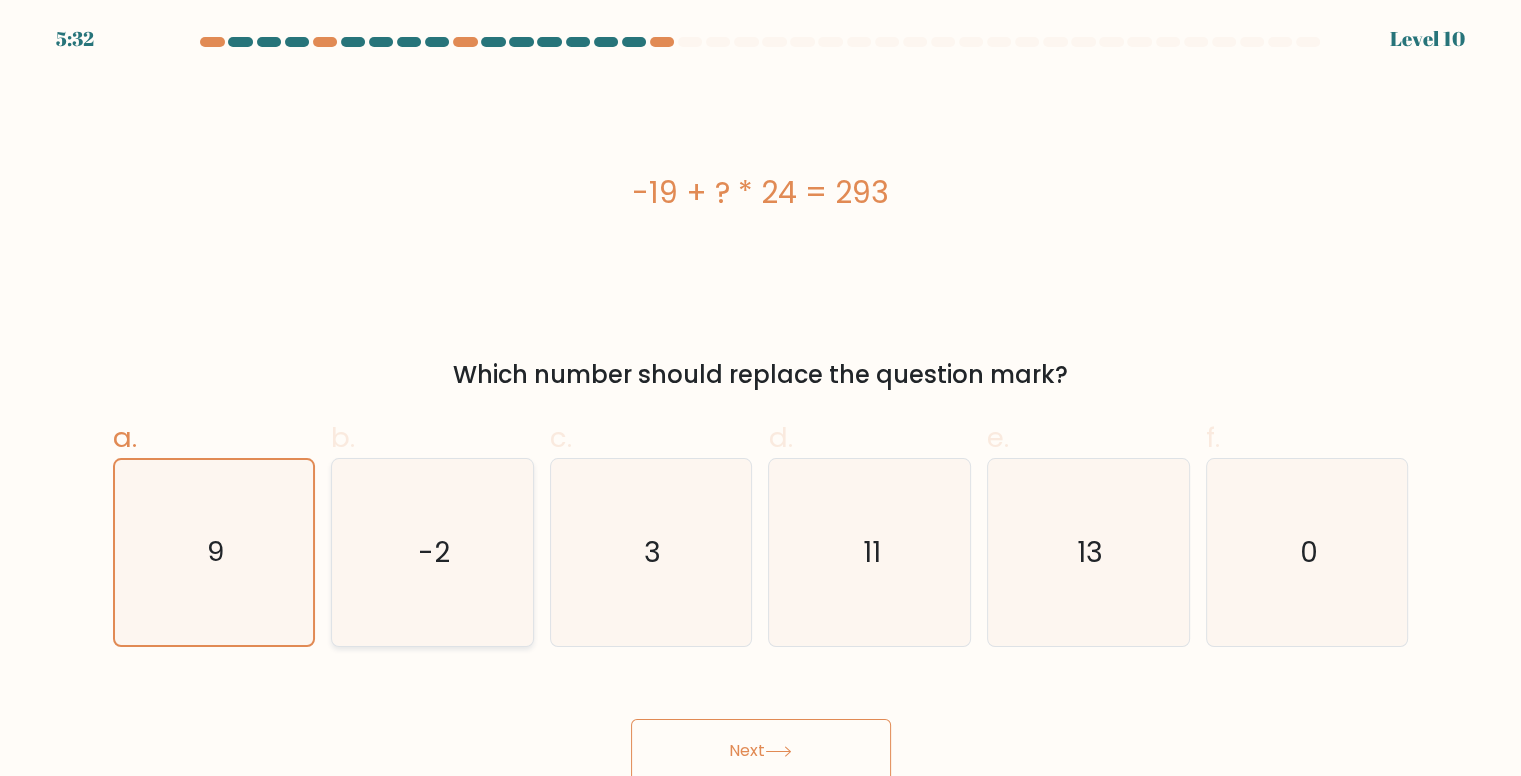 click on "-2" 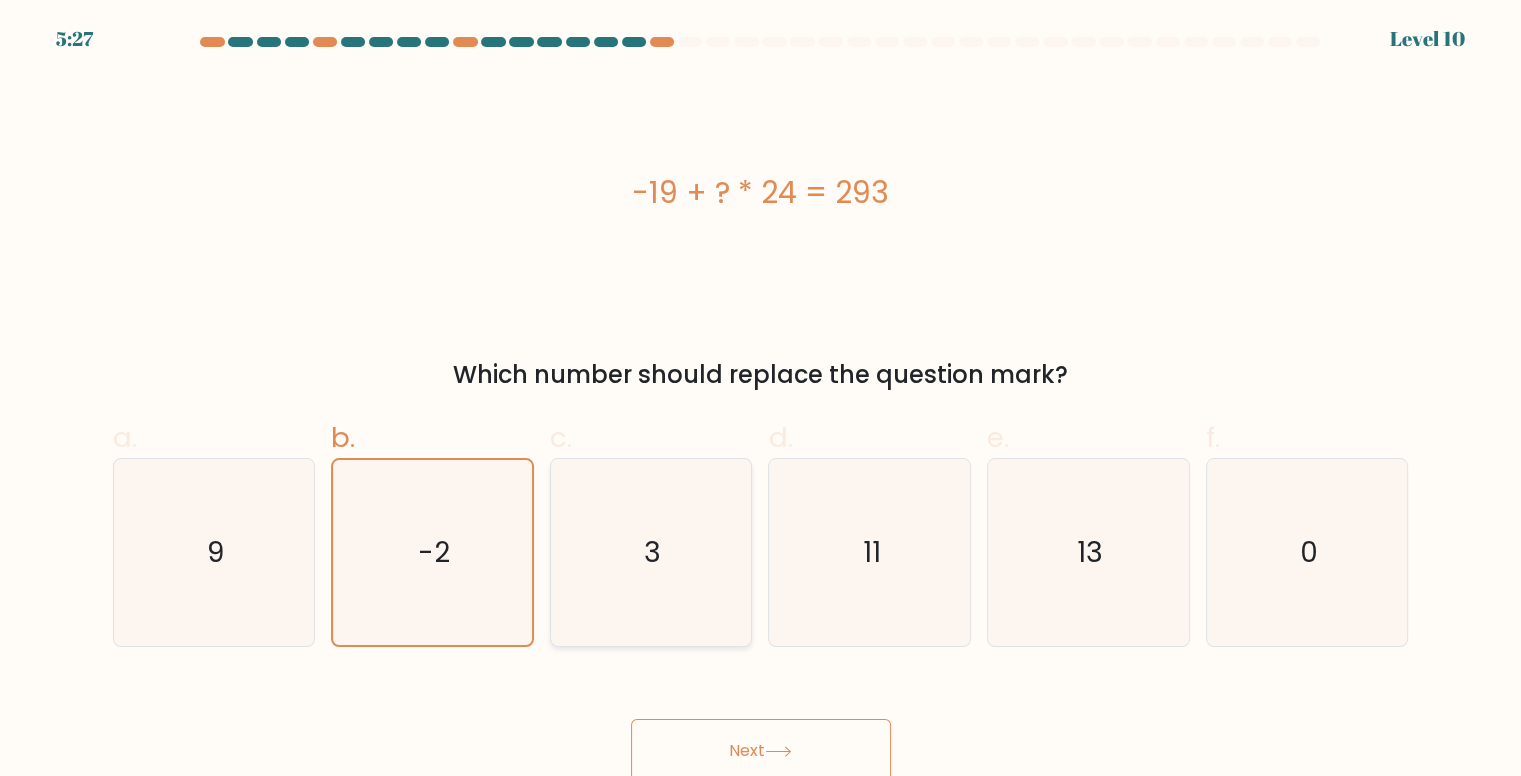 click on "3" 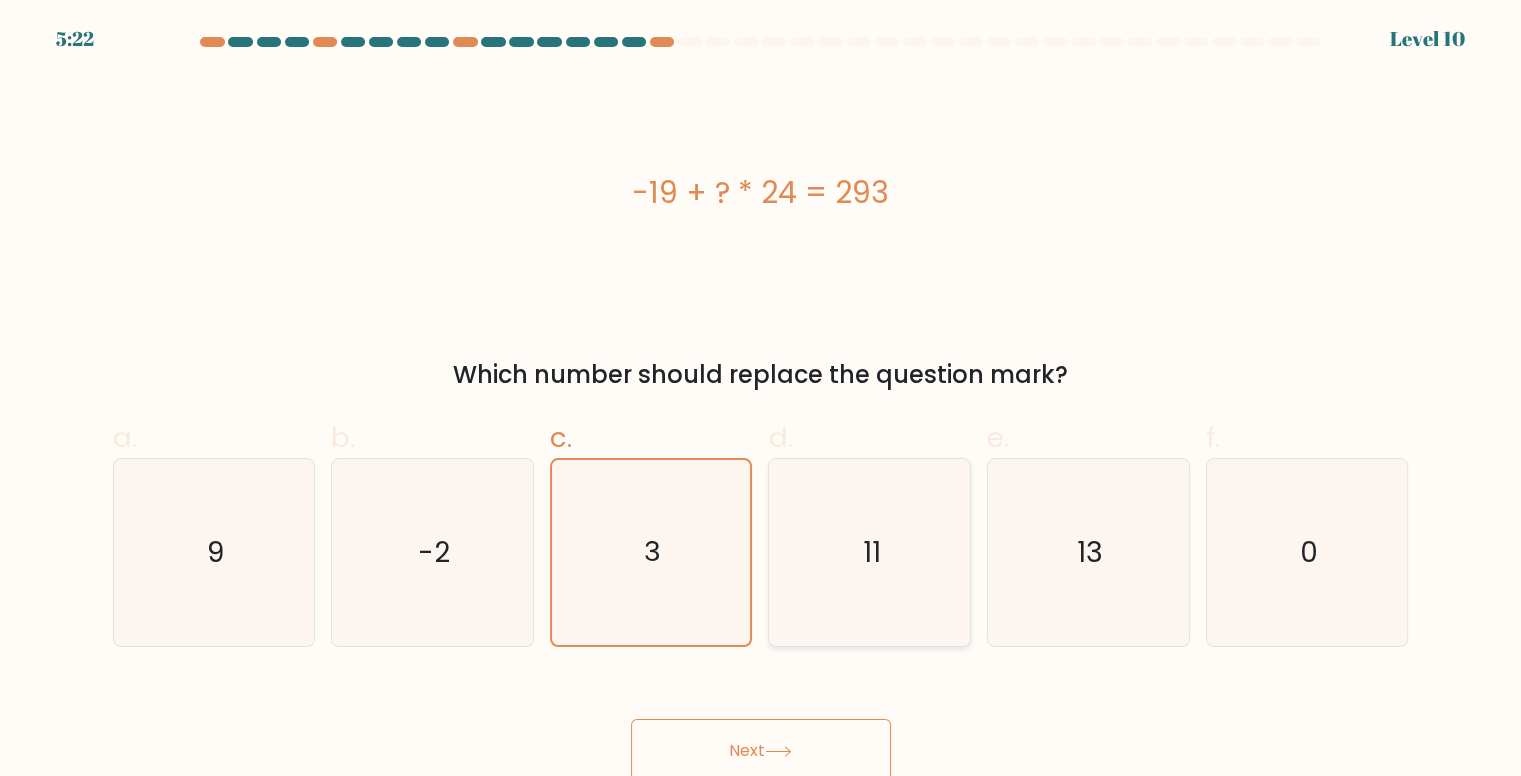 click on "11" 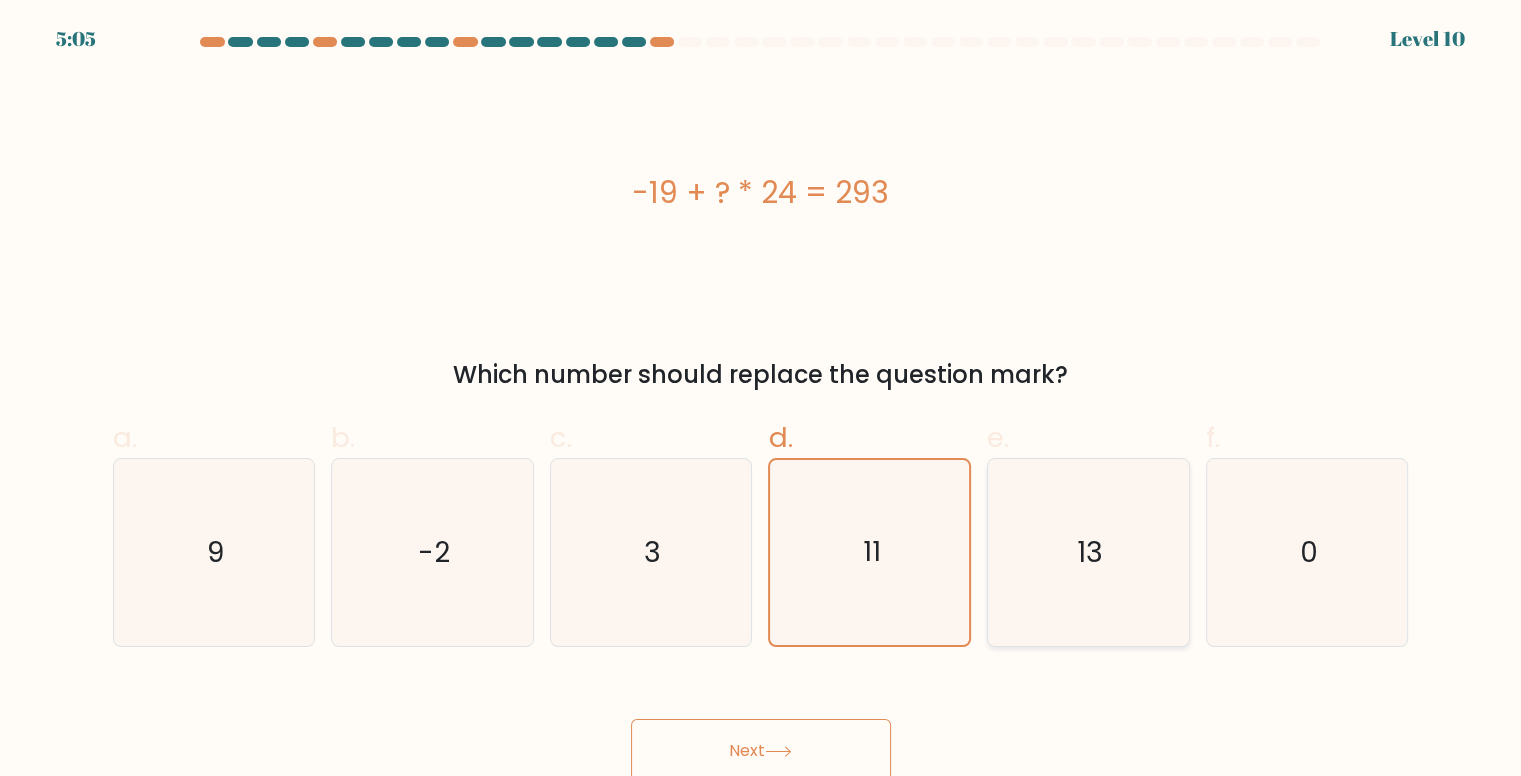 click on "13" 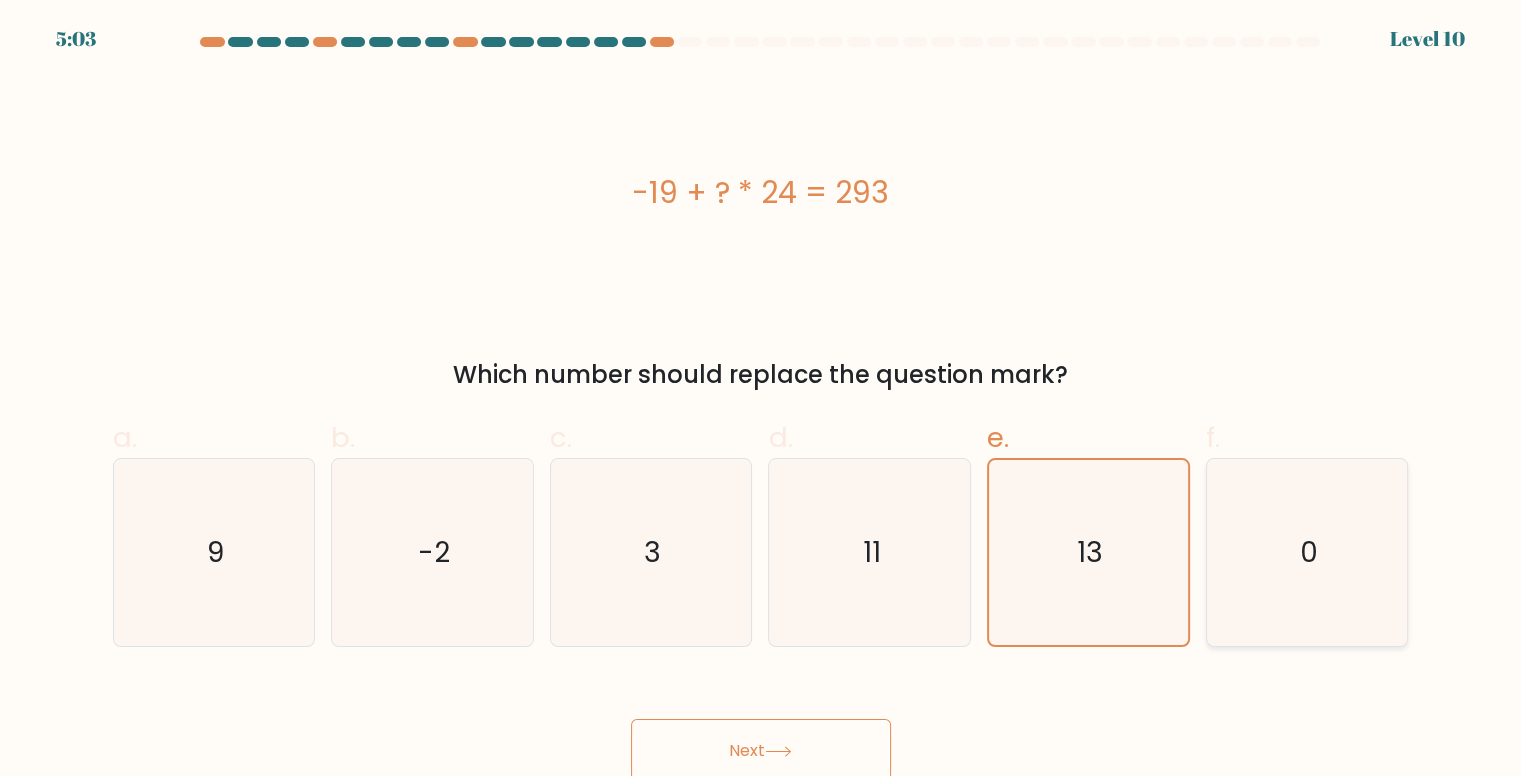 click on "0" 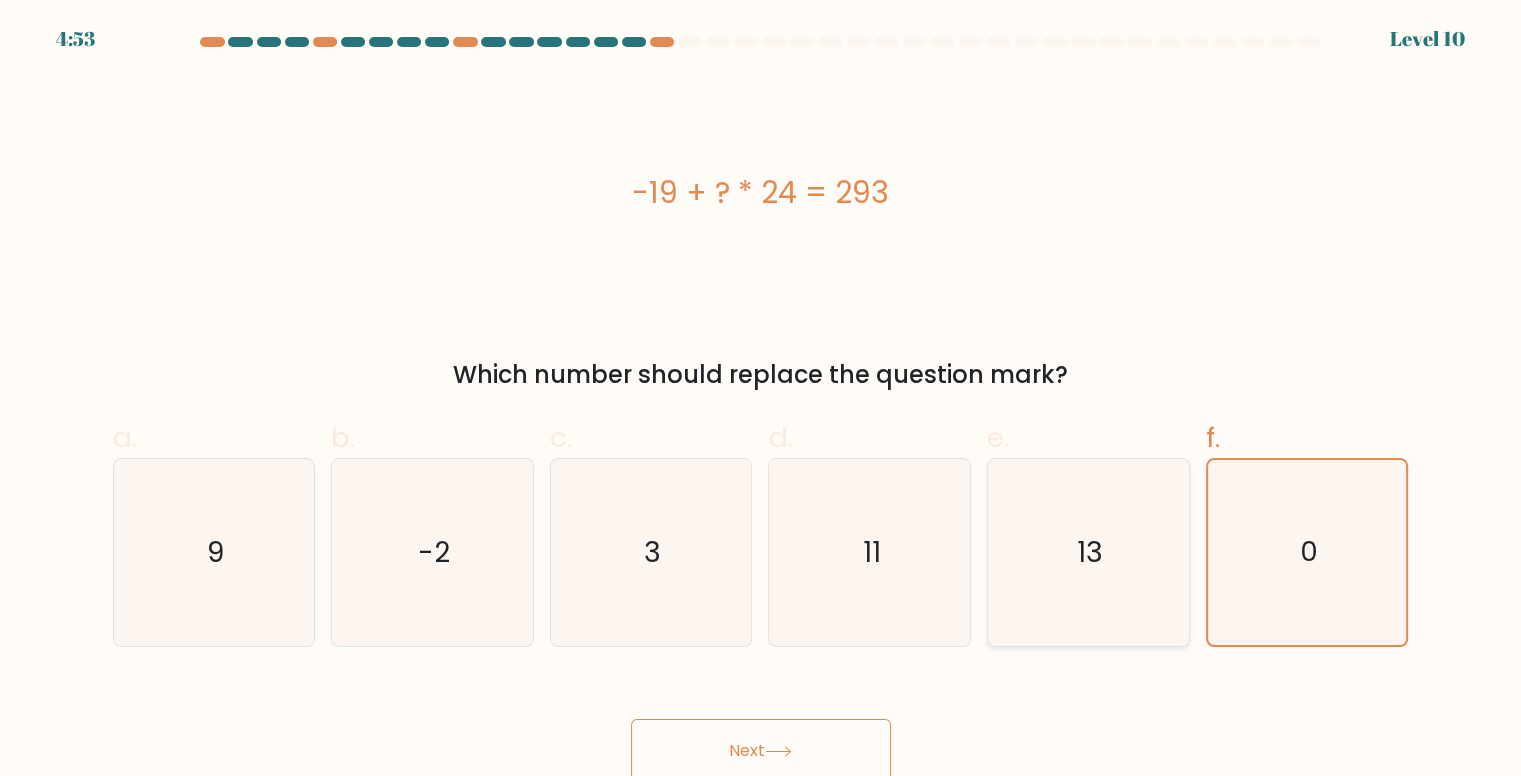click on "13" 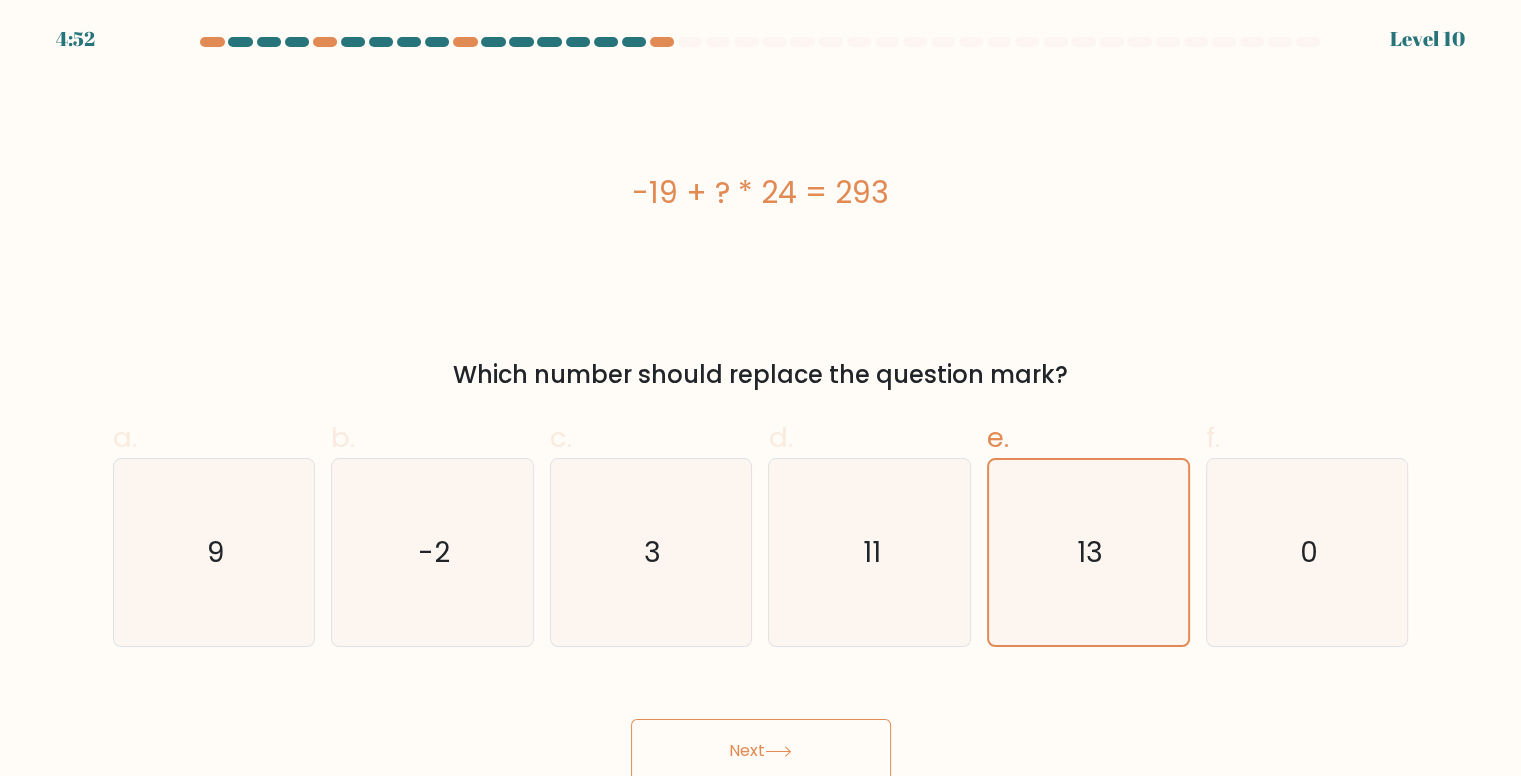 click on "Next" at bounding box center [761, 751] 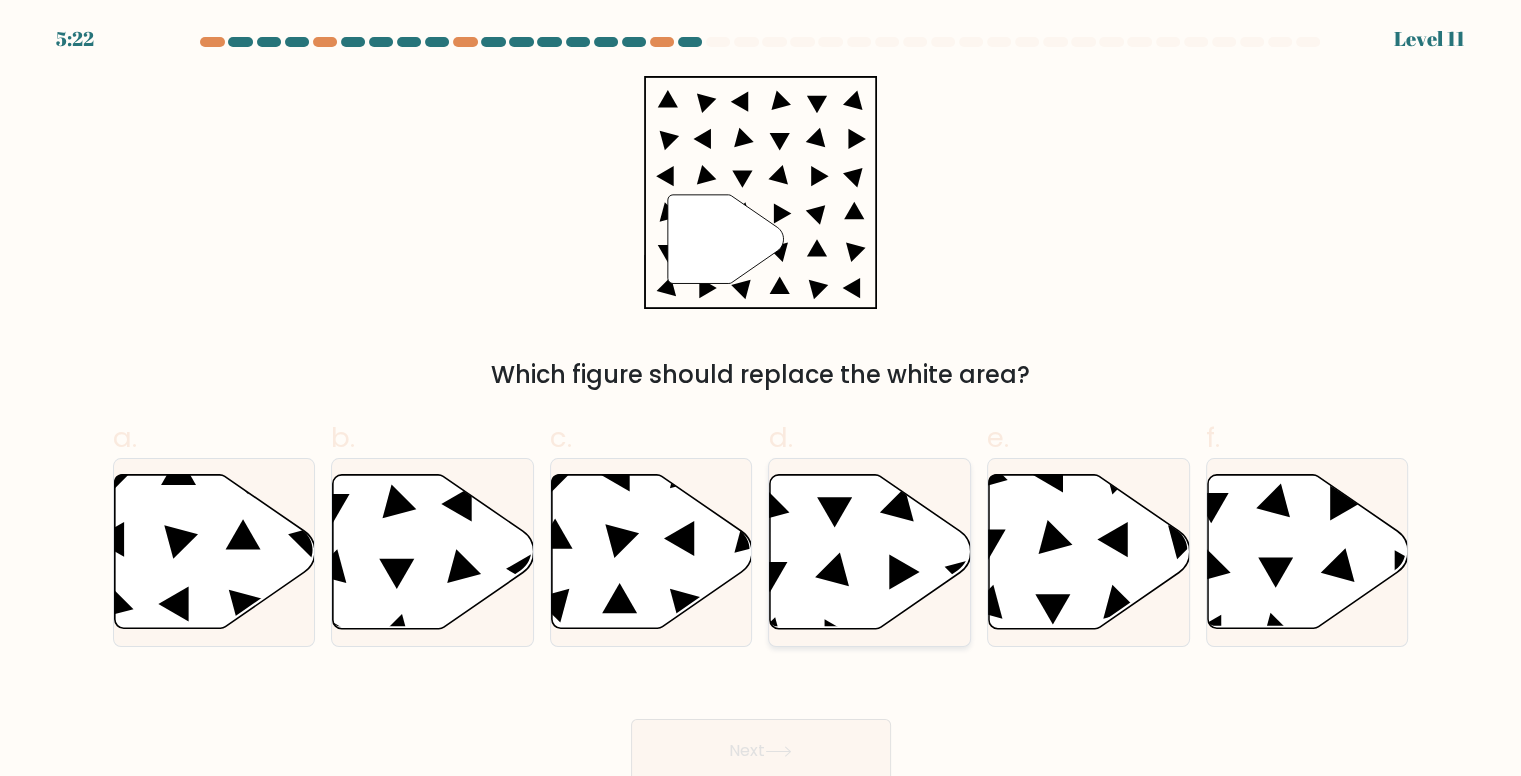 click 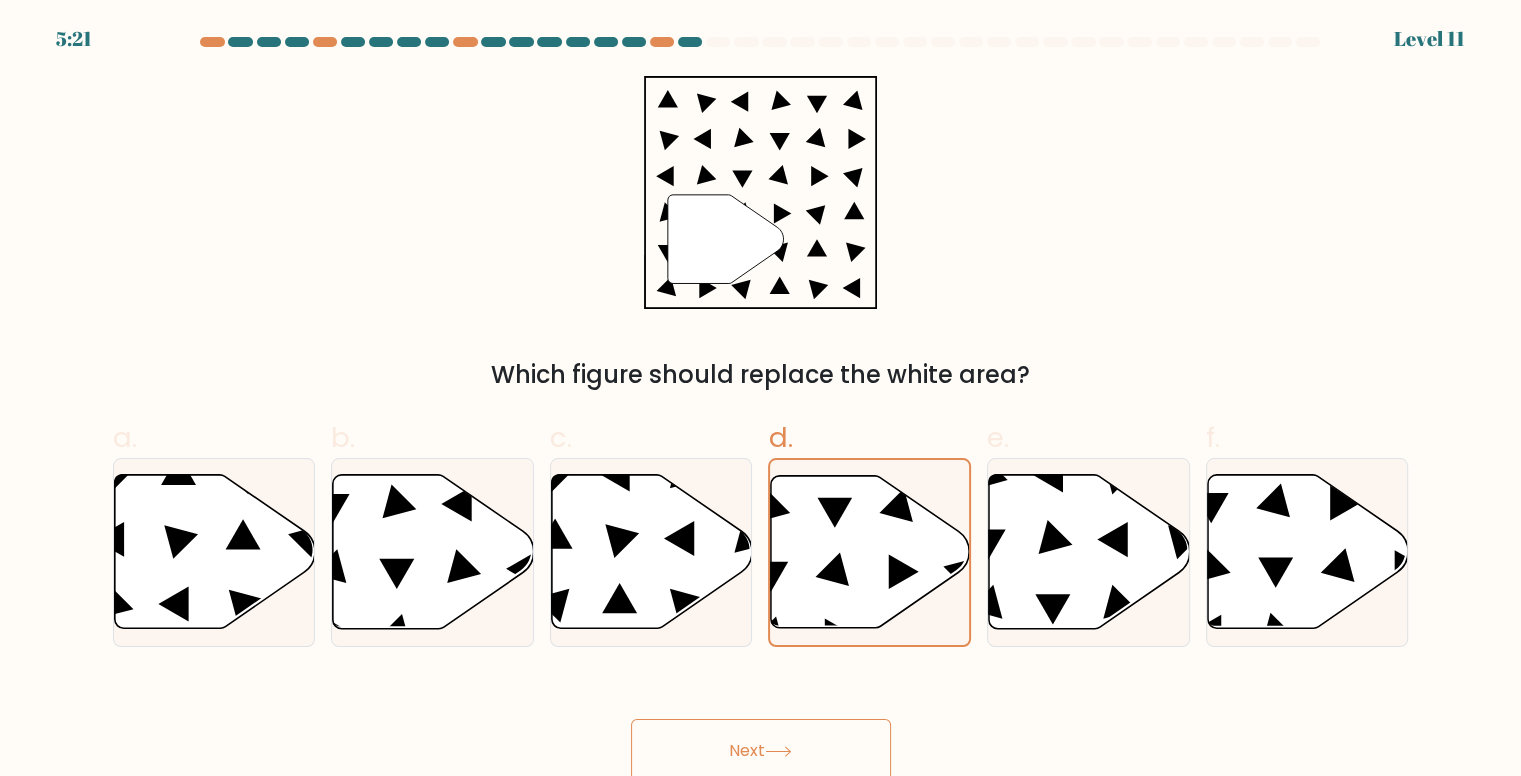 click on "Next" at bounding box center [761, 751] 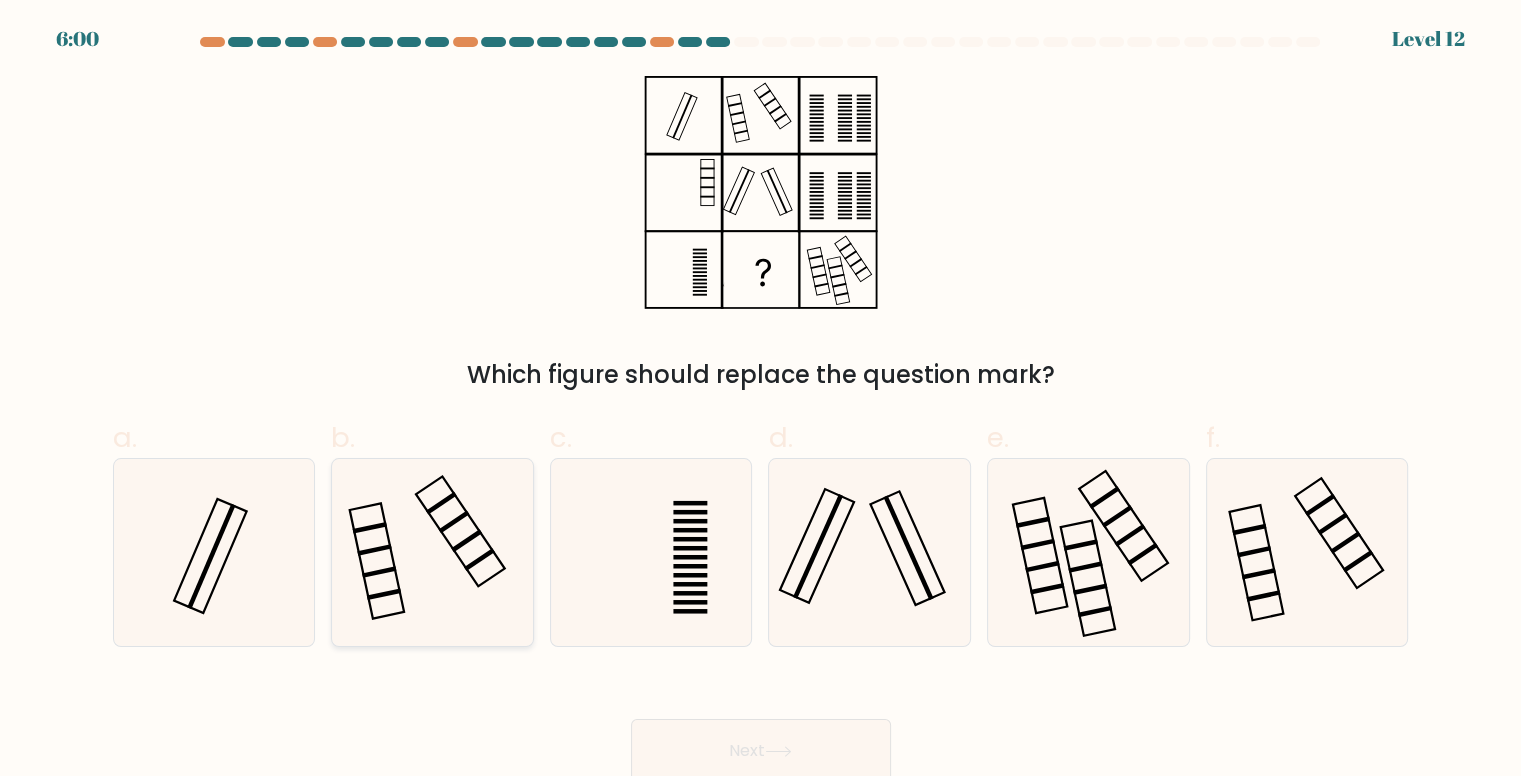 click 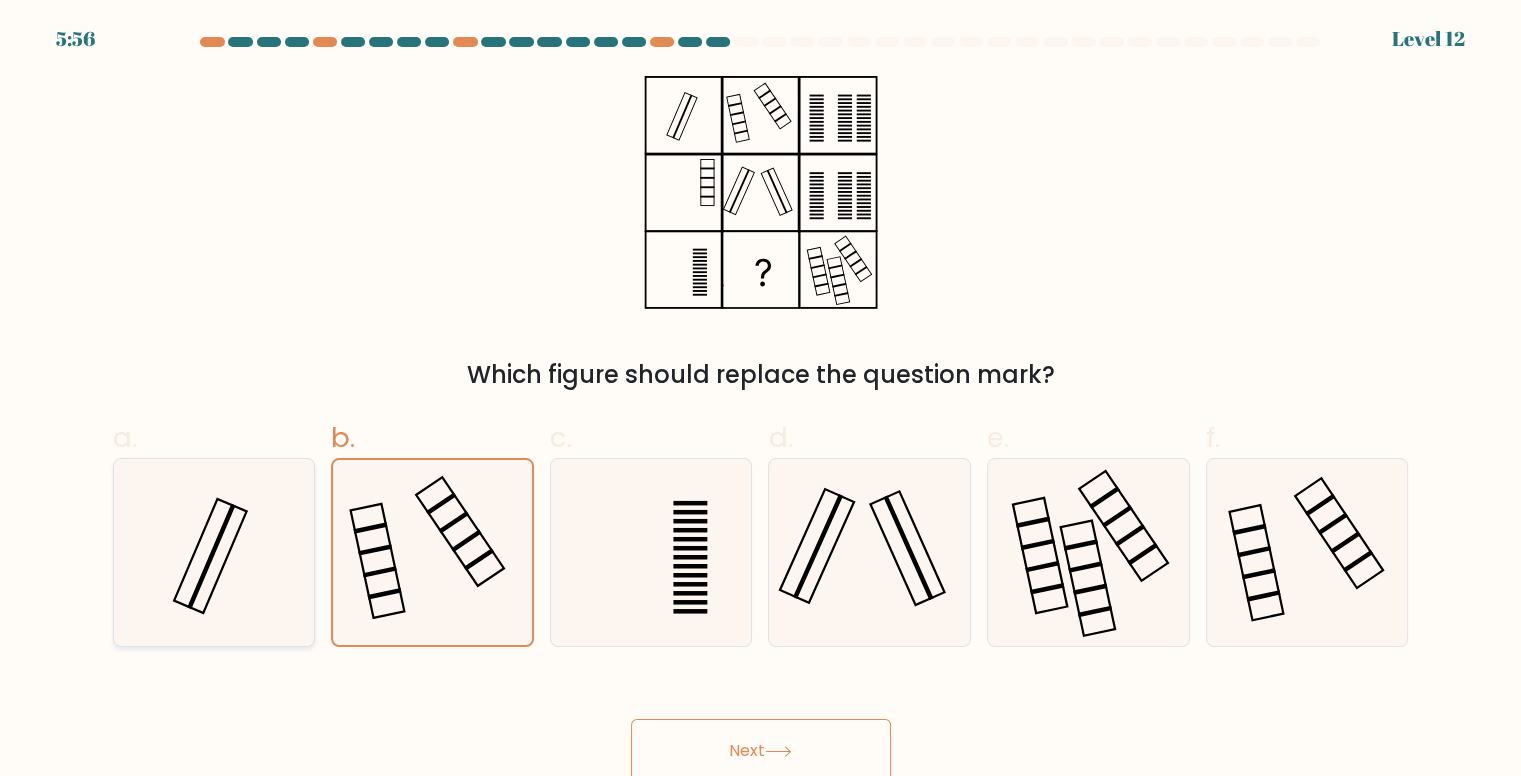 click 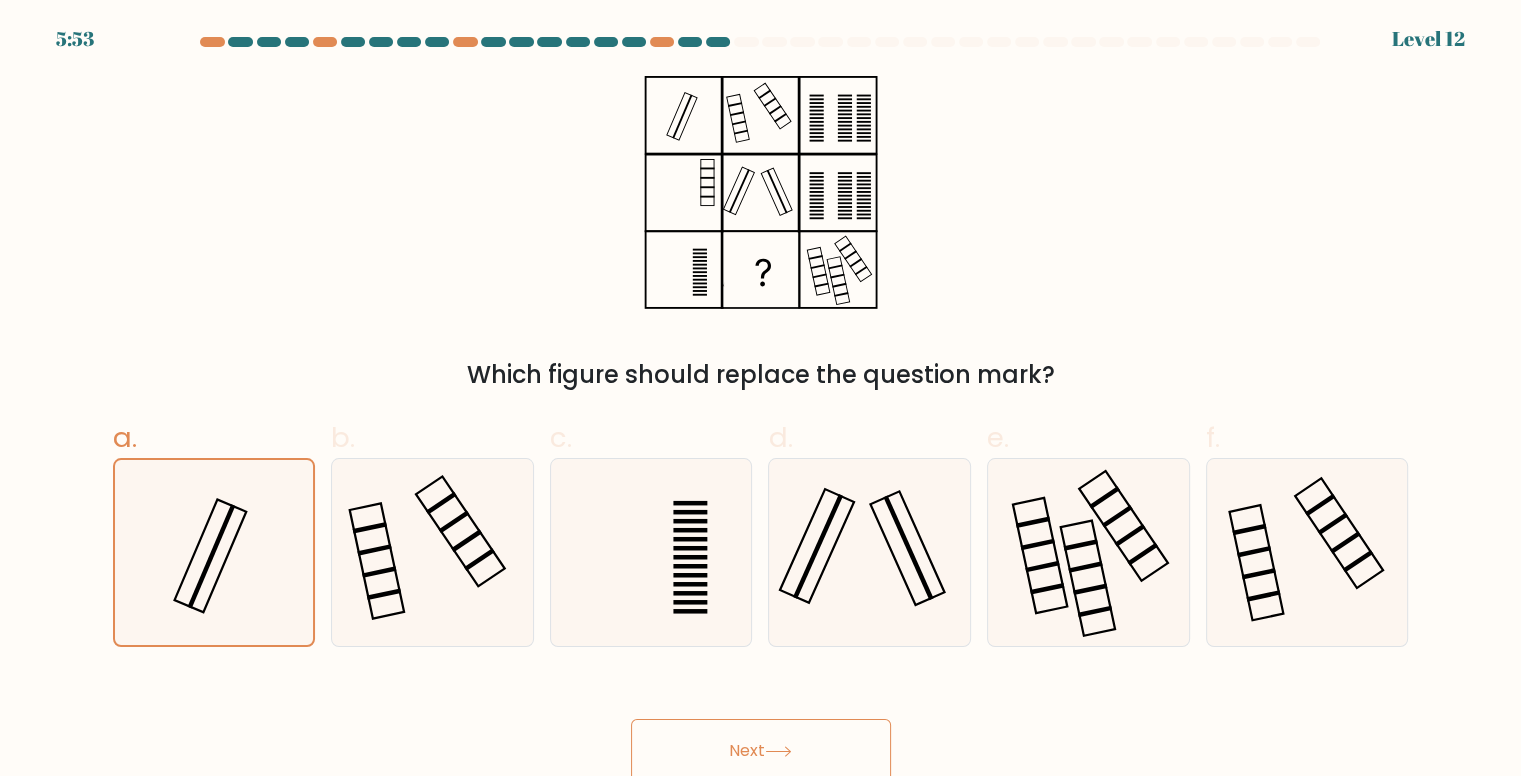 click on "Next" at bounding box center (761, 751) 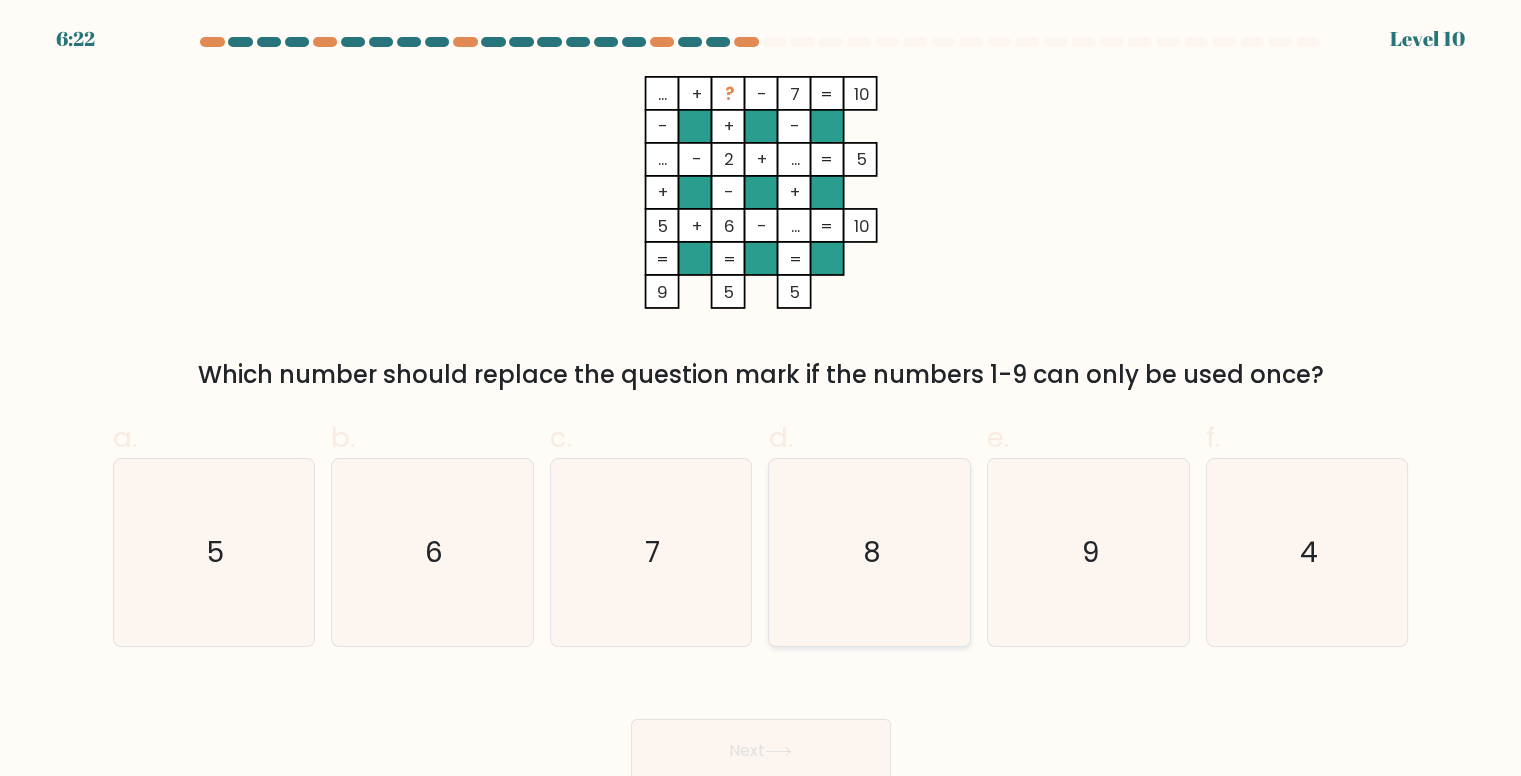 click on "8" 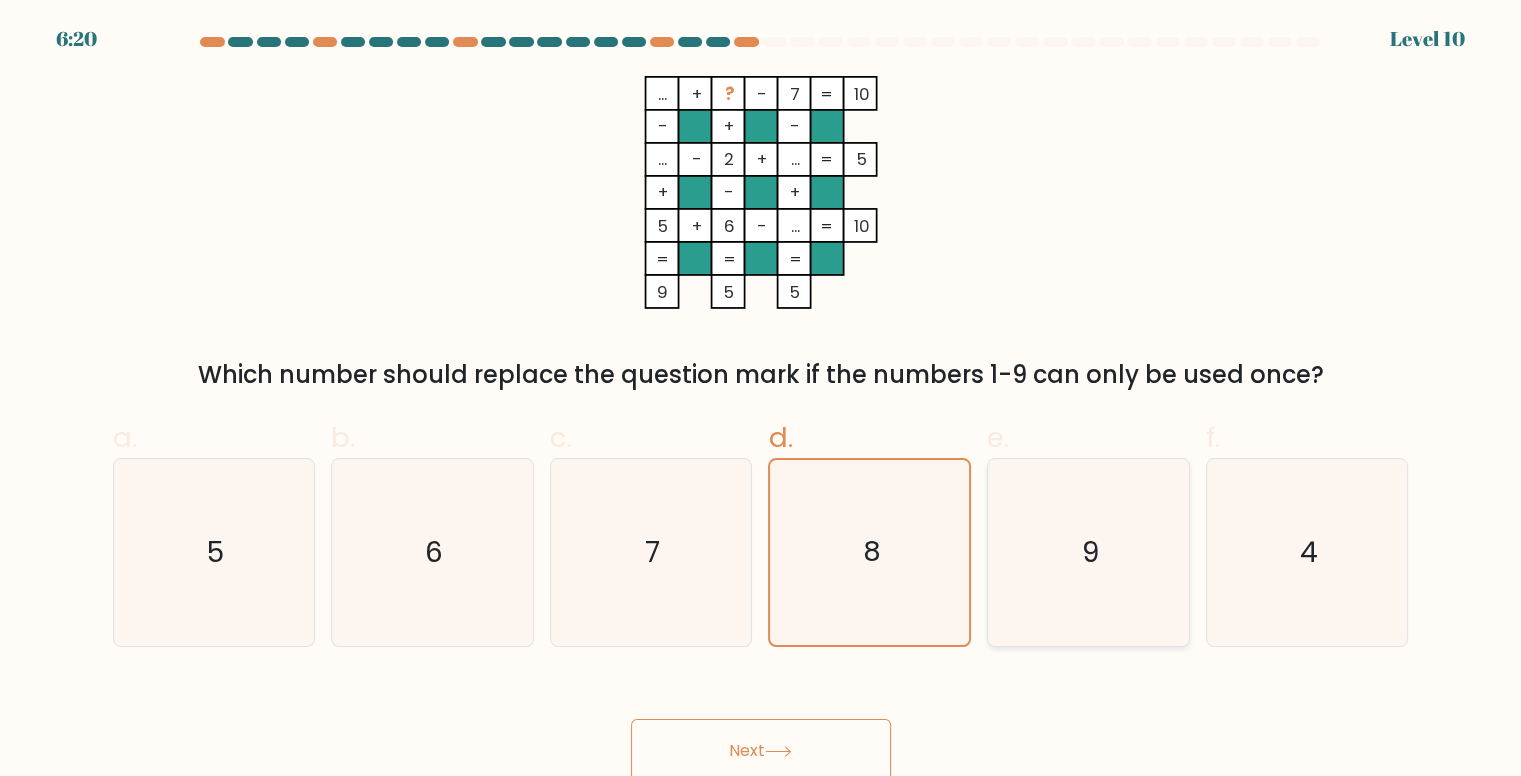 click on "9" 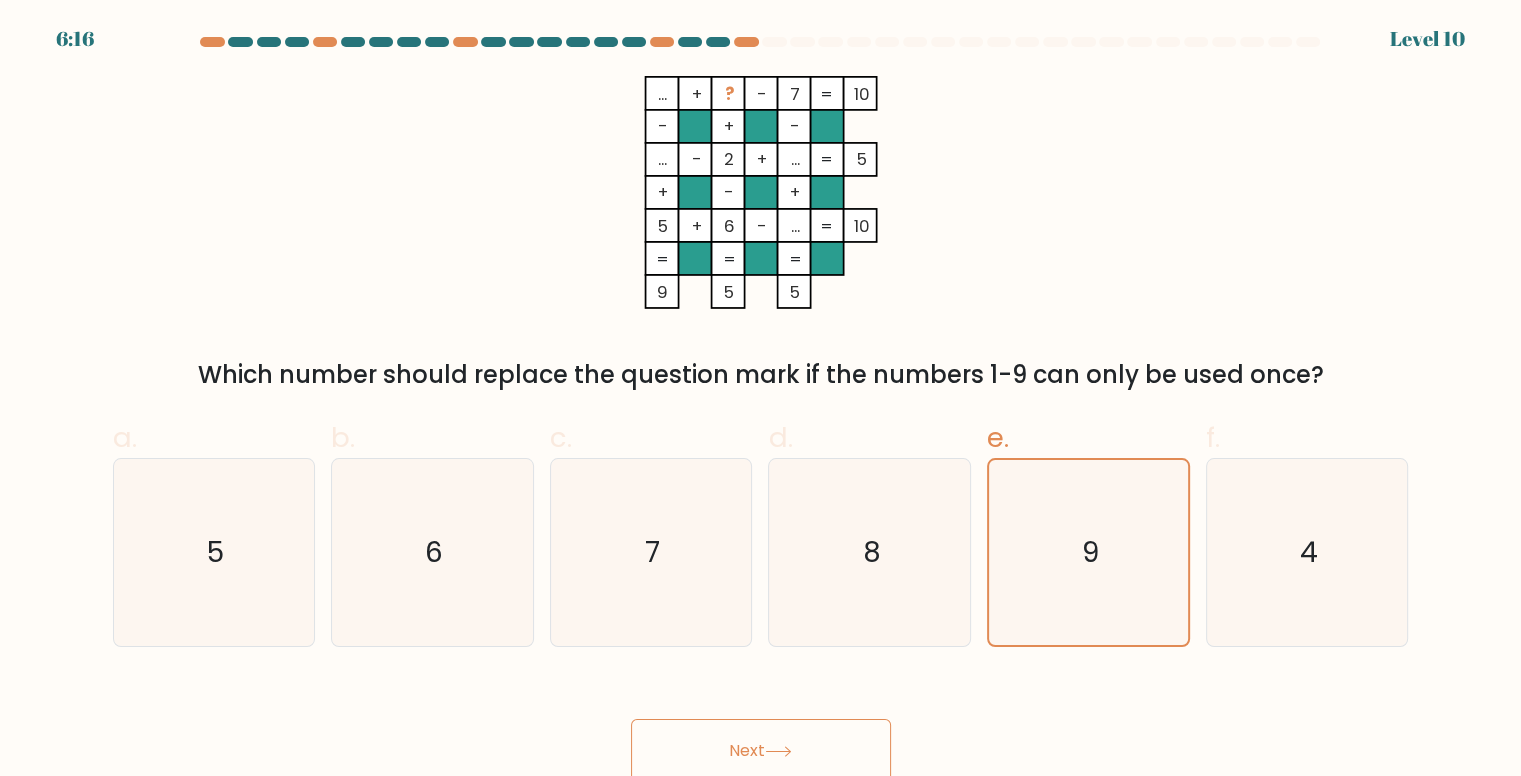 click on "Next" at bounding box center (761, 751) 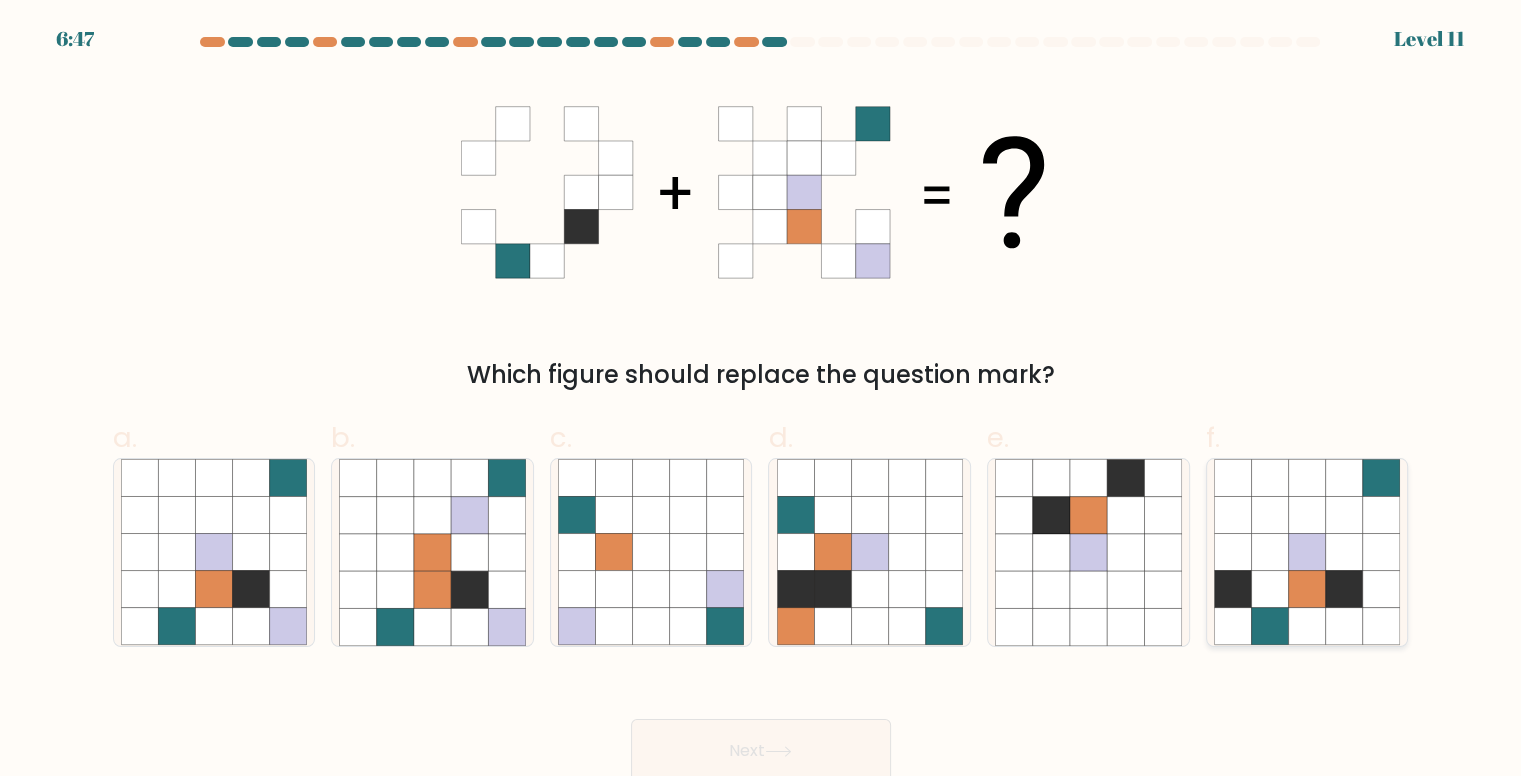 click 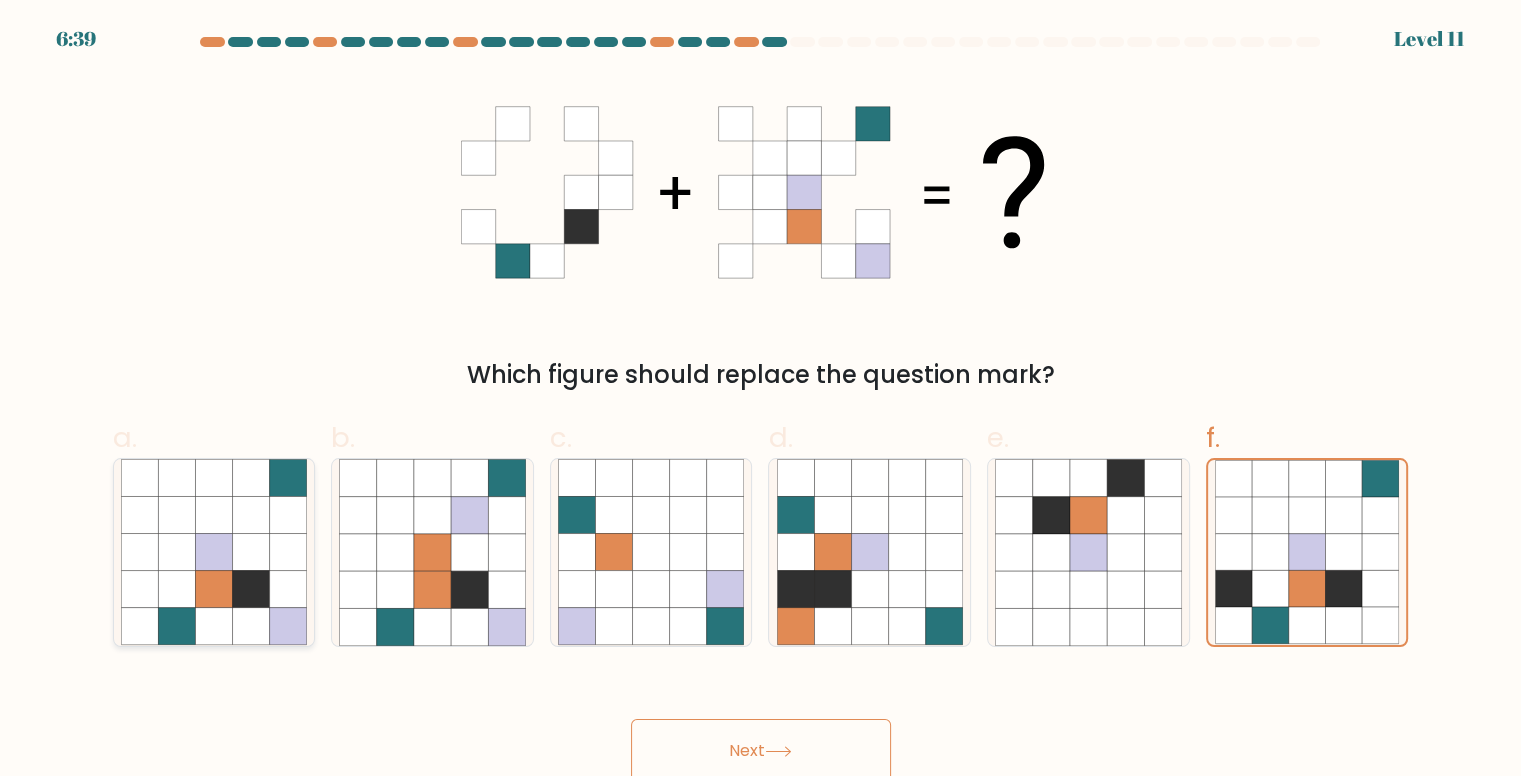 click 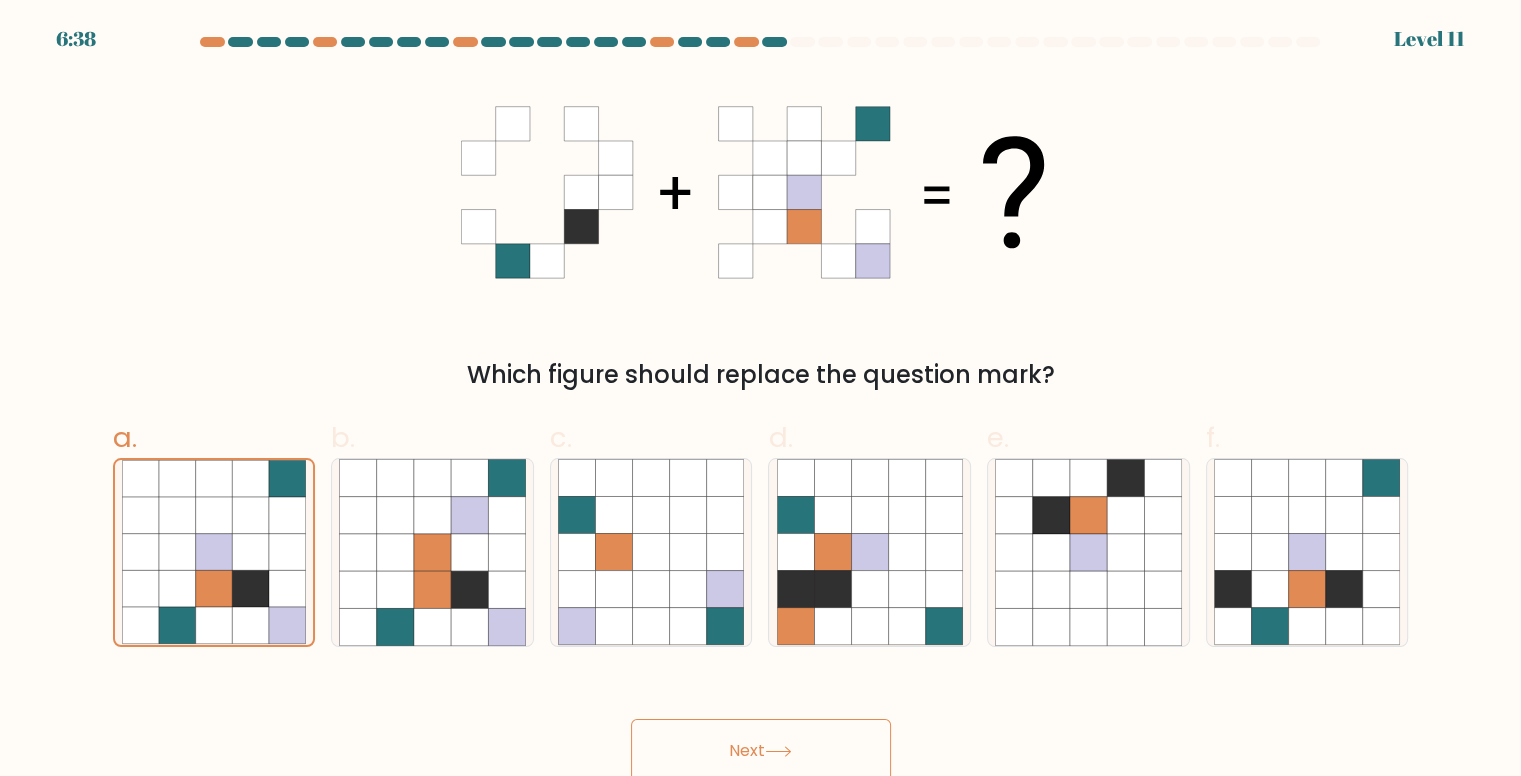 click on "Next" at bounding box center (761, 751) 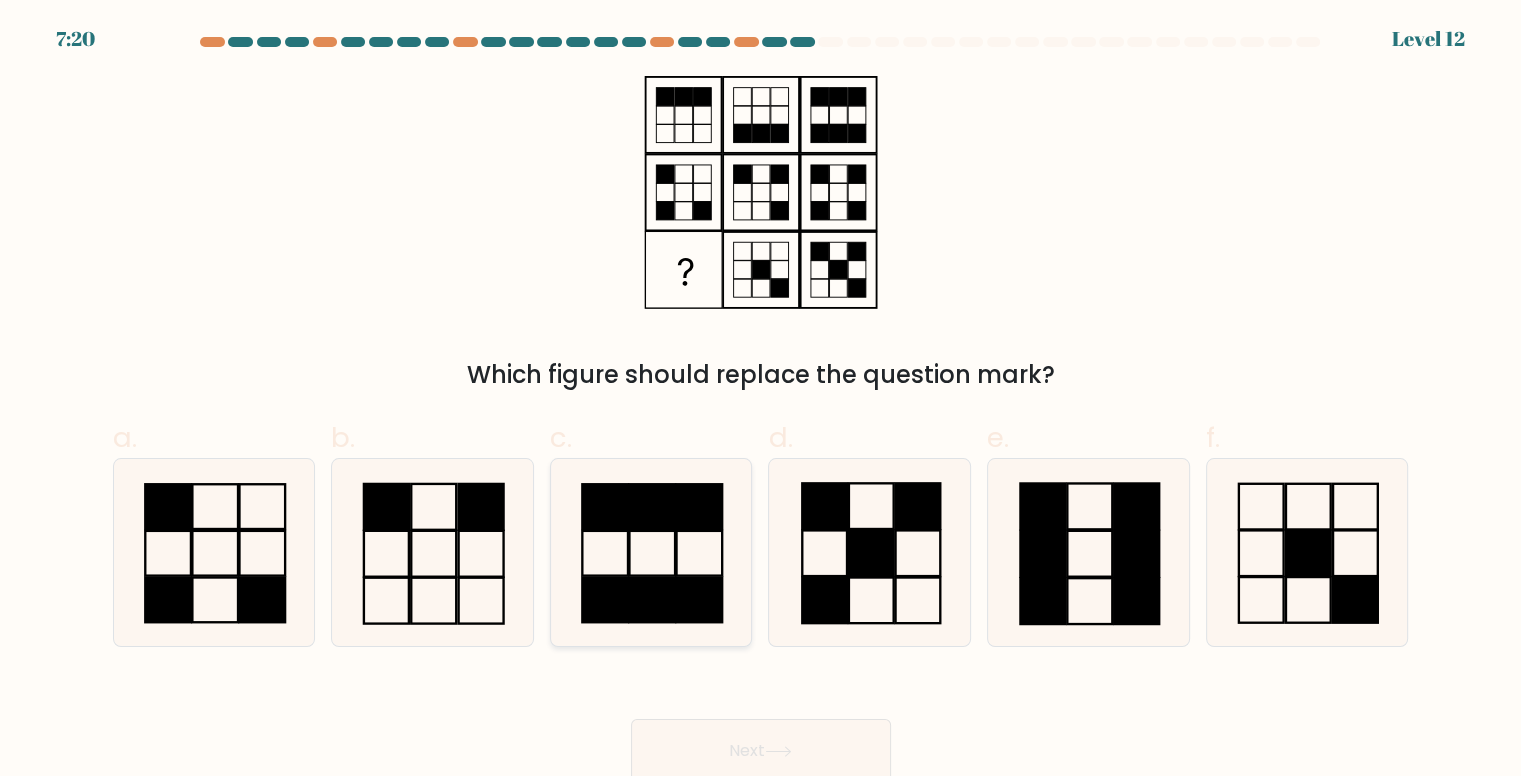 click 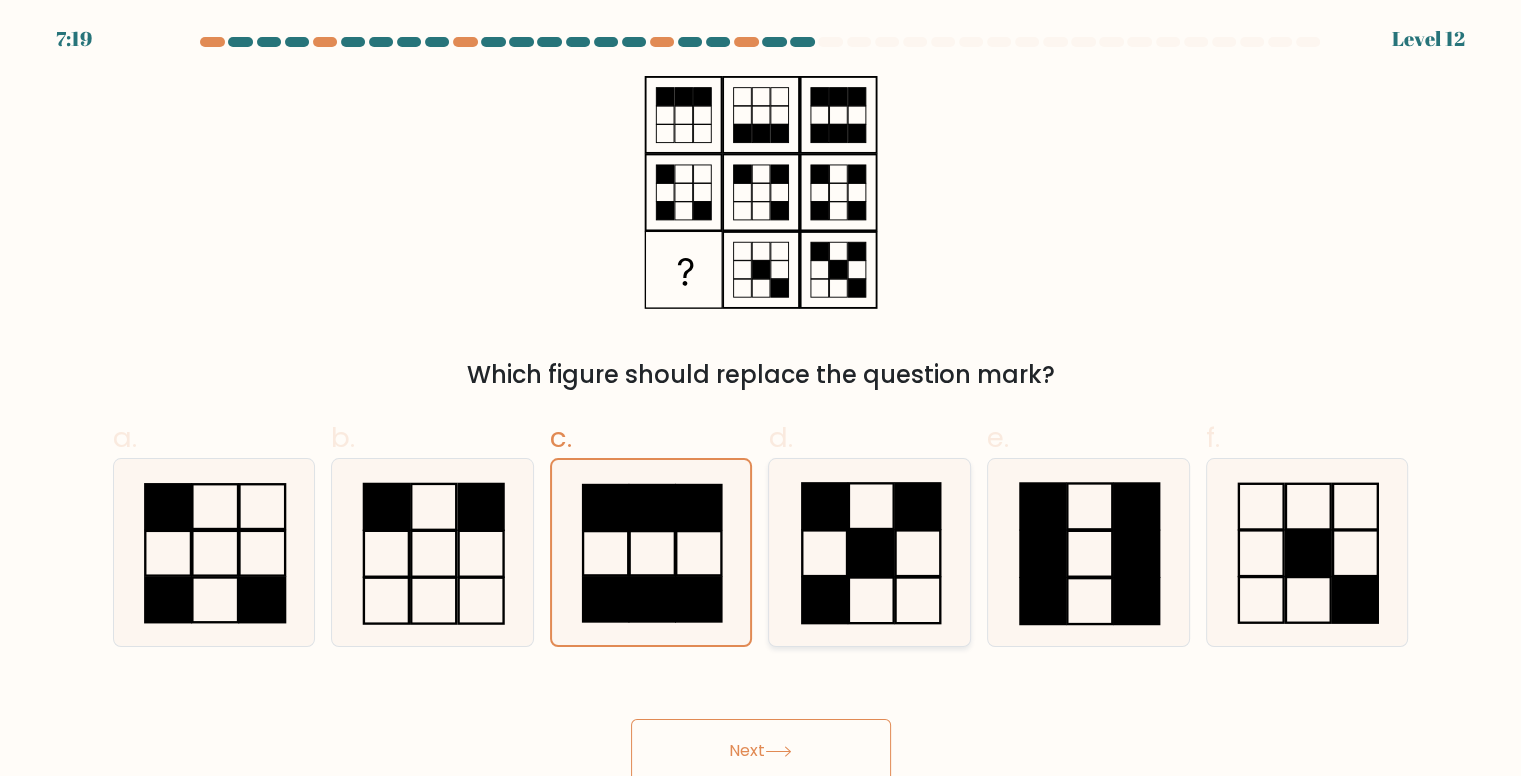 click 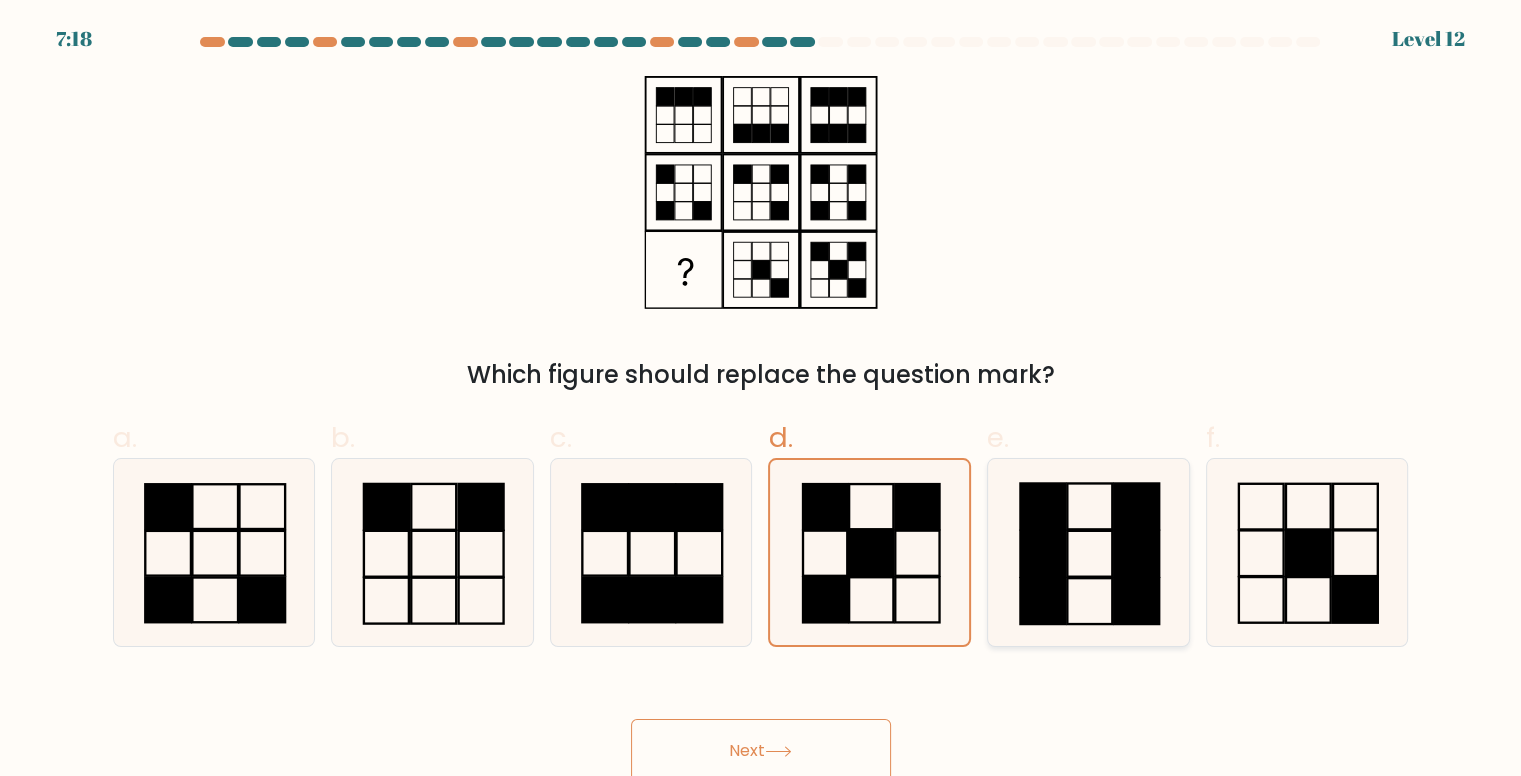 click 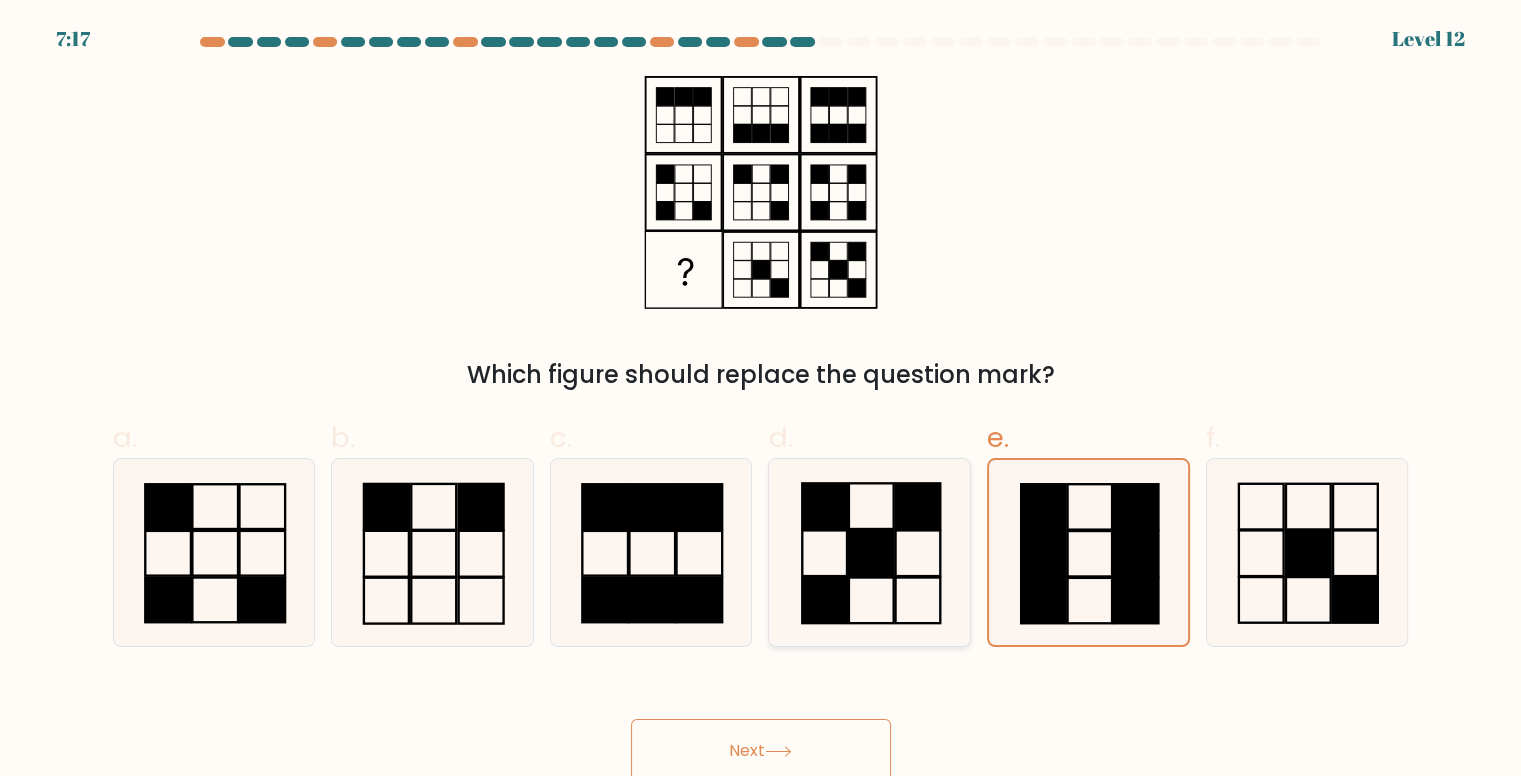 click 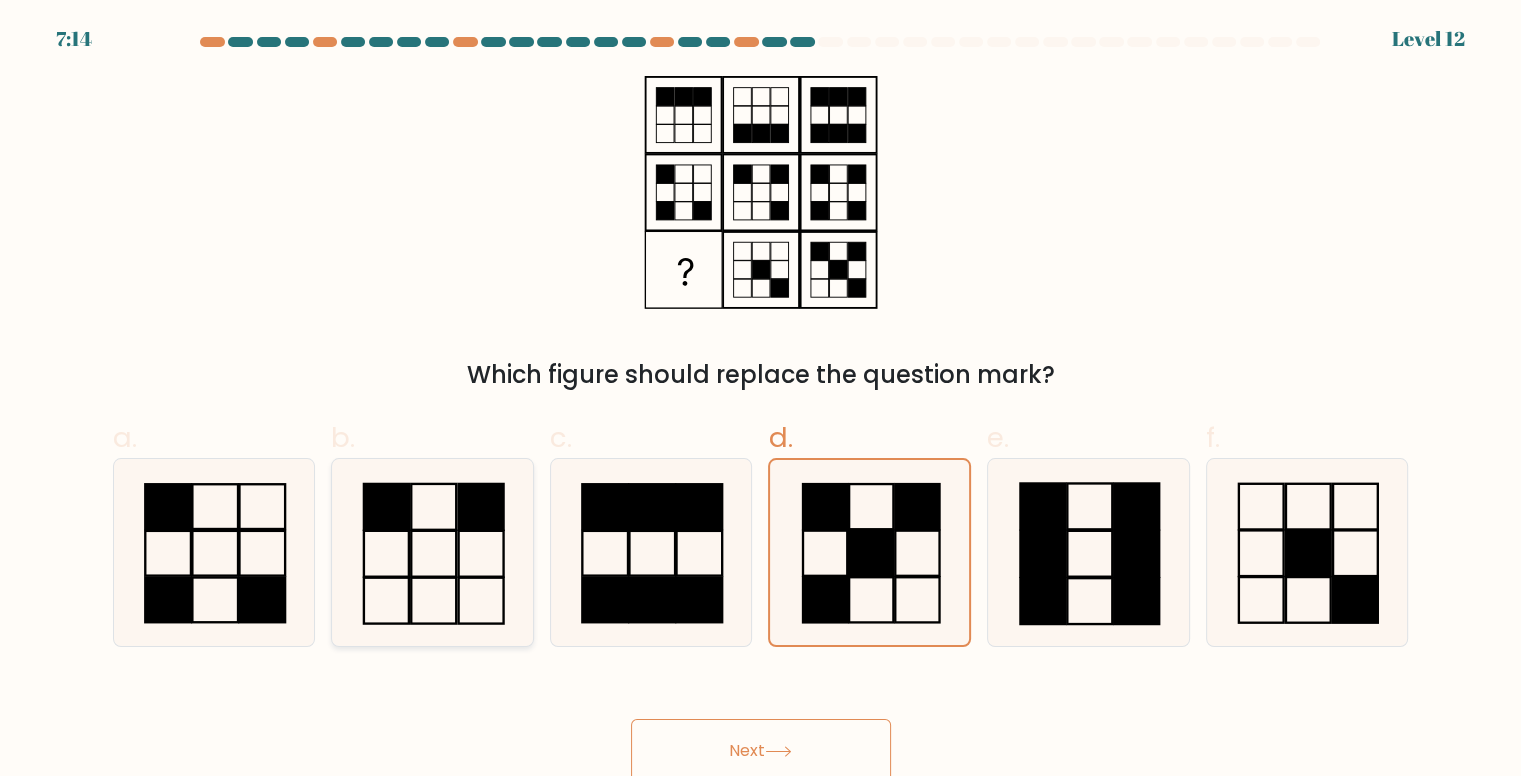click 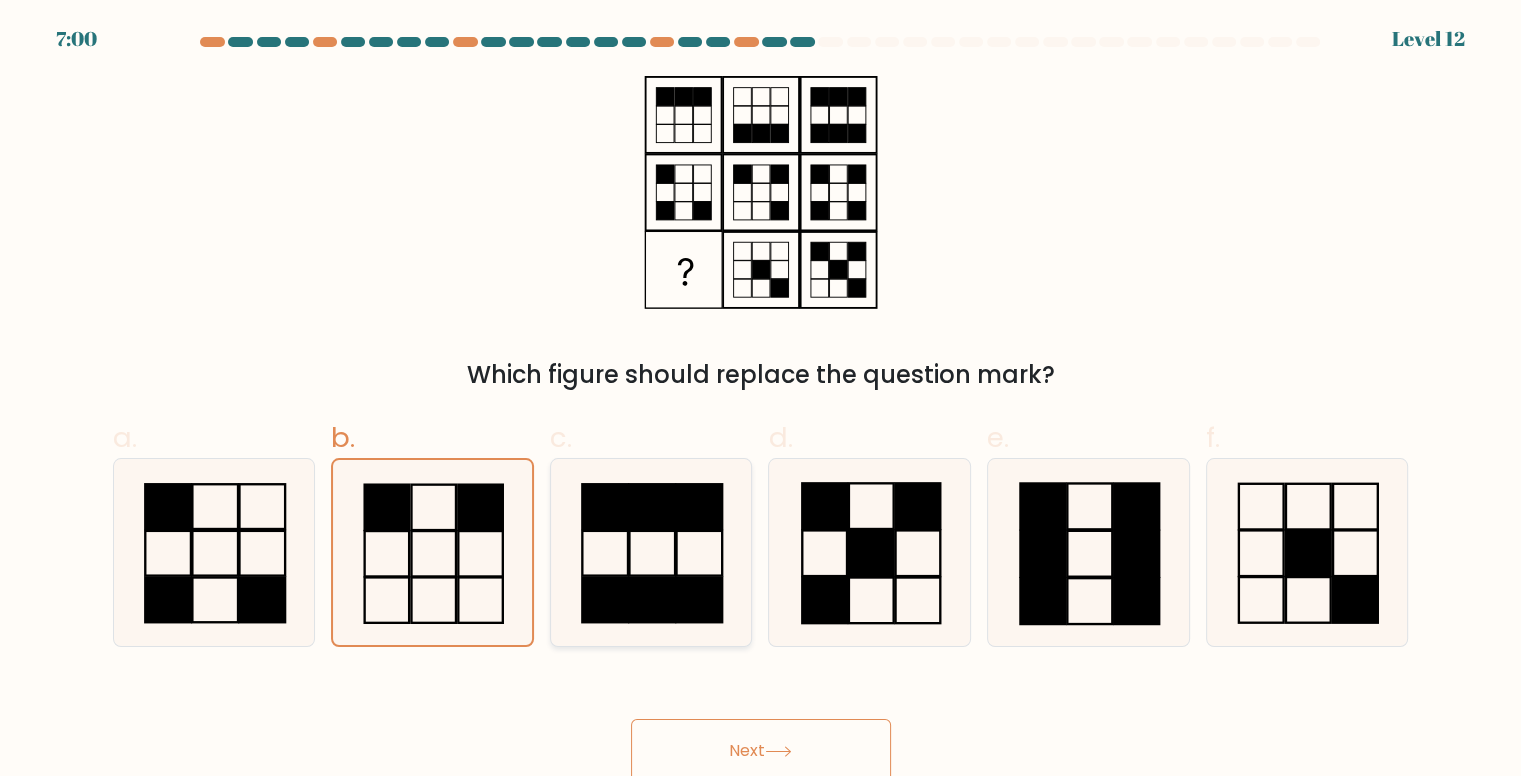 click 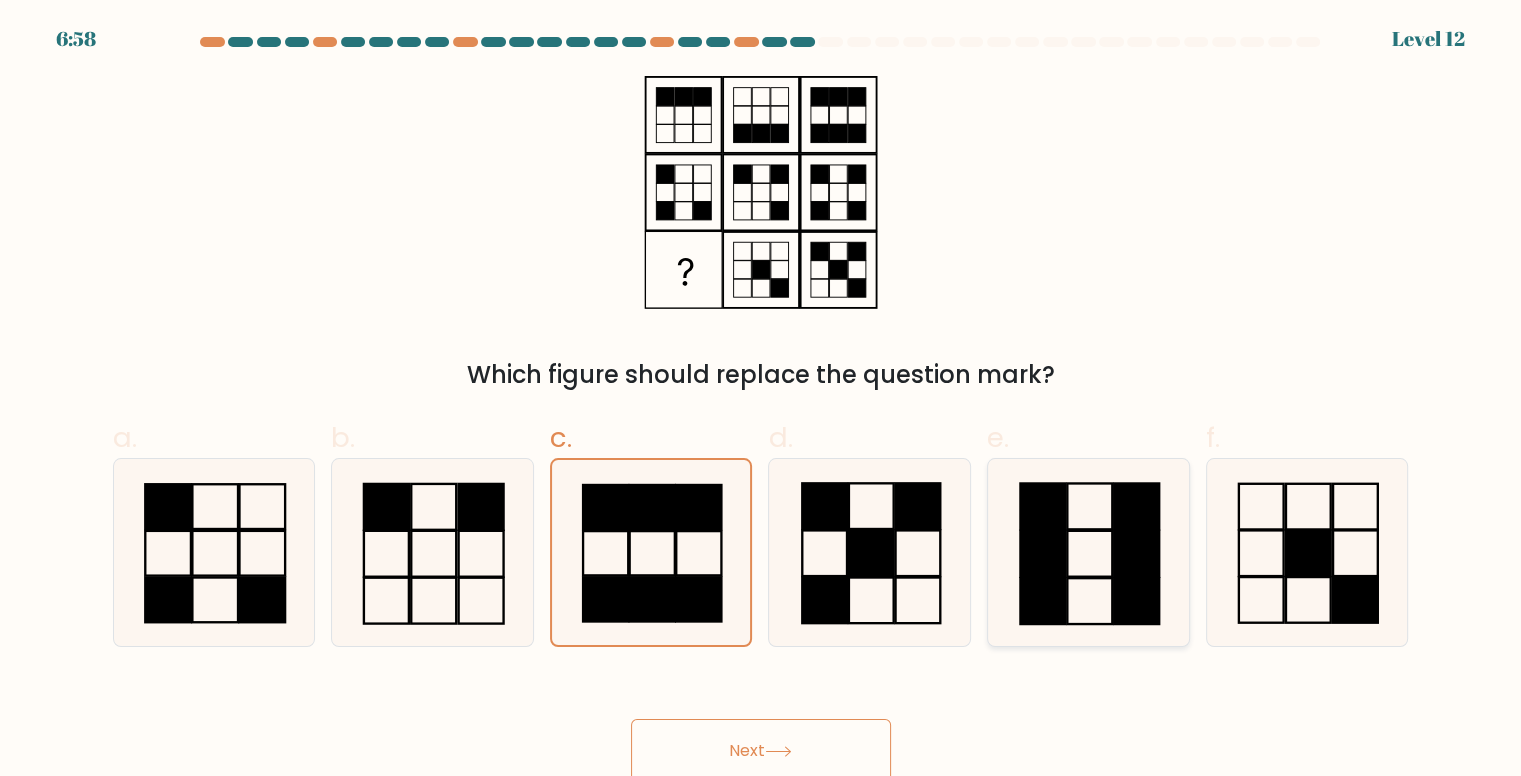 click 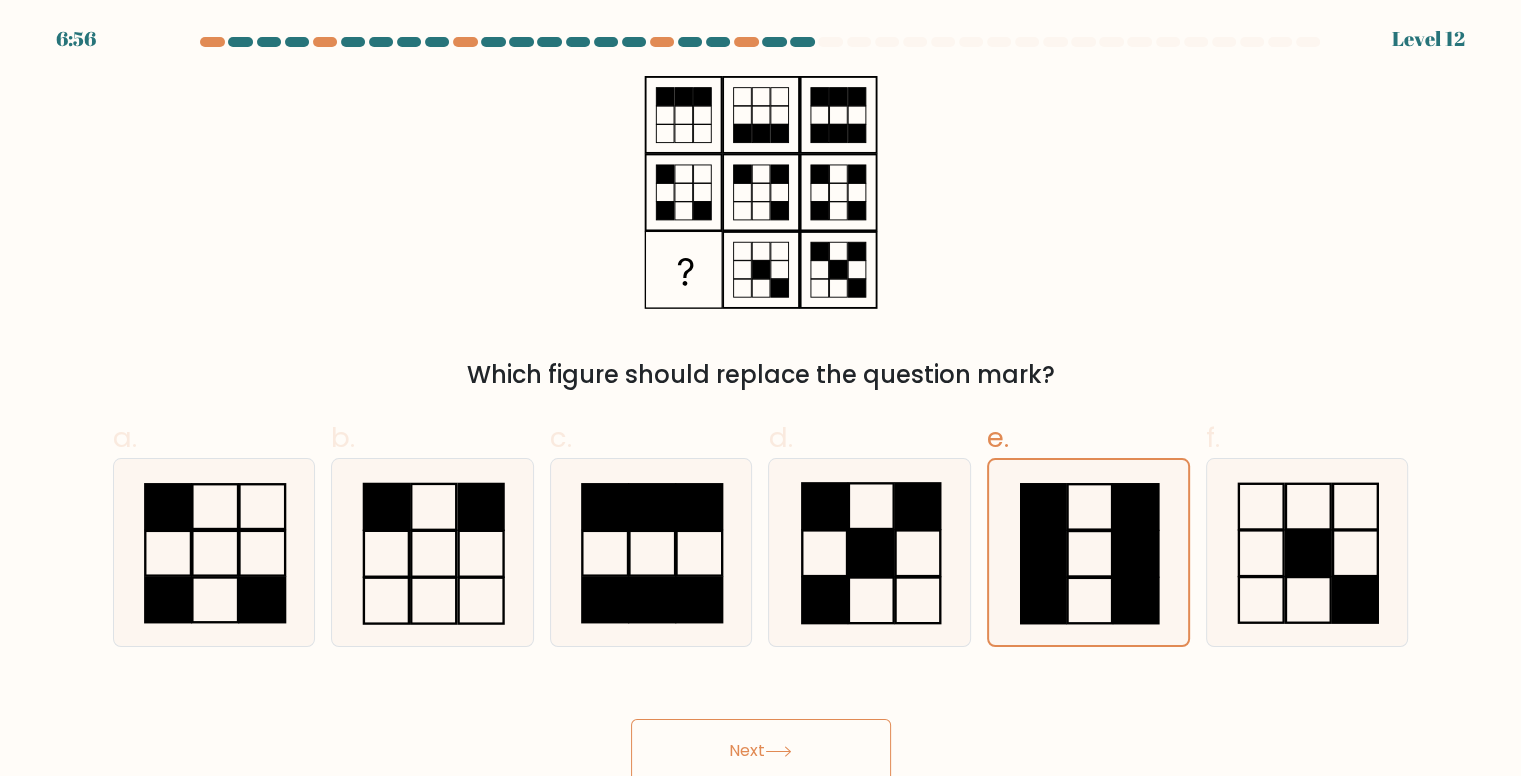 click on "Next" at bounding box center (761, 751) 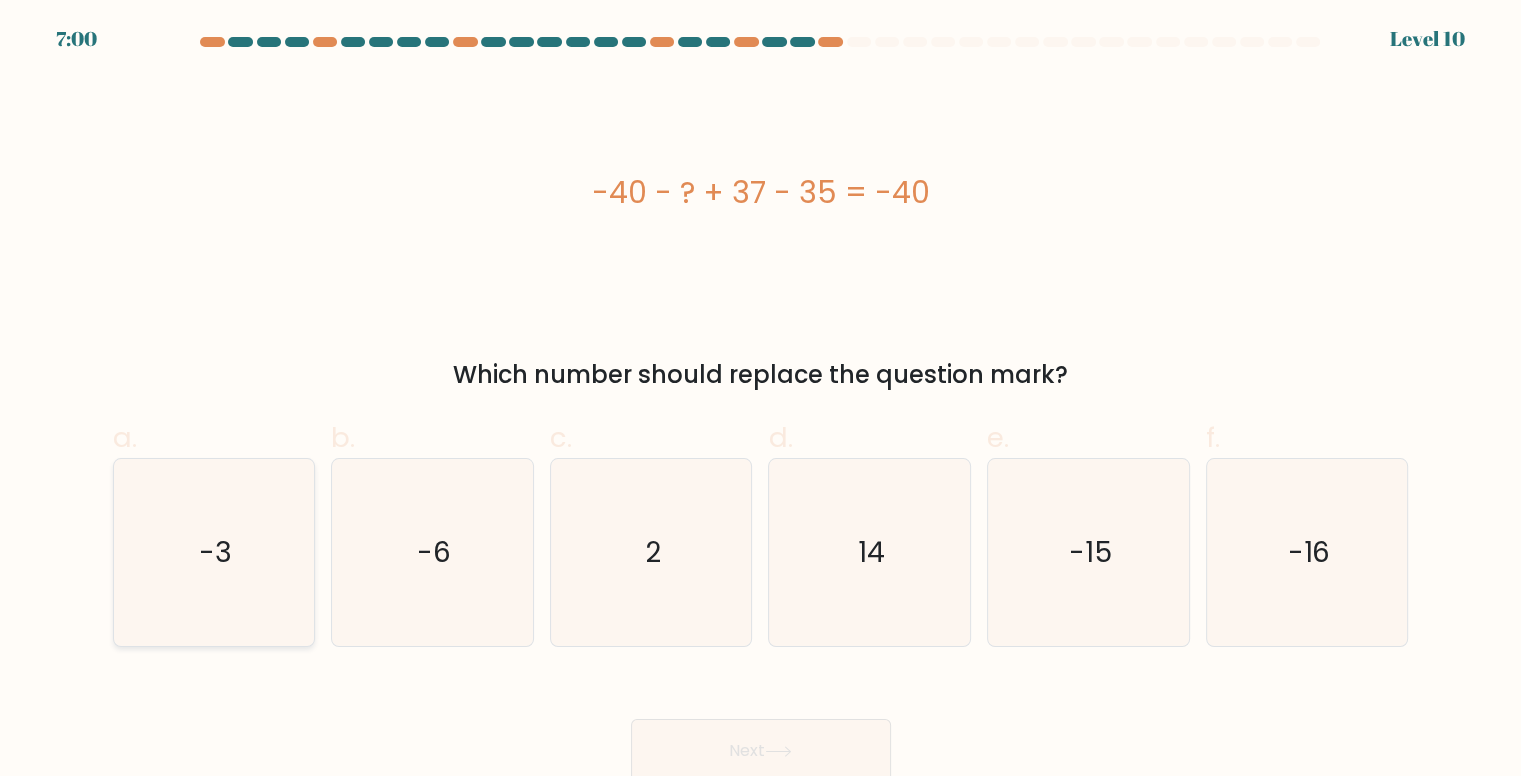 click on "-3" 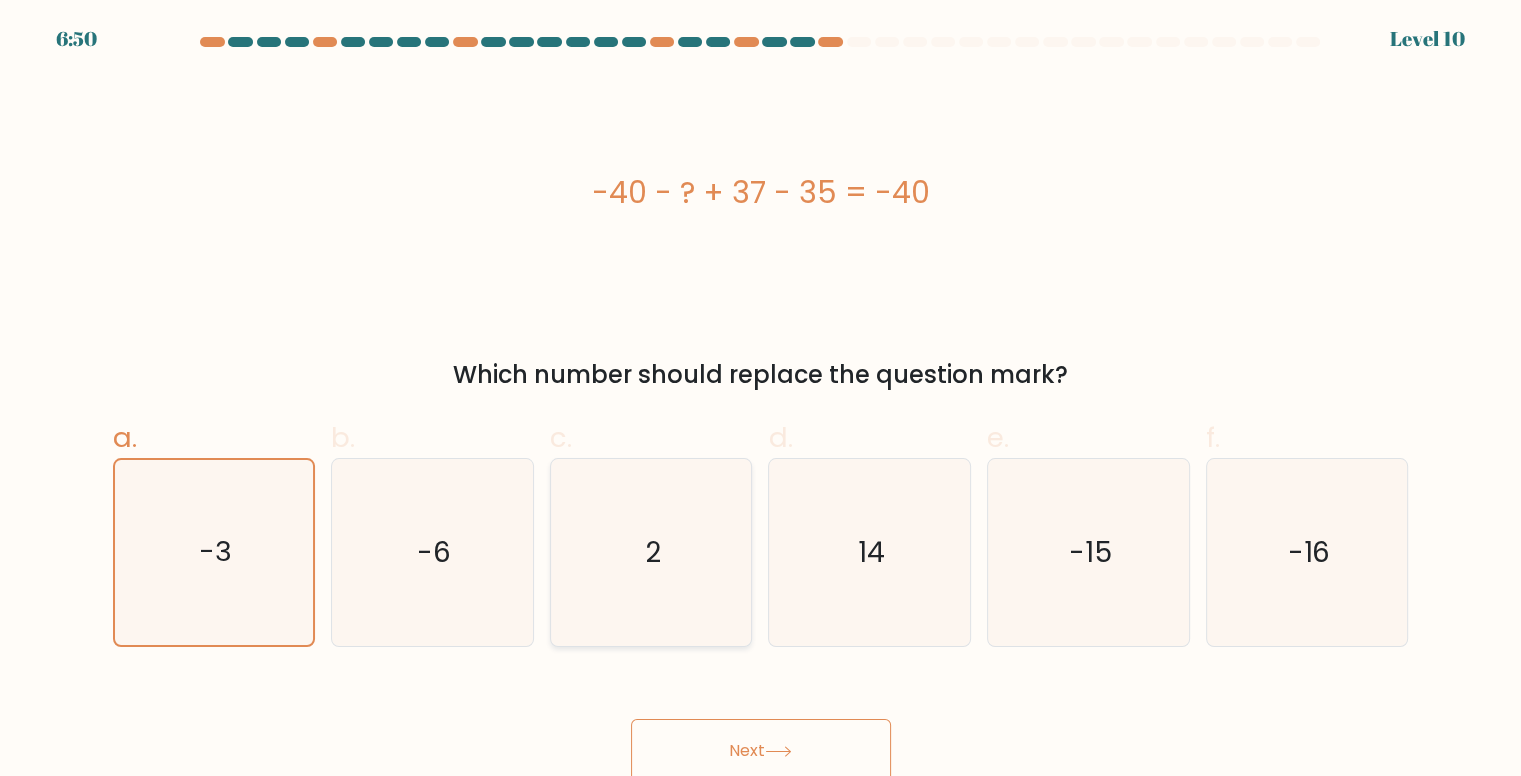click on "2" 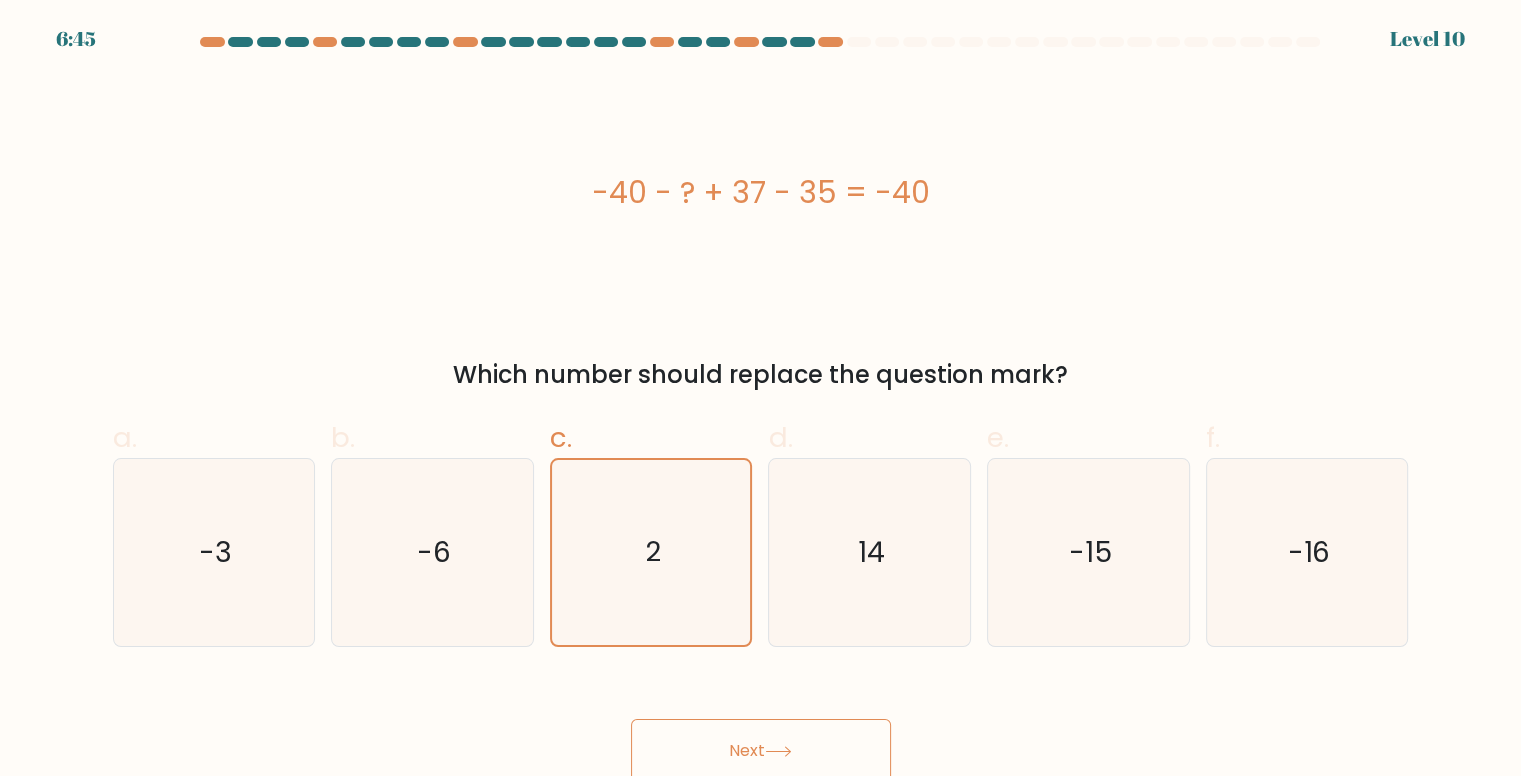 click on "Next" at bounding box center (761, 751) 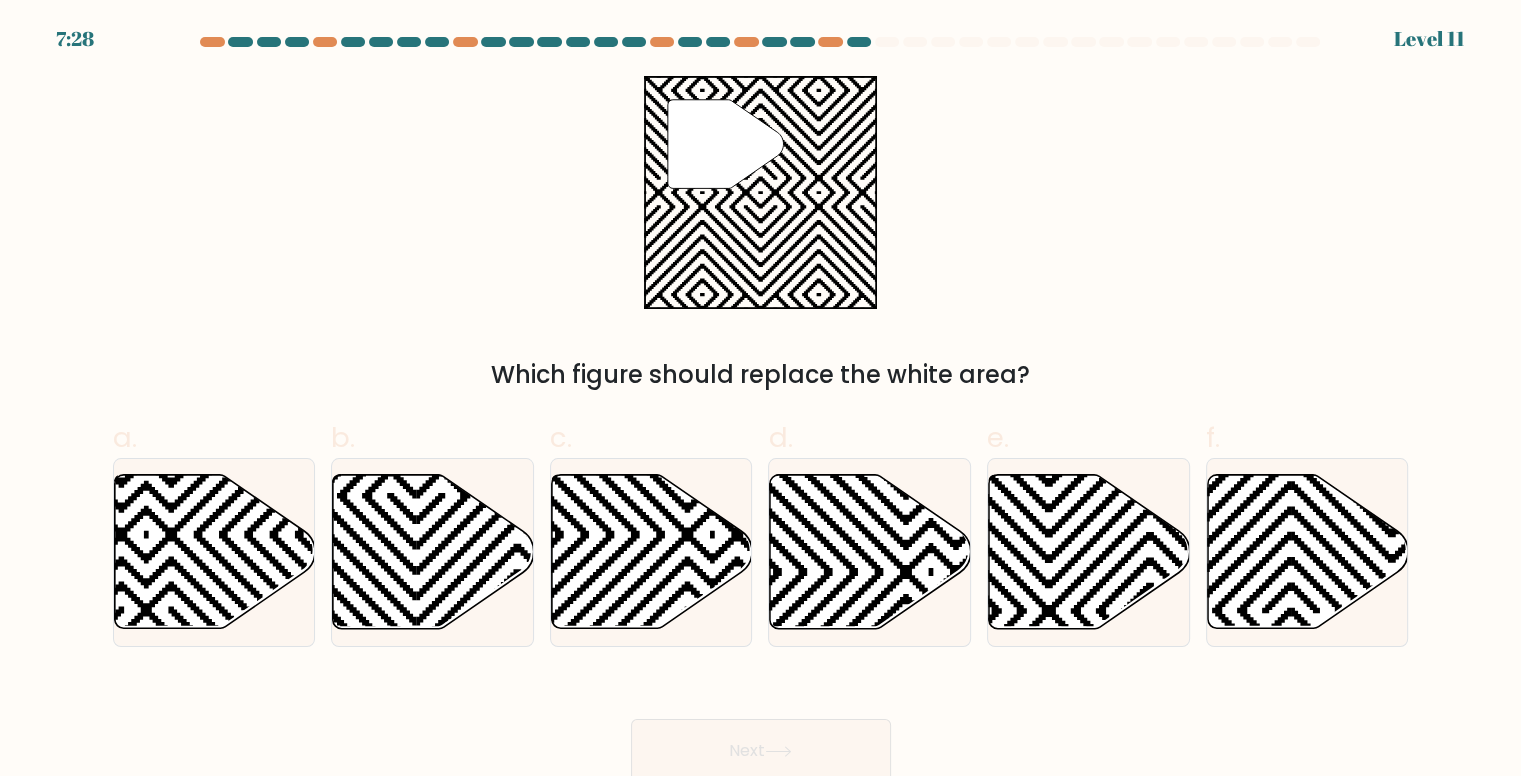 click on "Next" at bounding box center (761, 751) 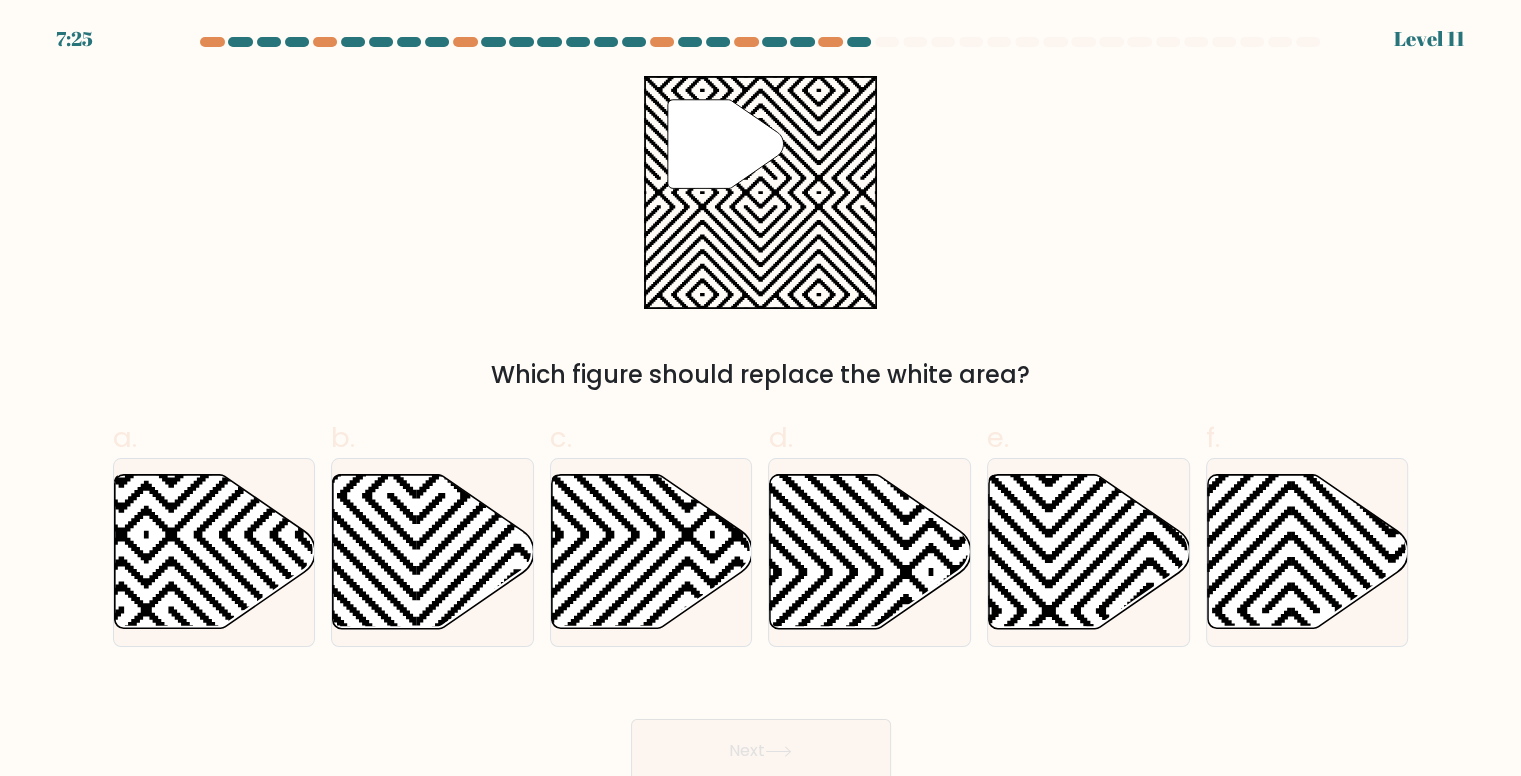 click on ""
Which figure should replace the white area?" at bounding box center [761, 234] 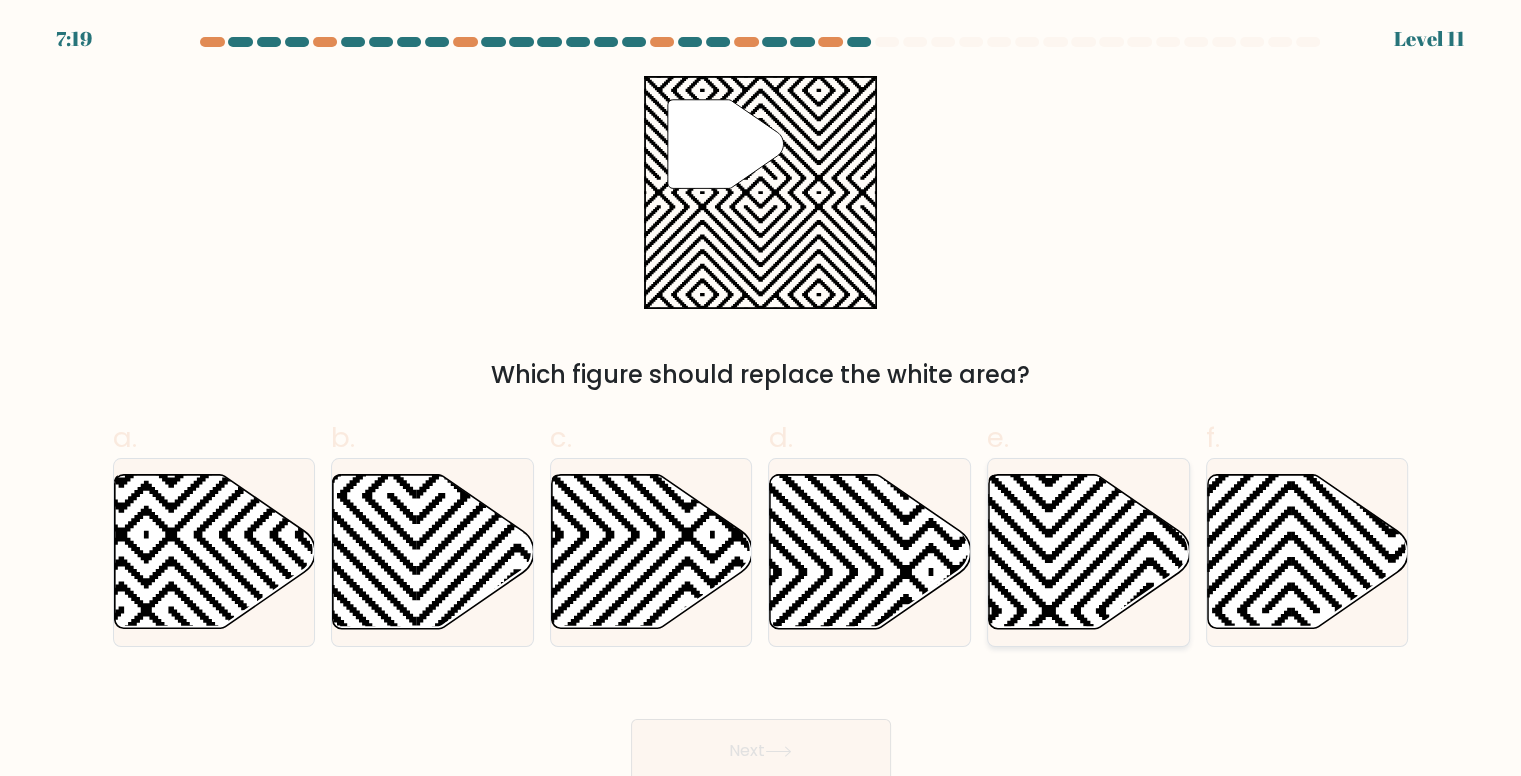 click 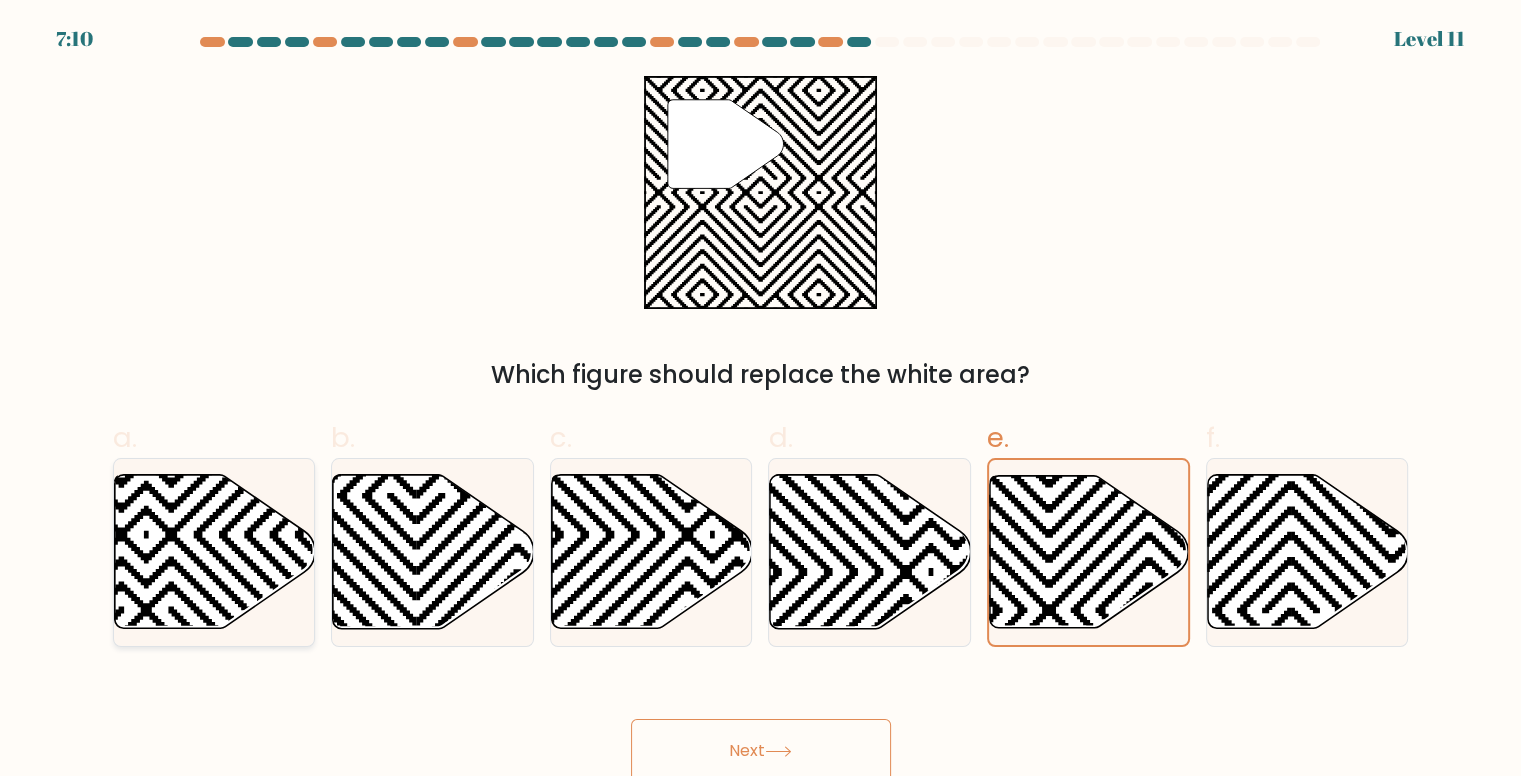 click 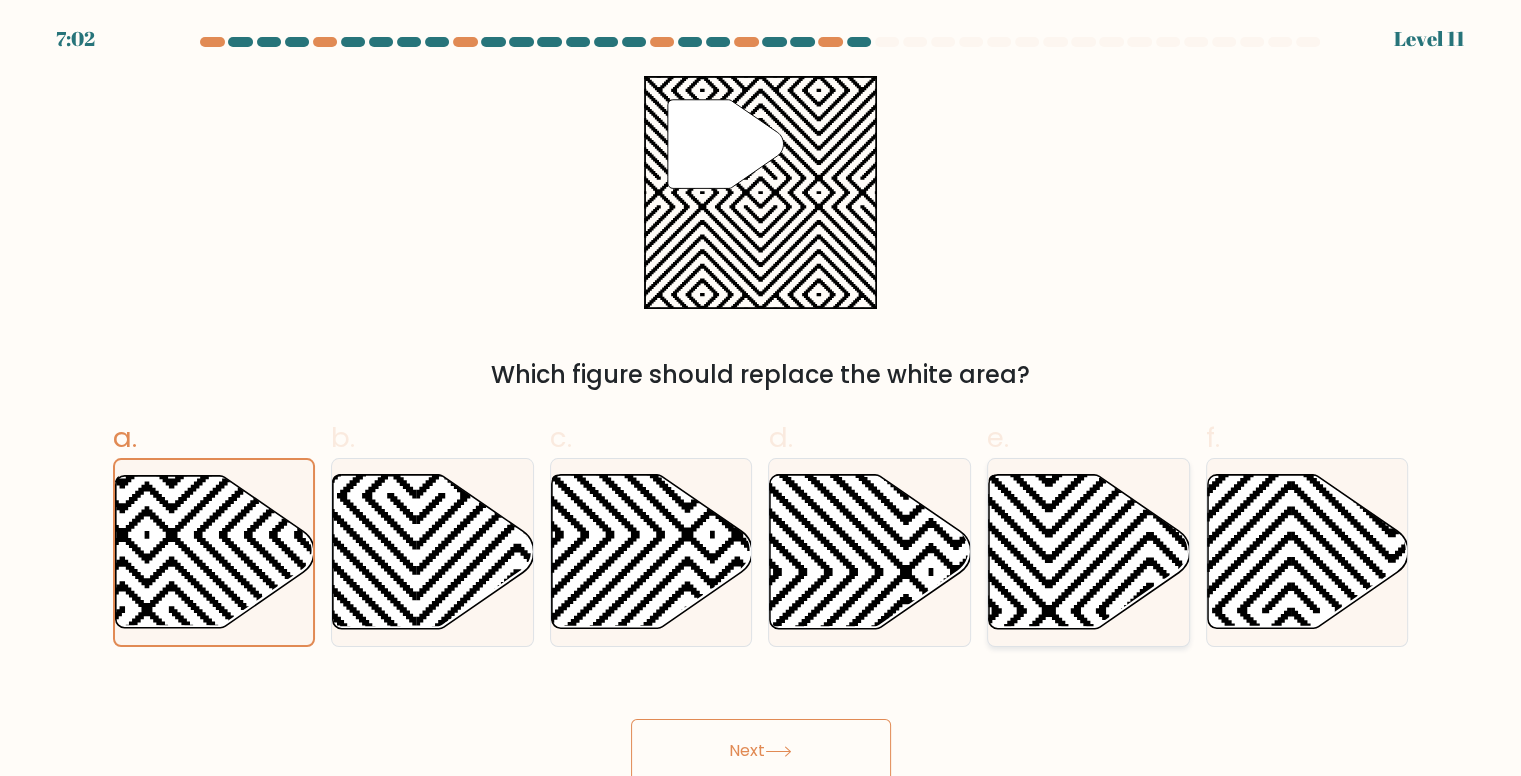 click 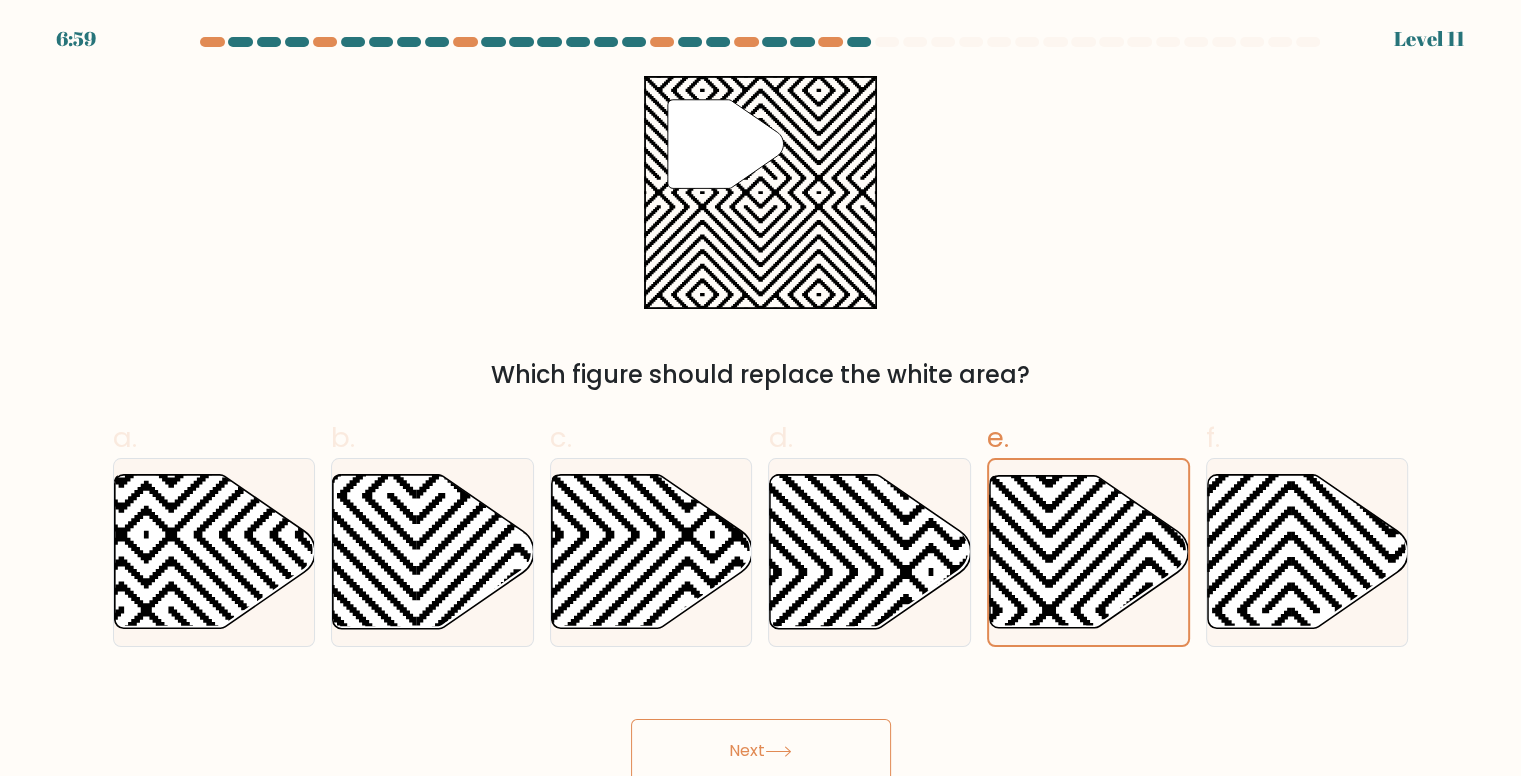click on "Next" at bounding box center (761, 751) 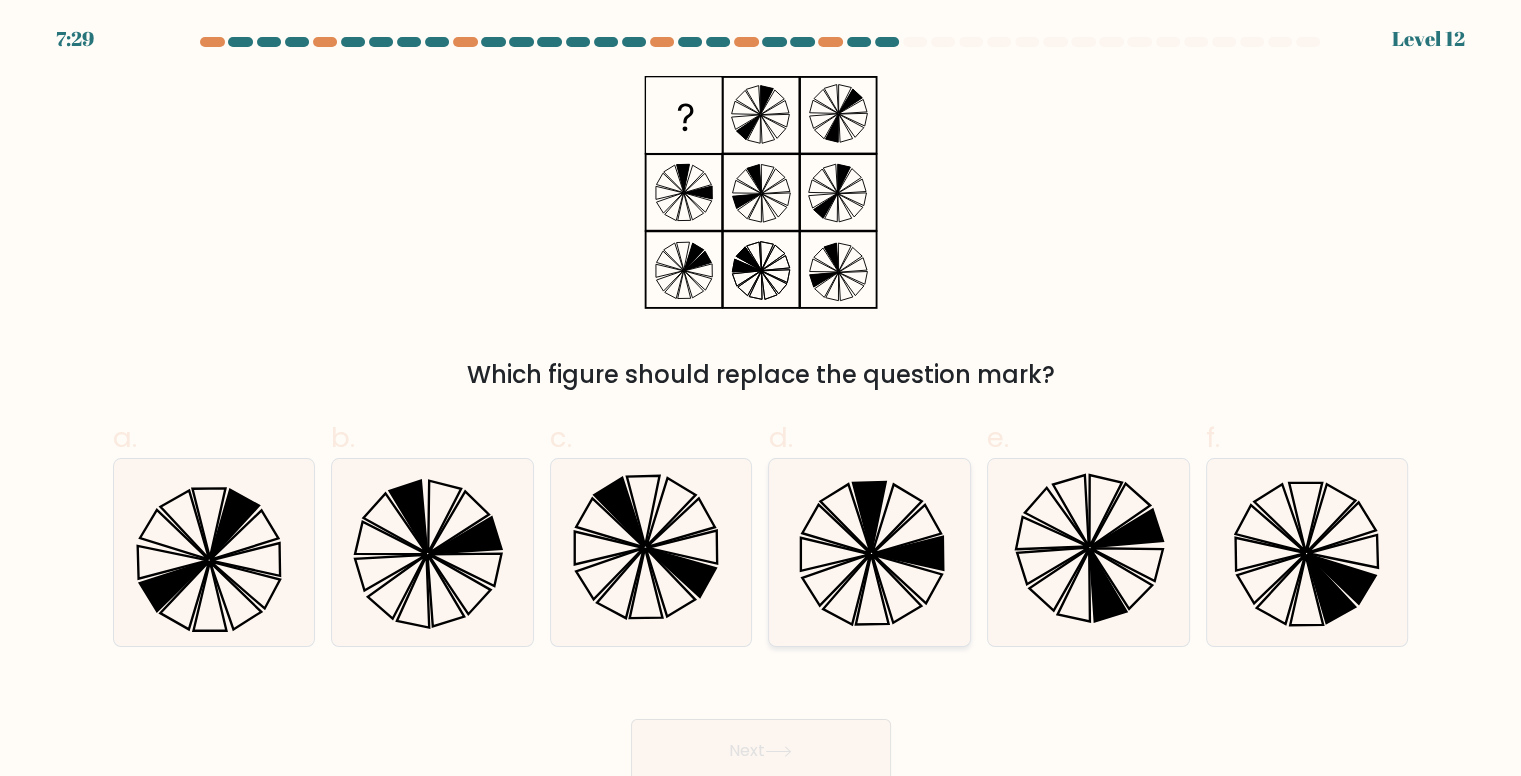 click 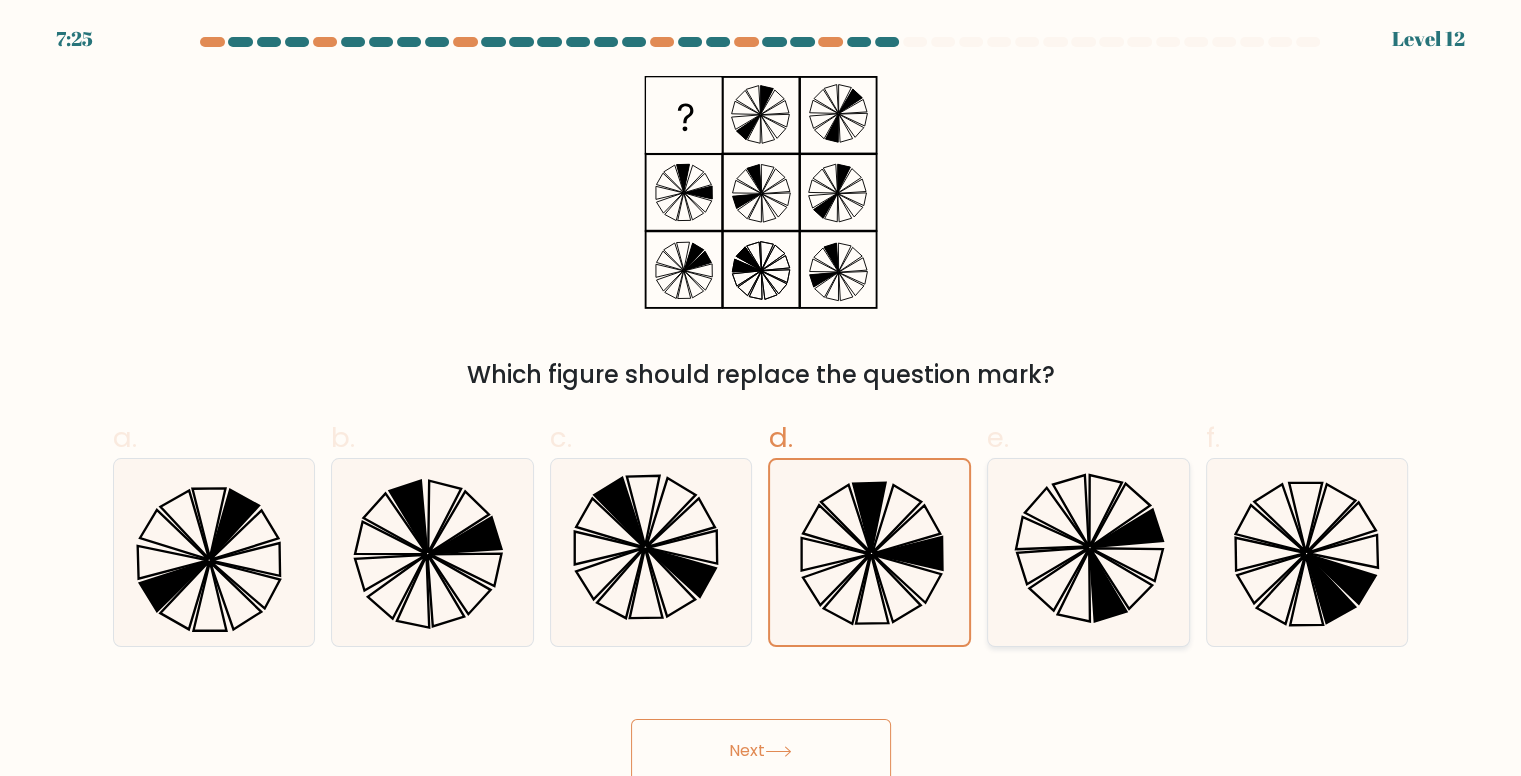 click 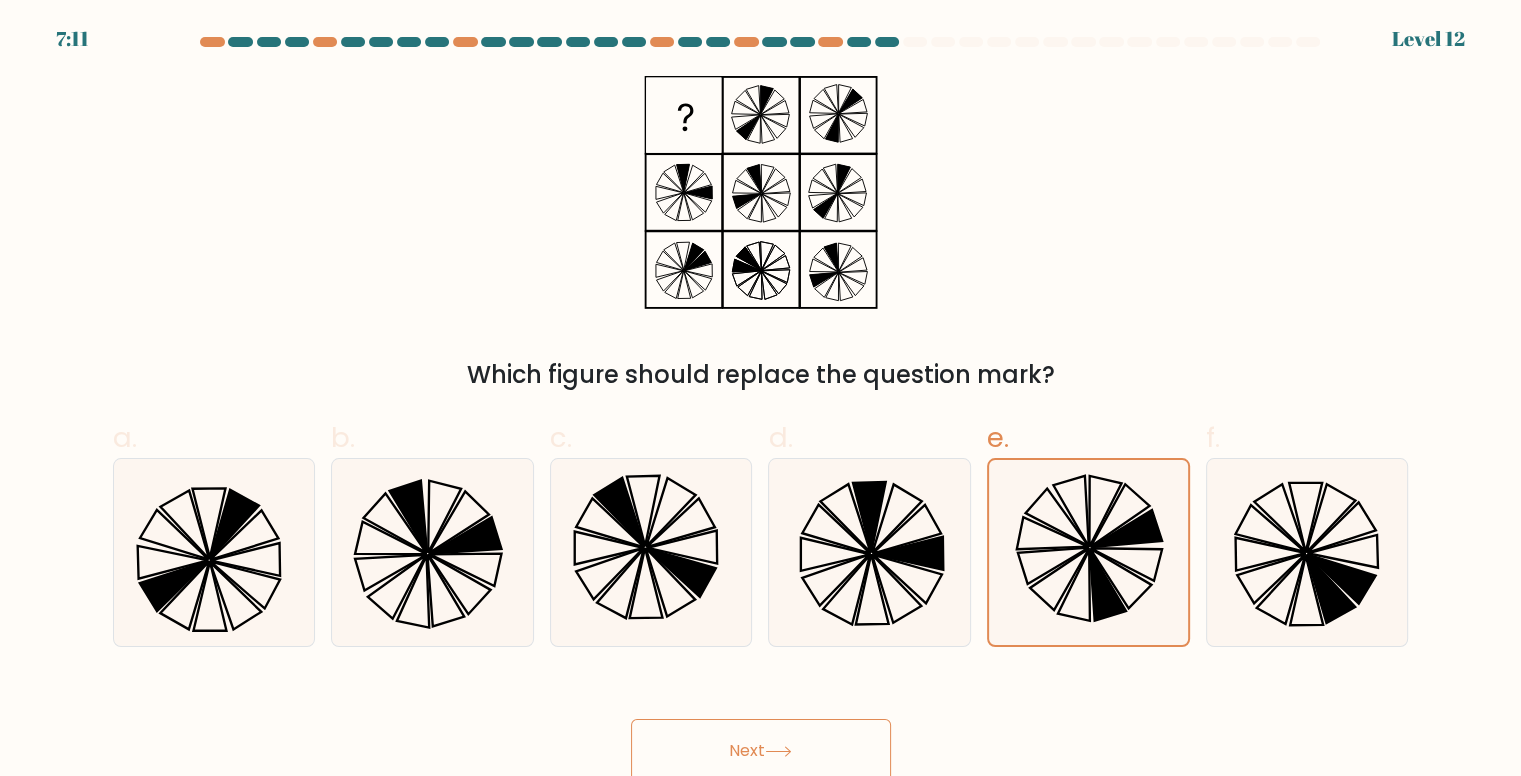 click on "Next" at bounding box center [761, 751] 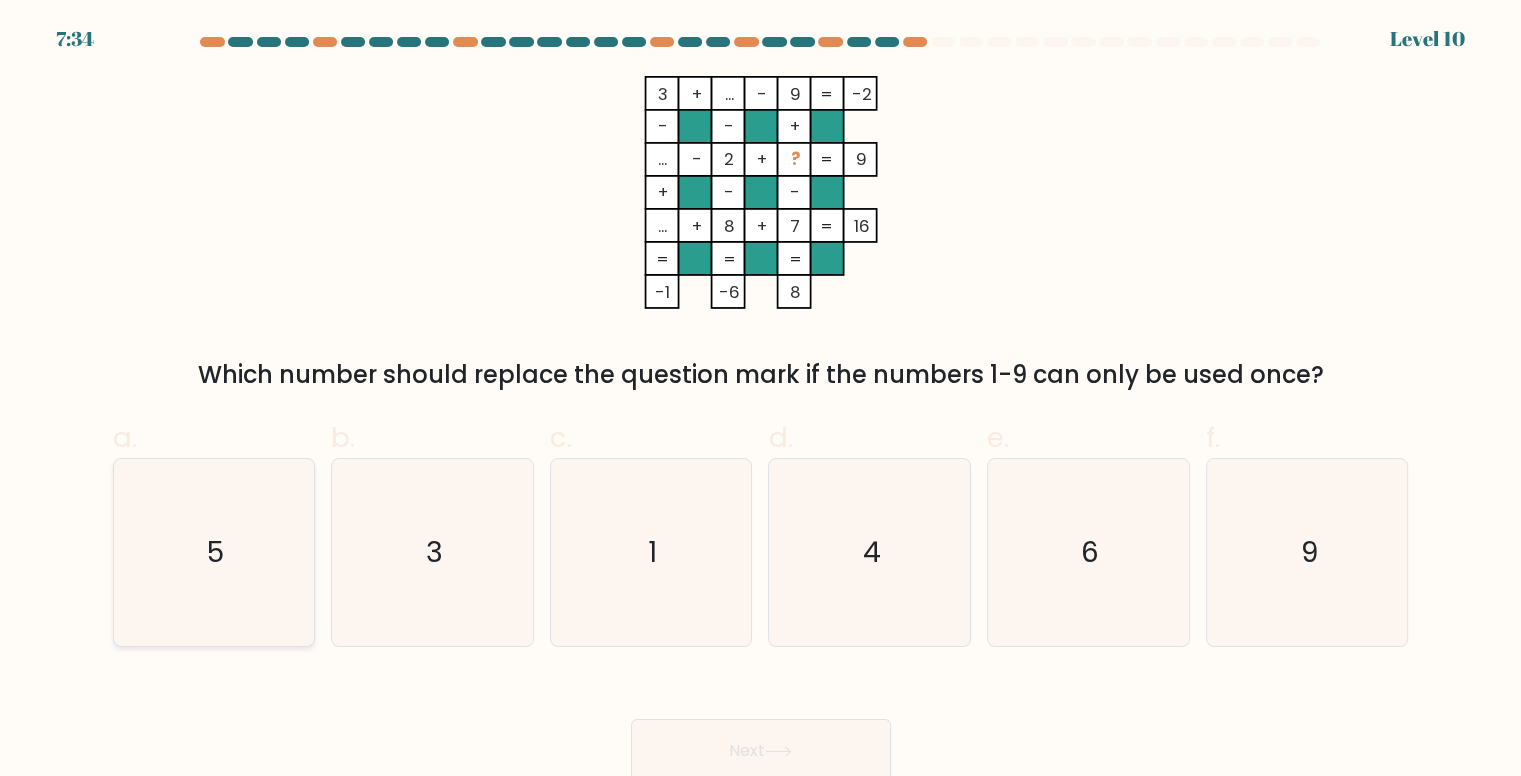 click on "5" 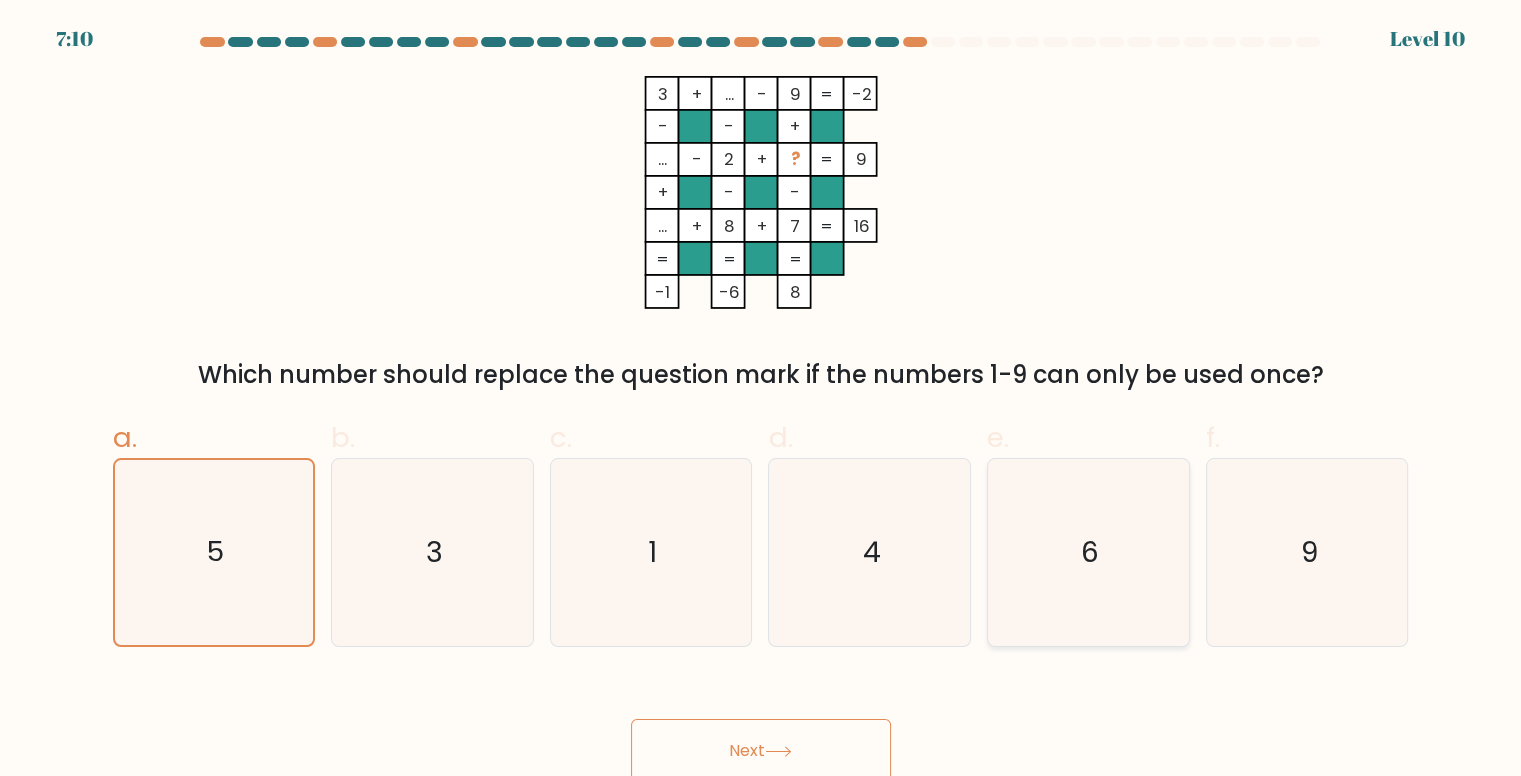 click on "6" 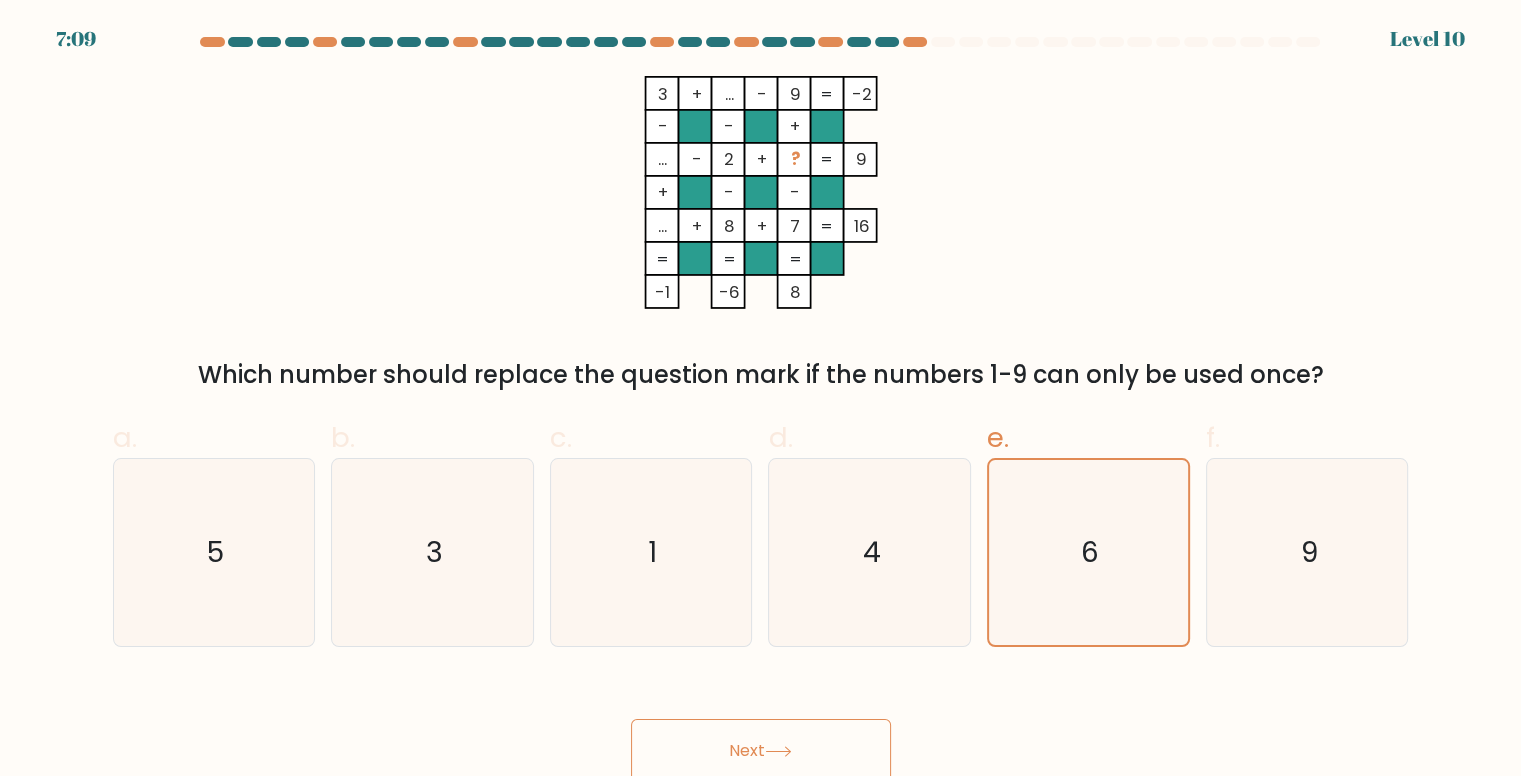click on "Next" at bounding box center (761, 751) 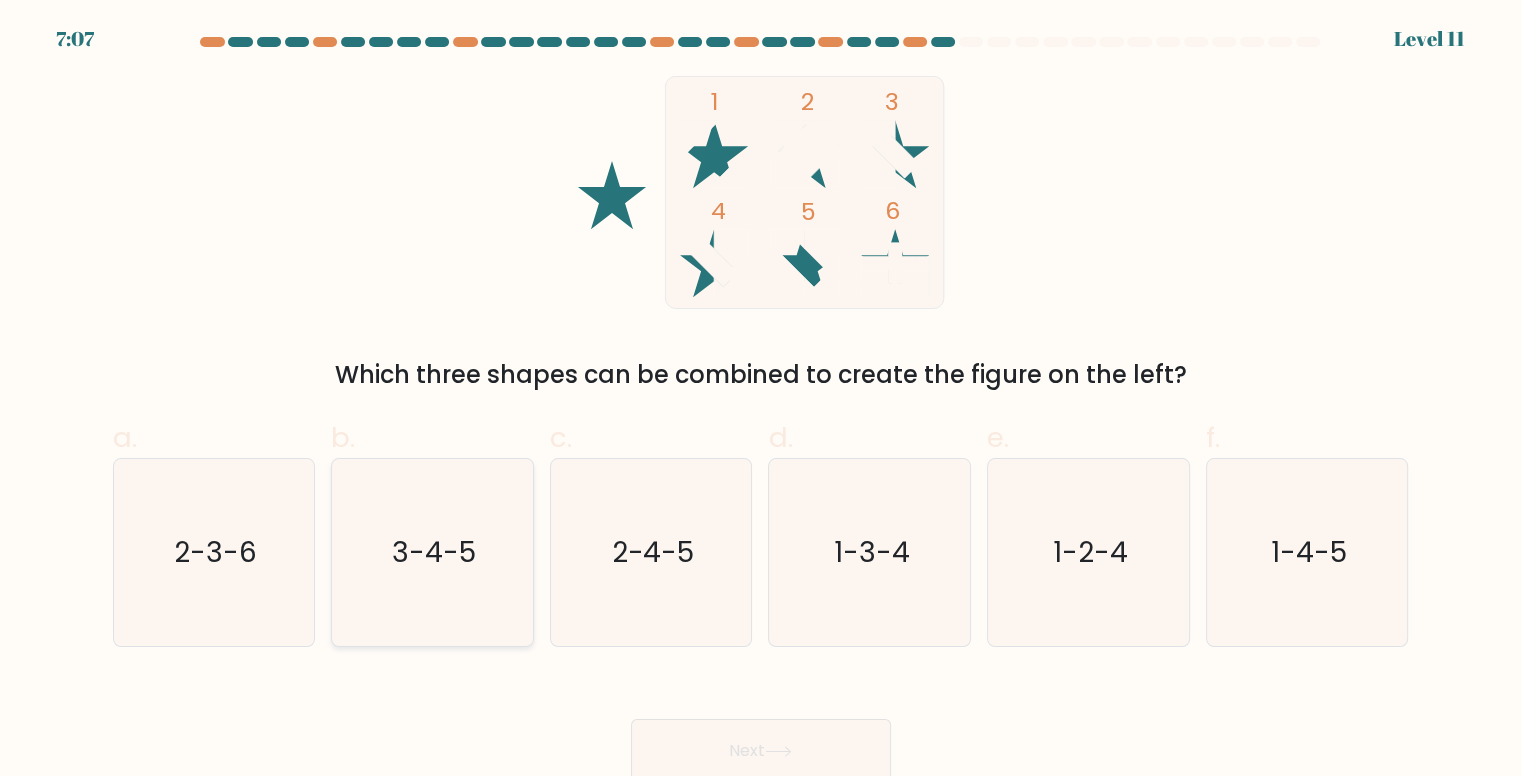 click on "3-4-5" 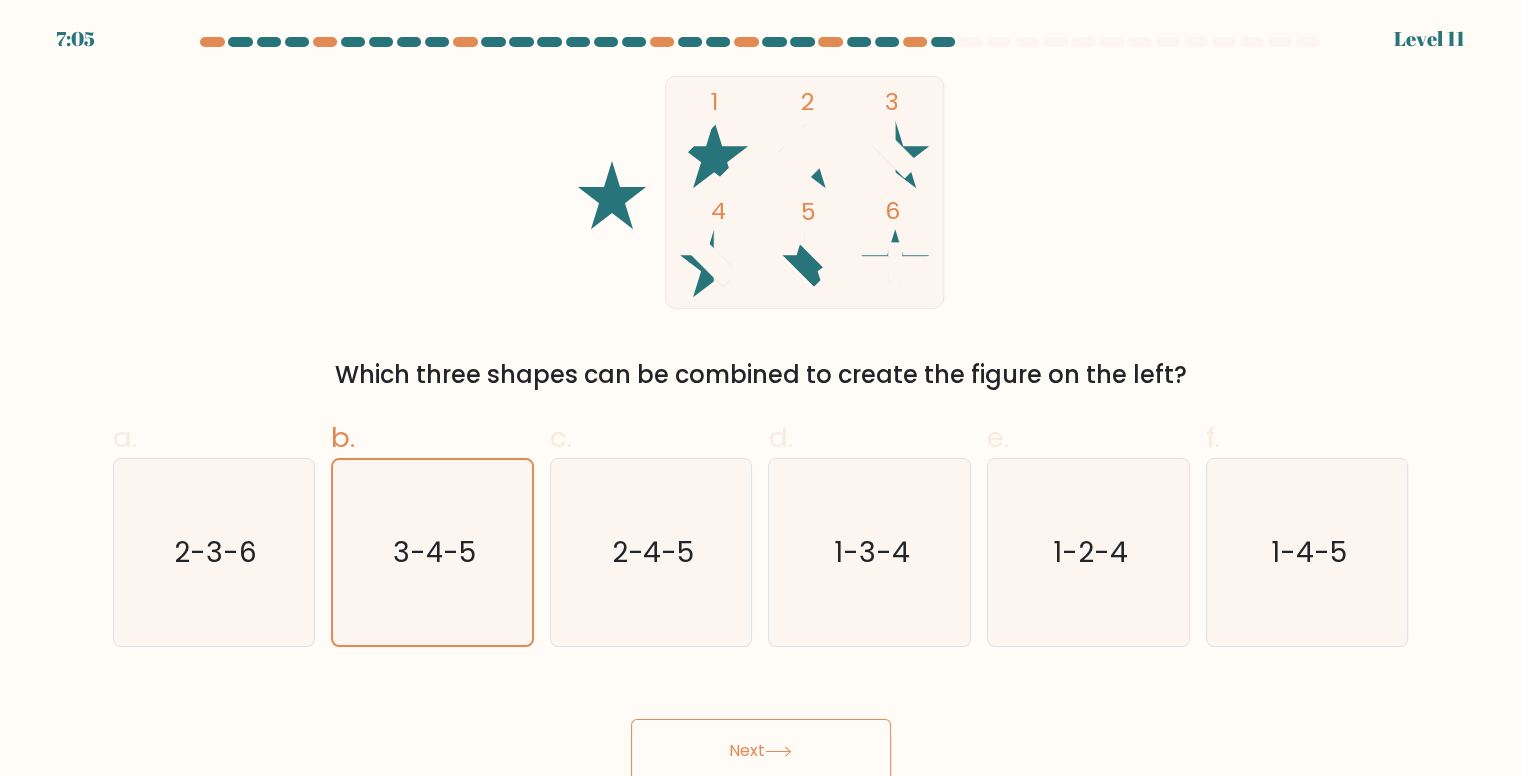 click on "Next" at bounding box center [761, 751] 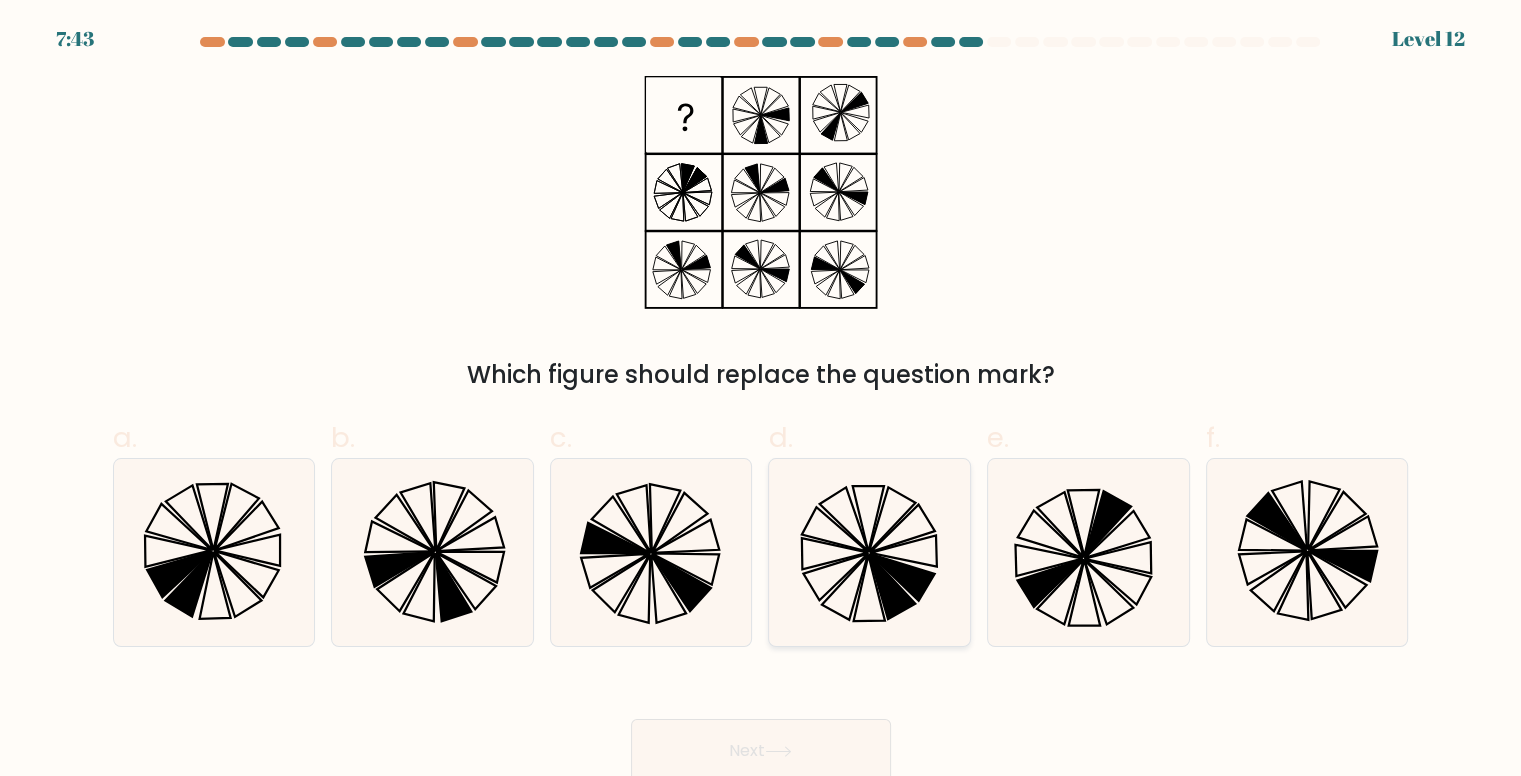 click 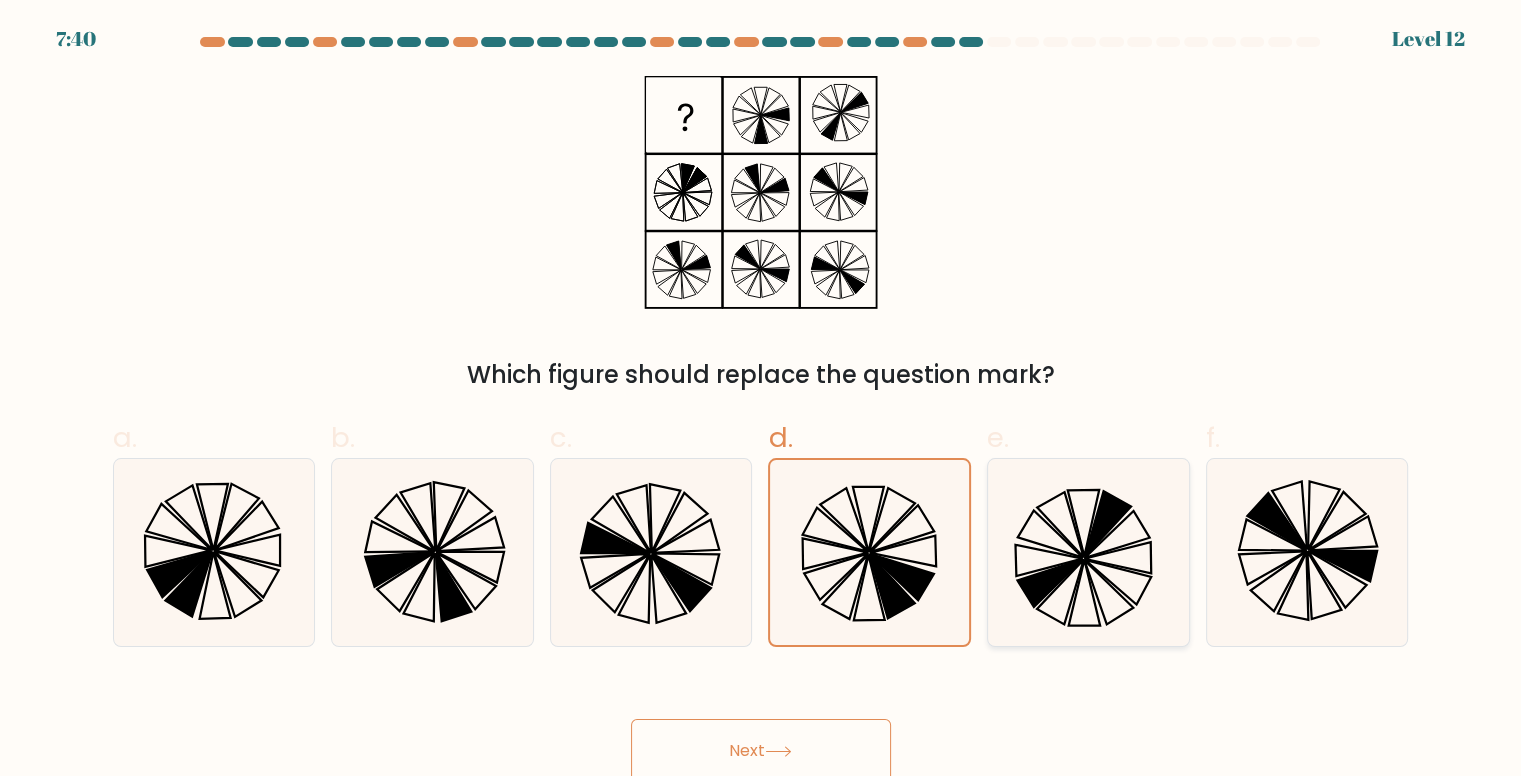 click 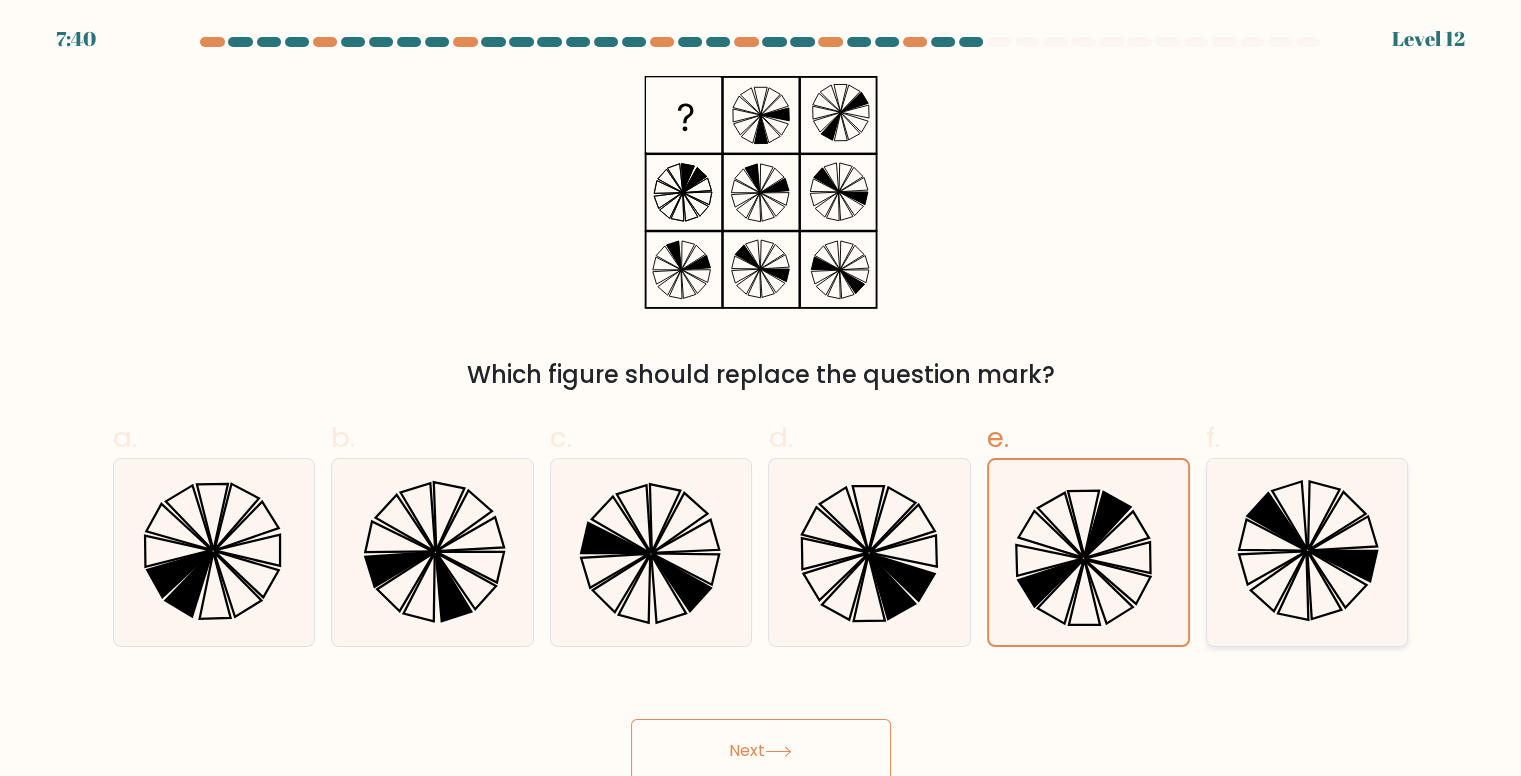 click 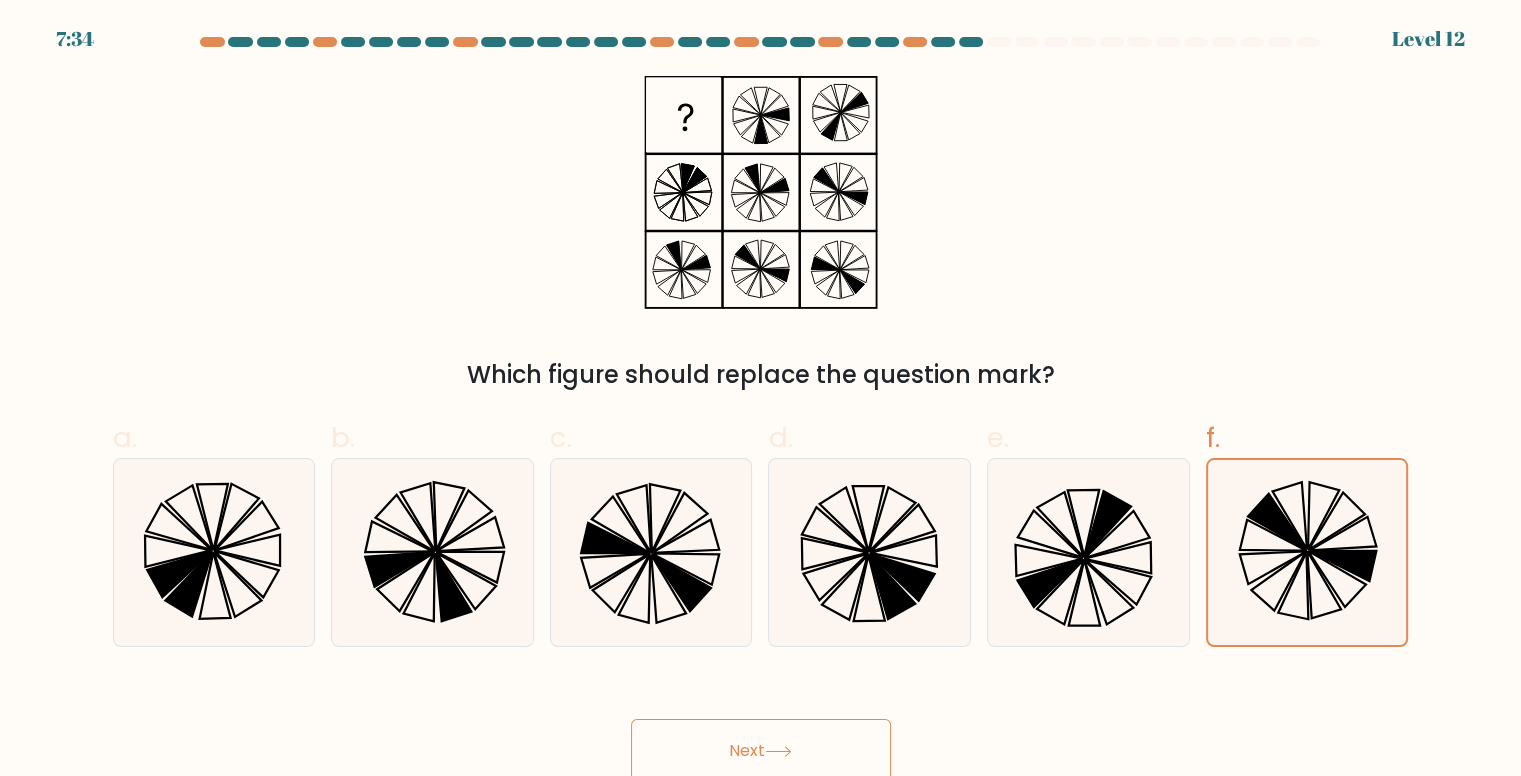 click on "Next" at bounding box center [761, 751] 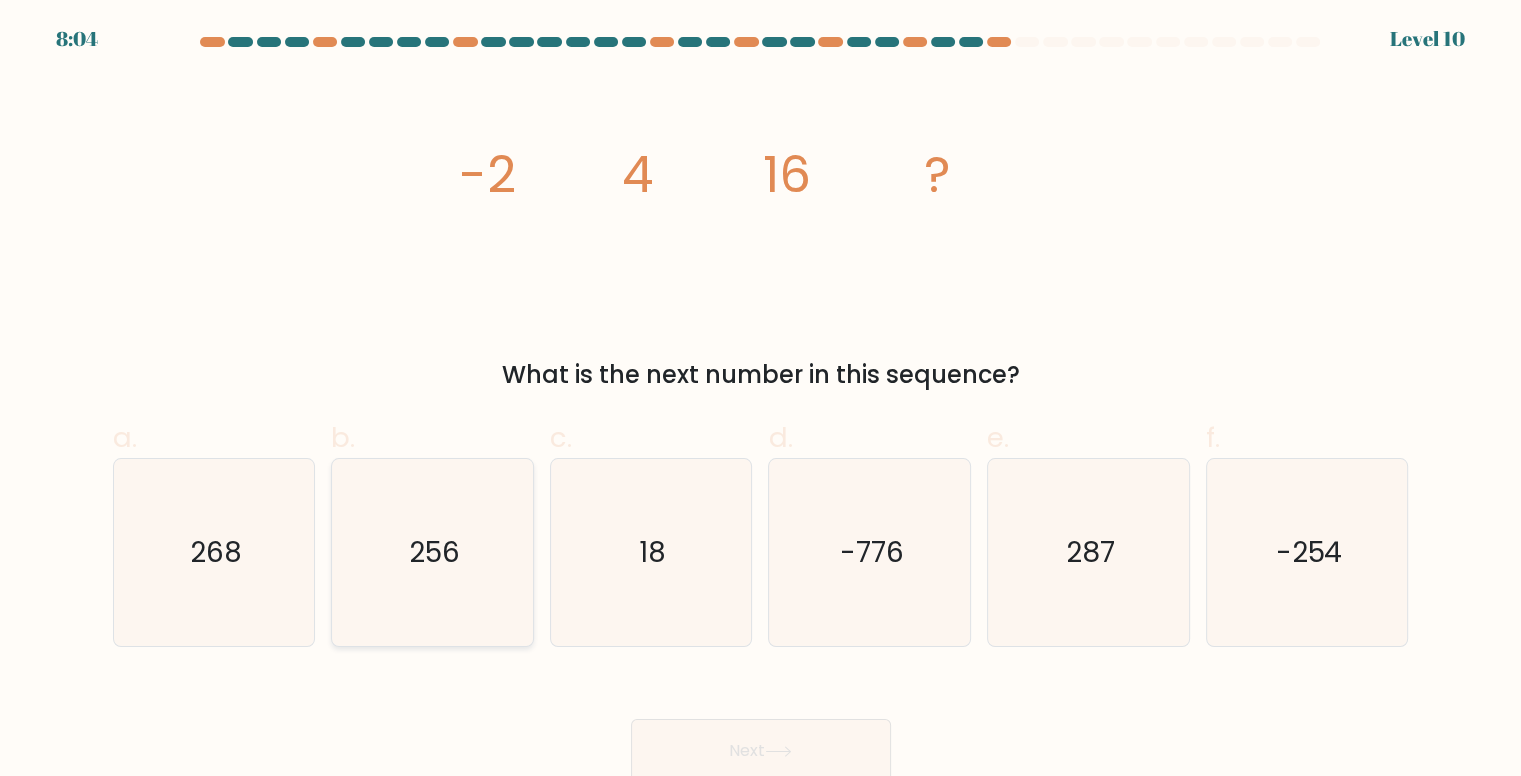 click on "256" 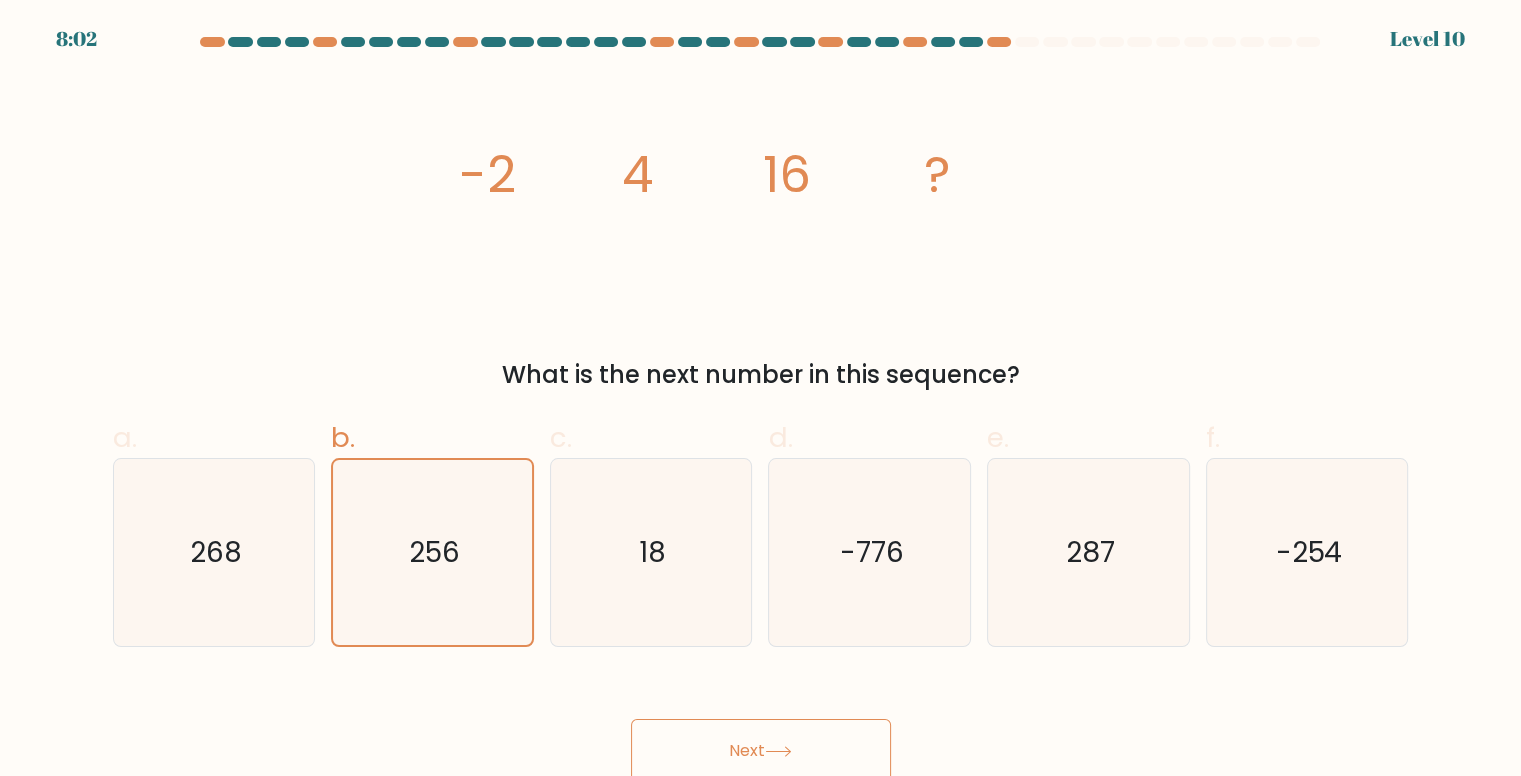 click on "Next" at bounding box center (761, 751) 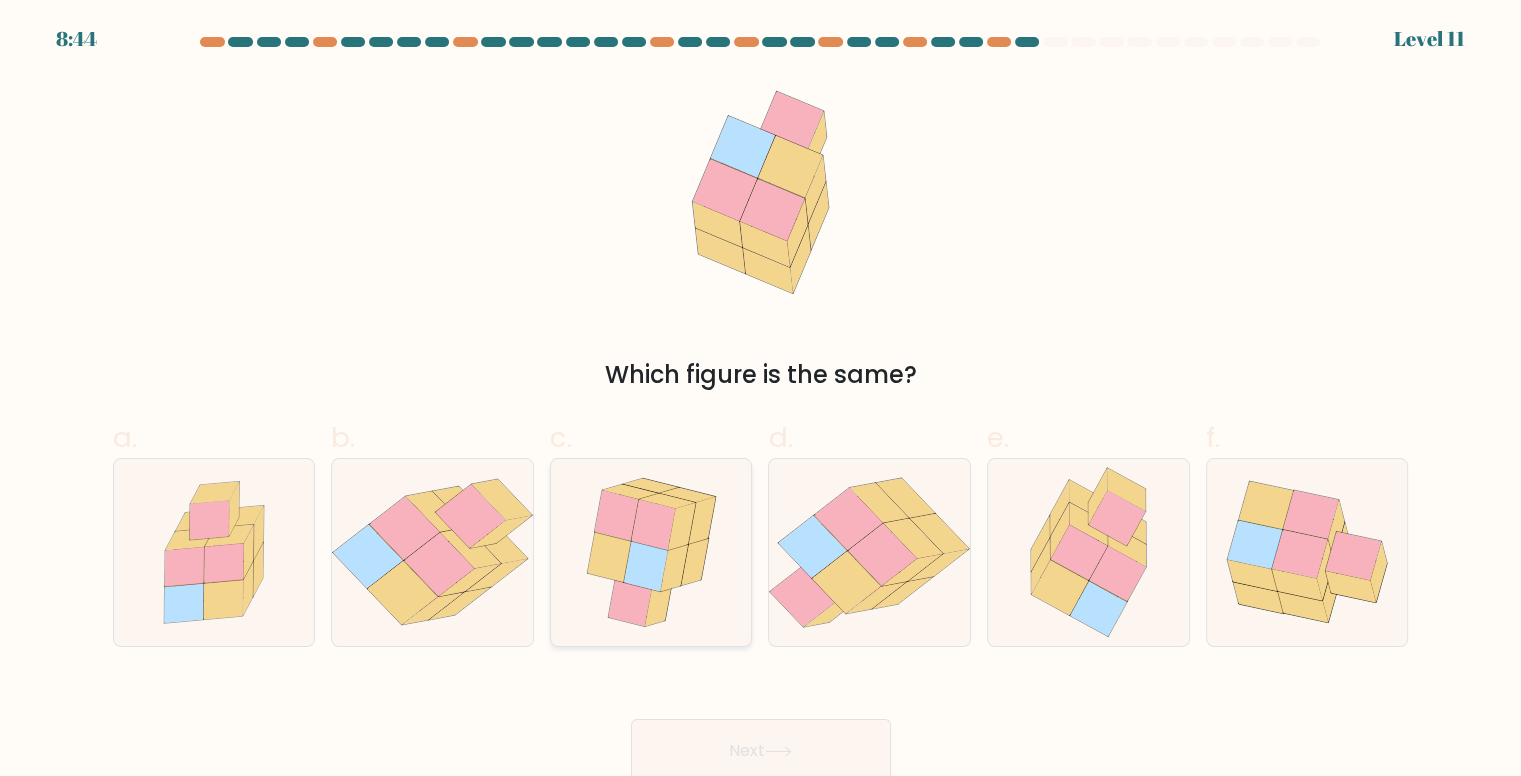 click 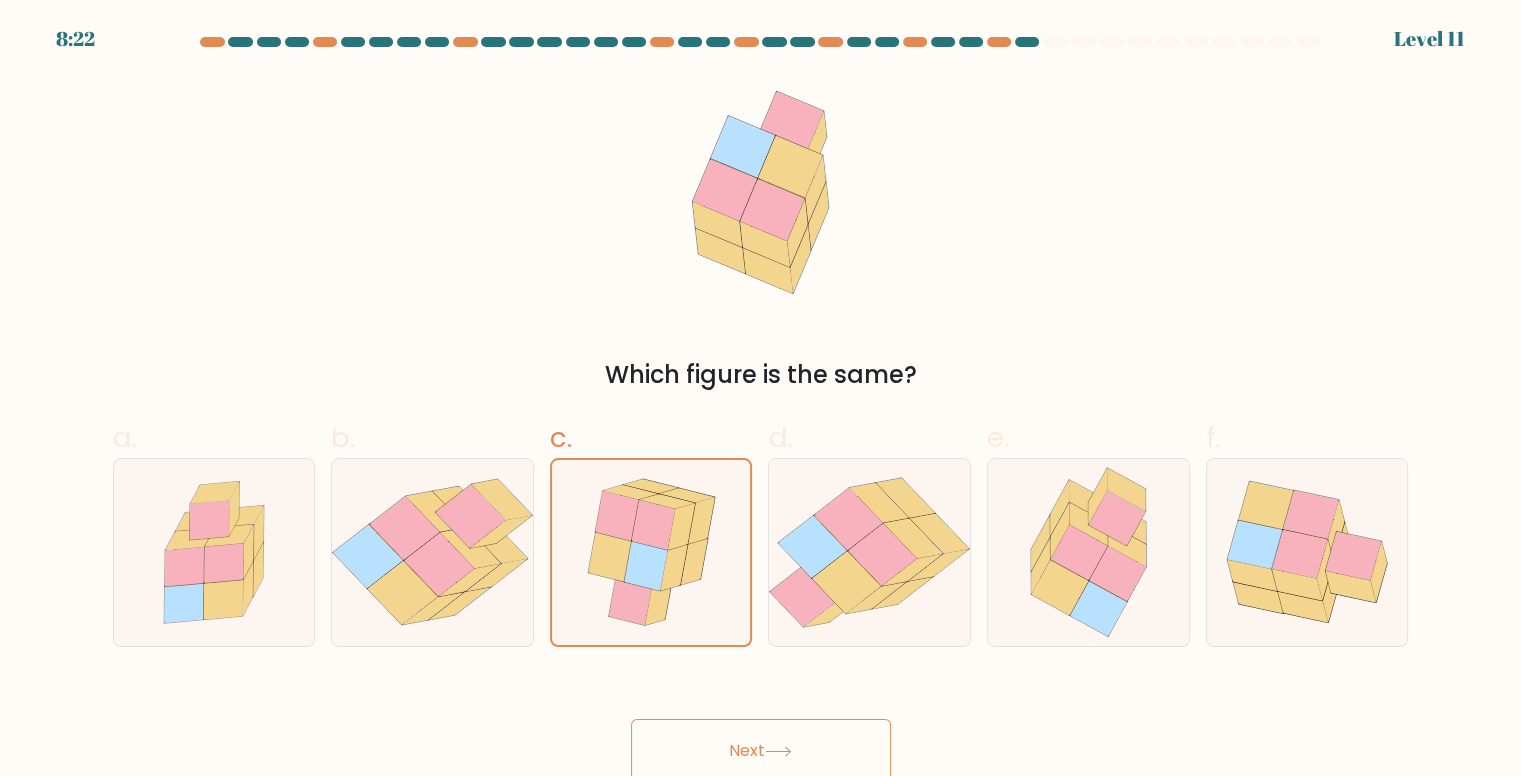 click on "Next" at bounding box center (761, 751) 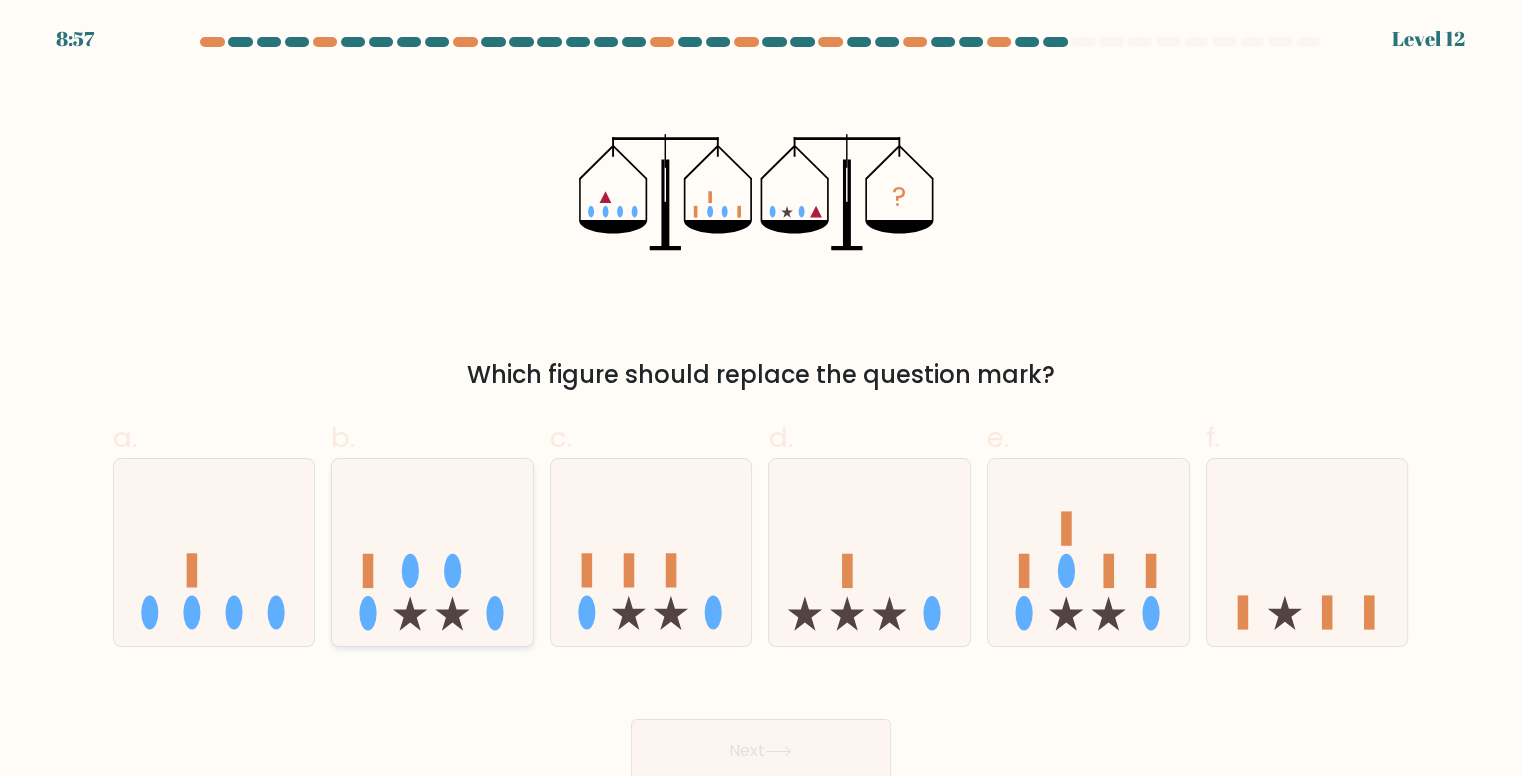 click 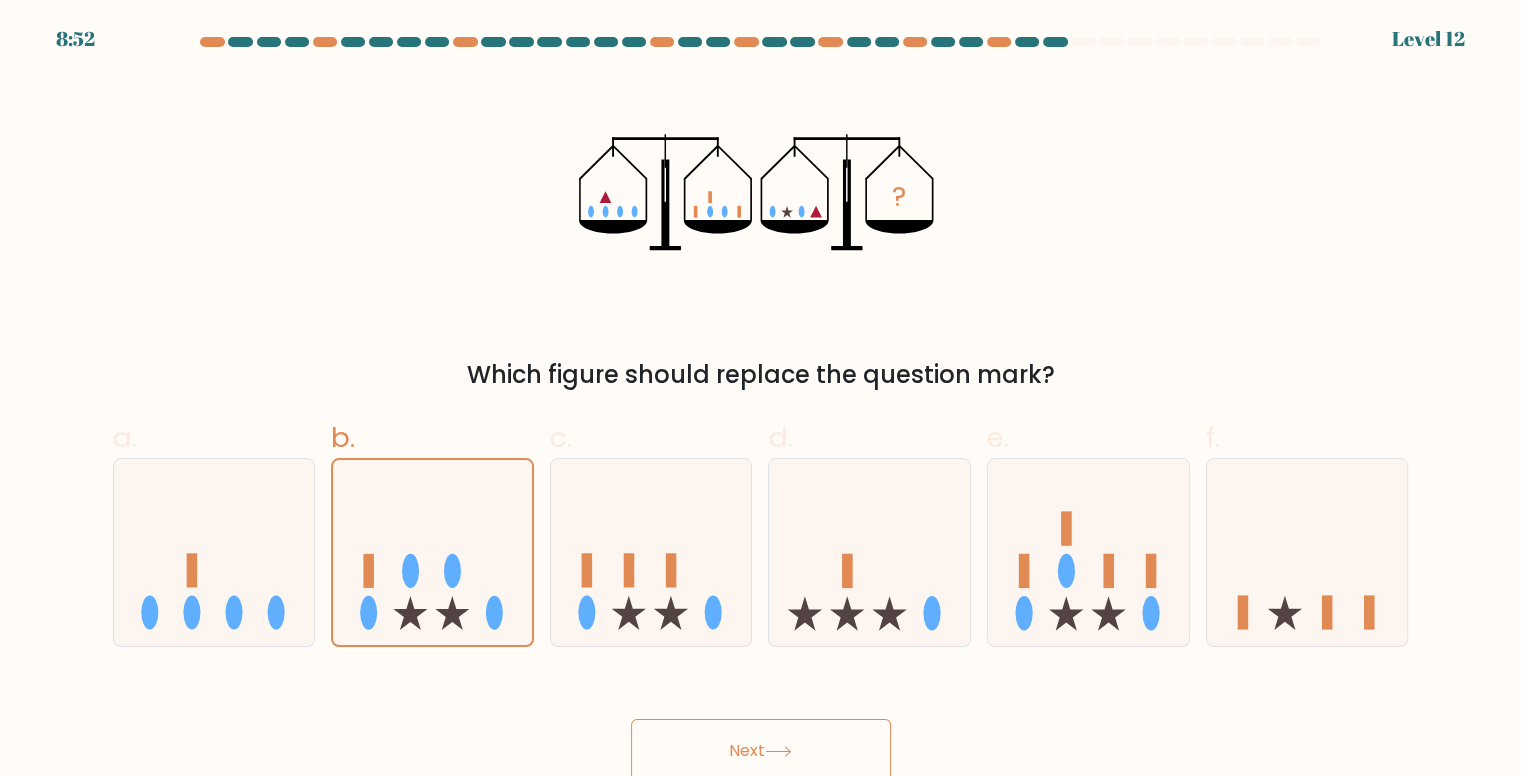 click on "Next" at bounding box center (761, 751) 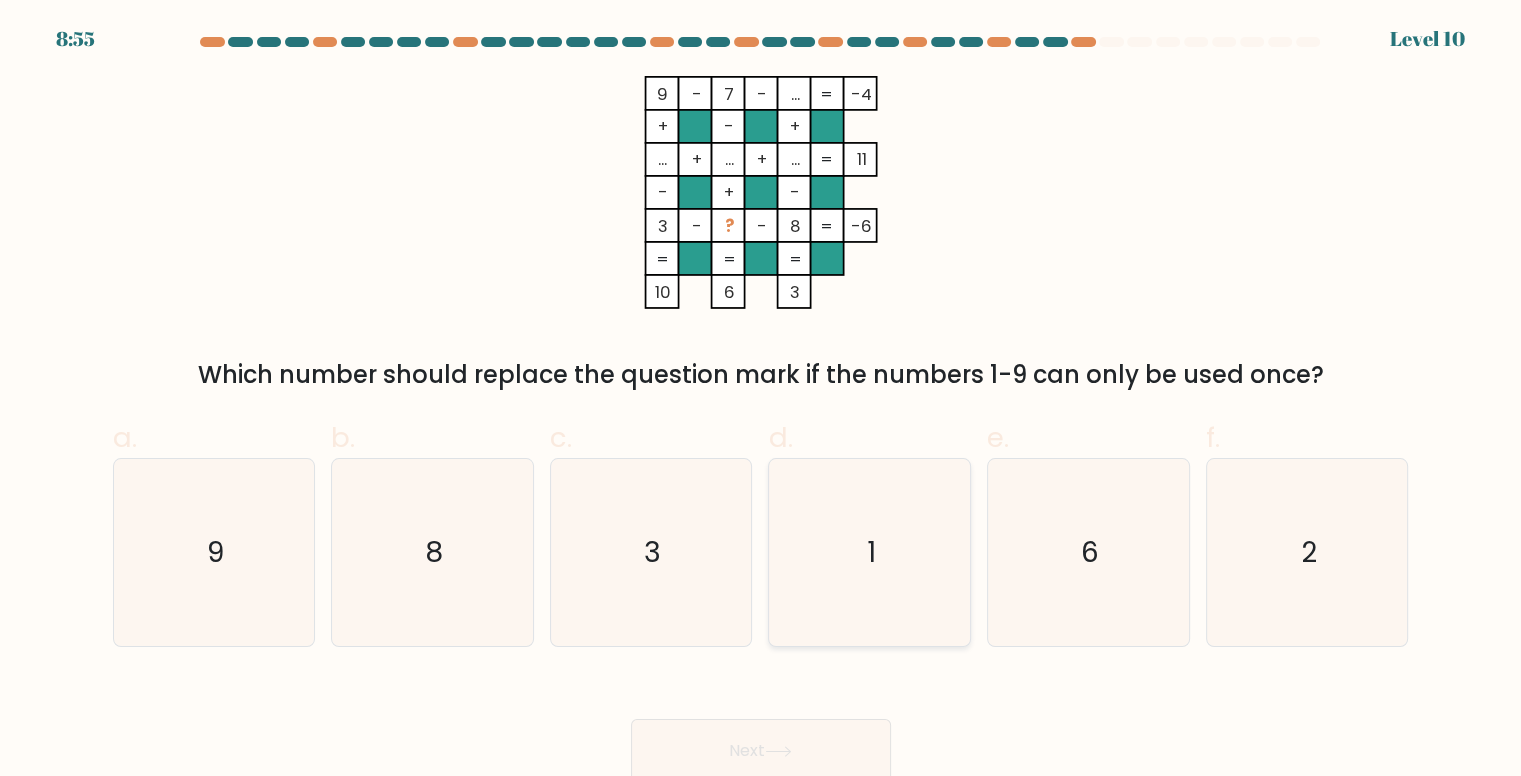 click on "1" 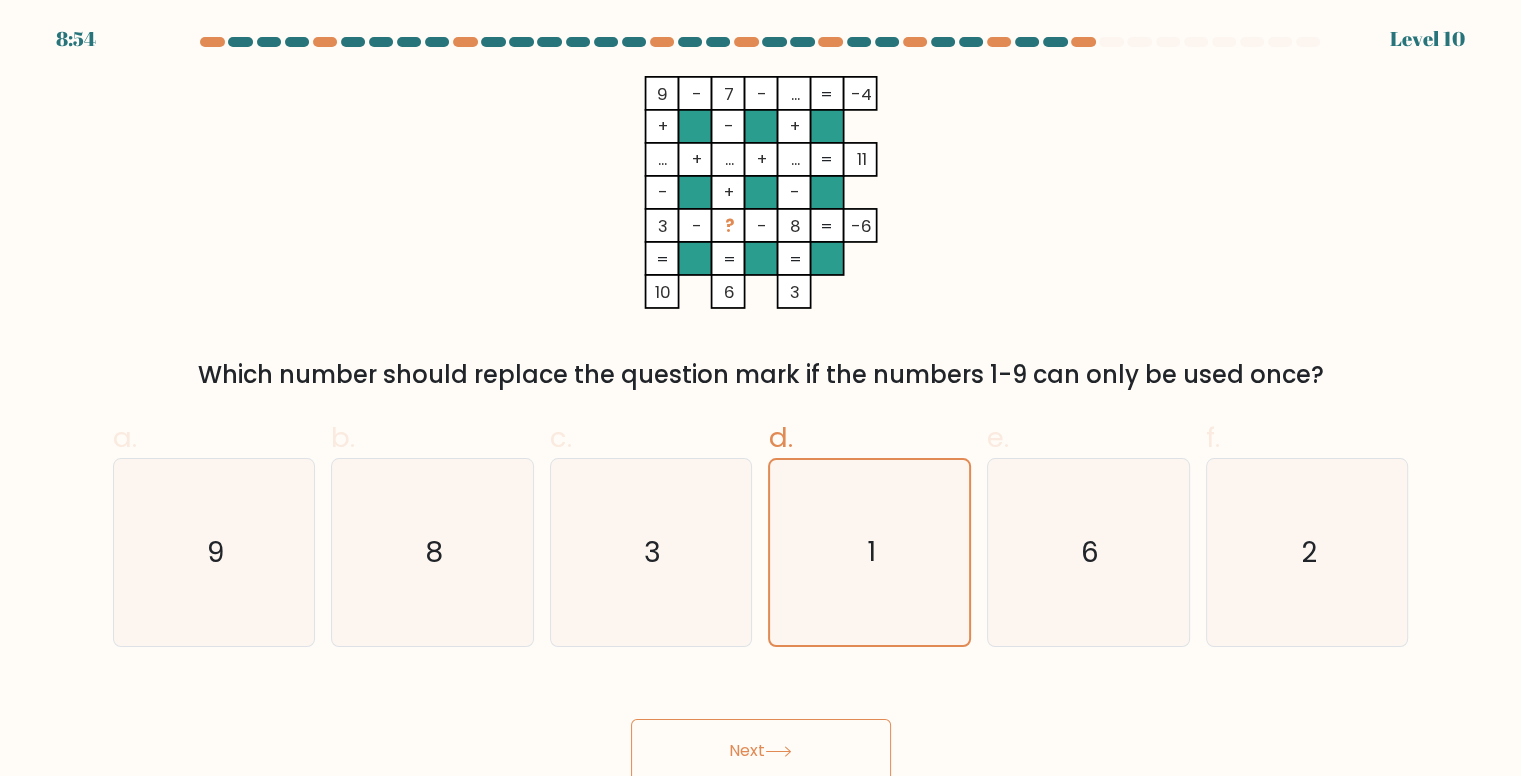 click on "Next" at bounding box center (761, 751) 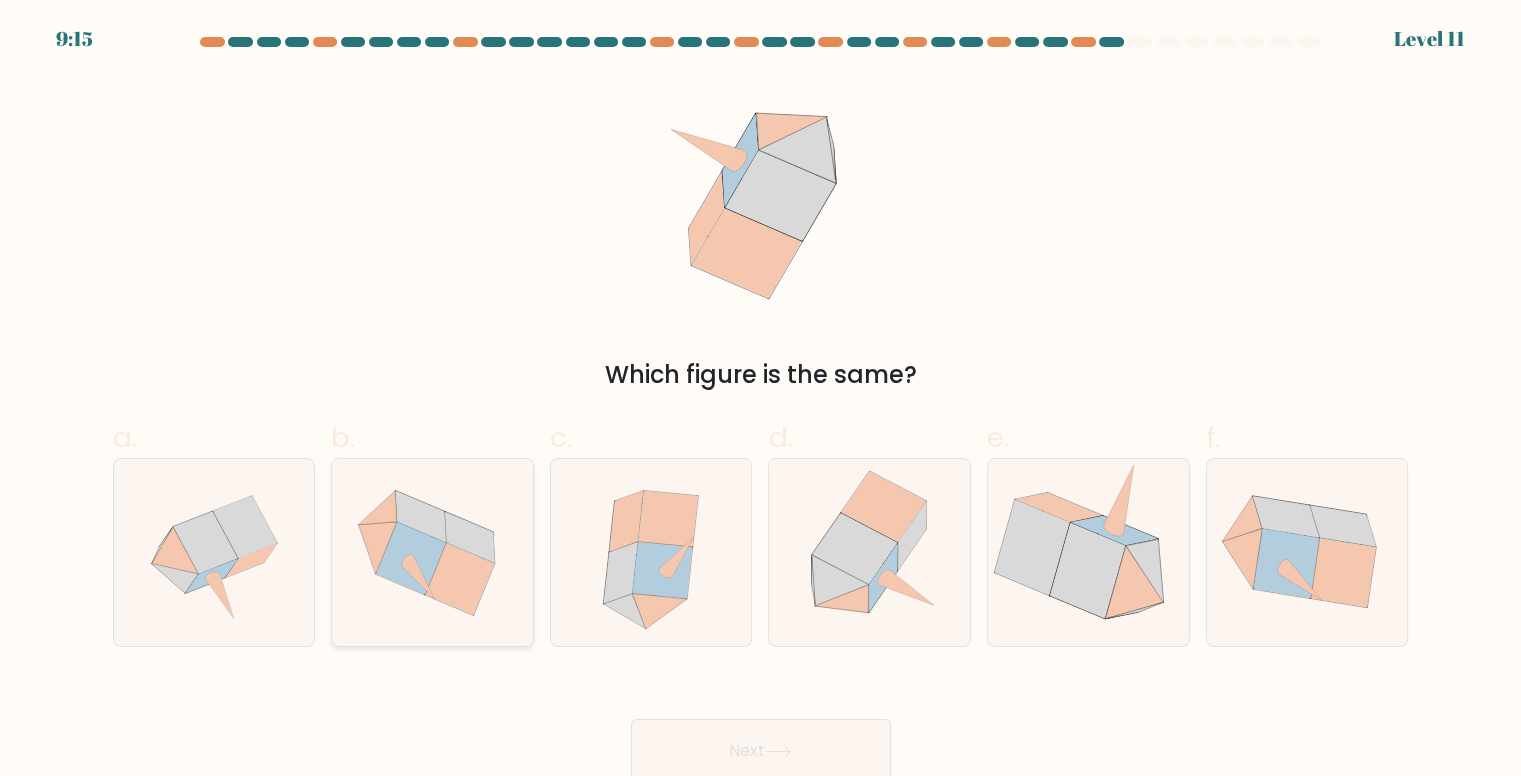 click 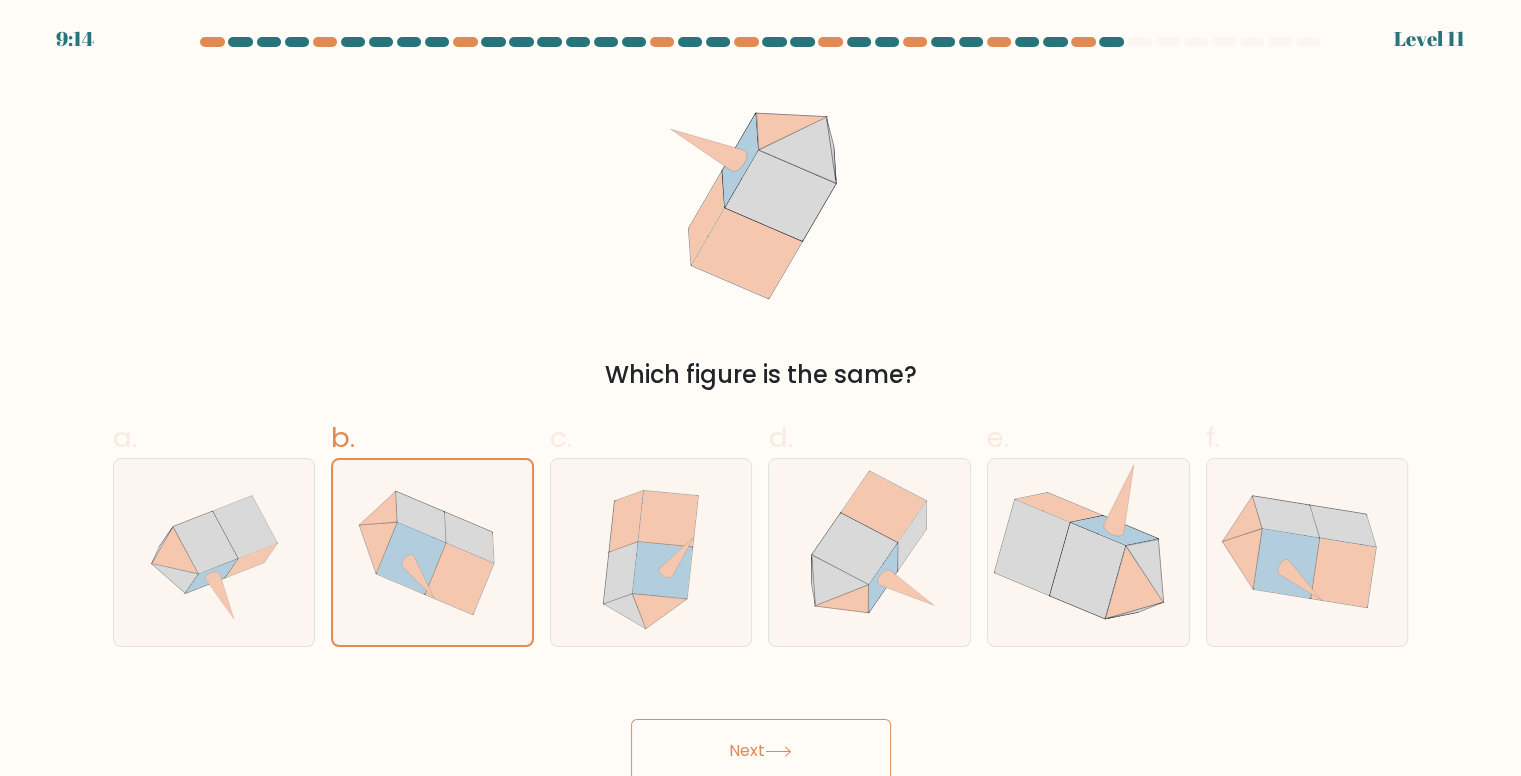 click on "Next" at bounding box center [761, 751] 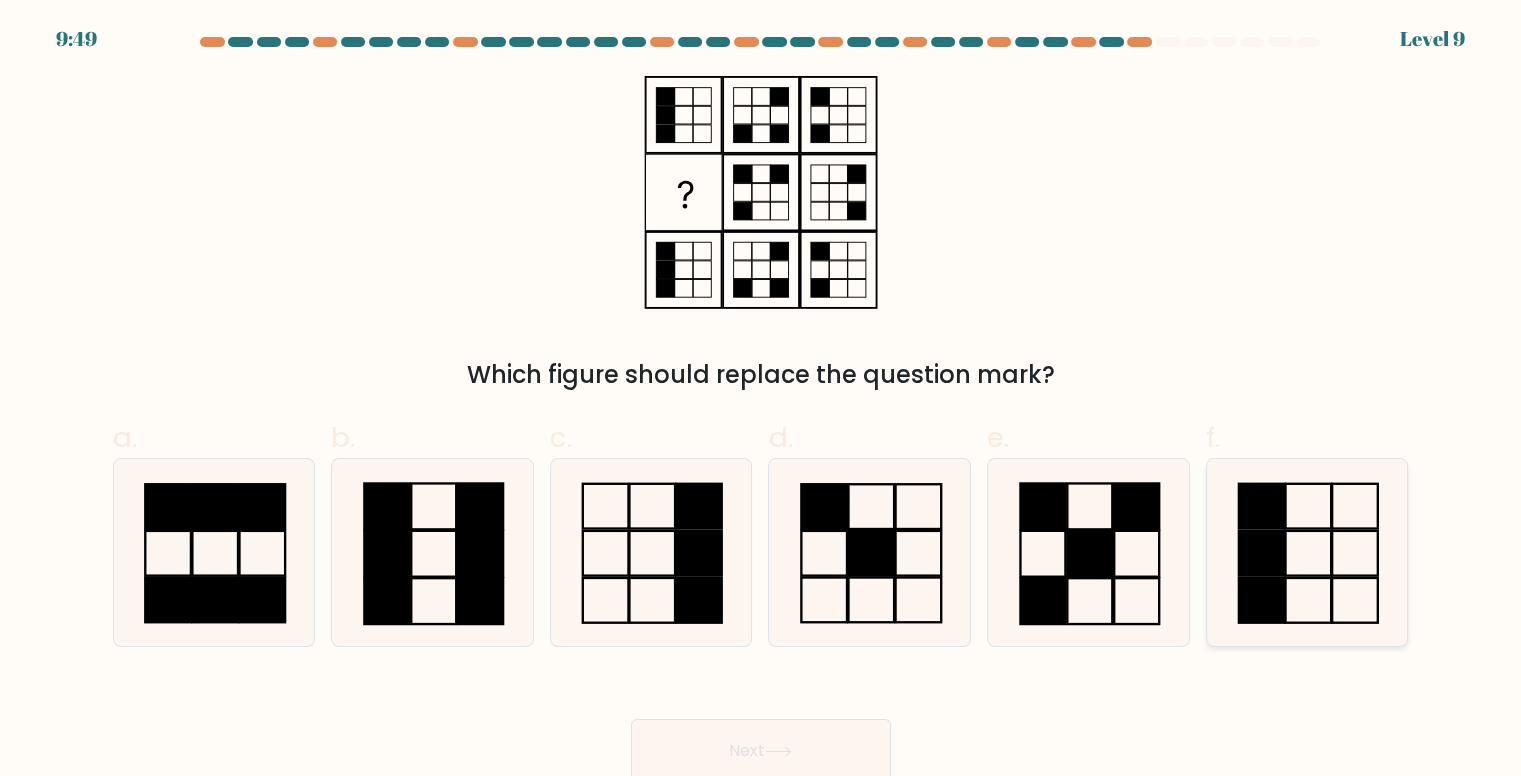 click 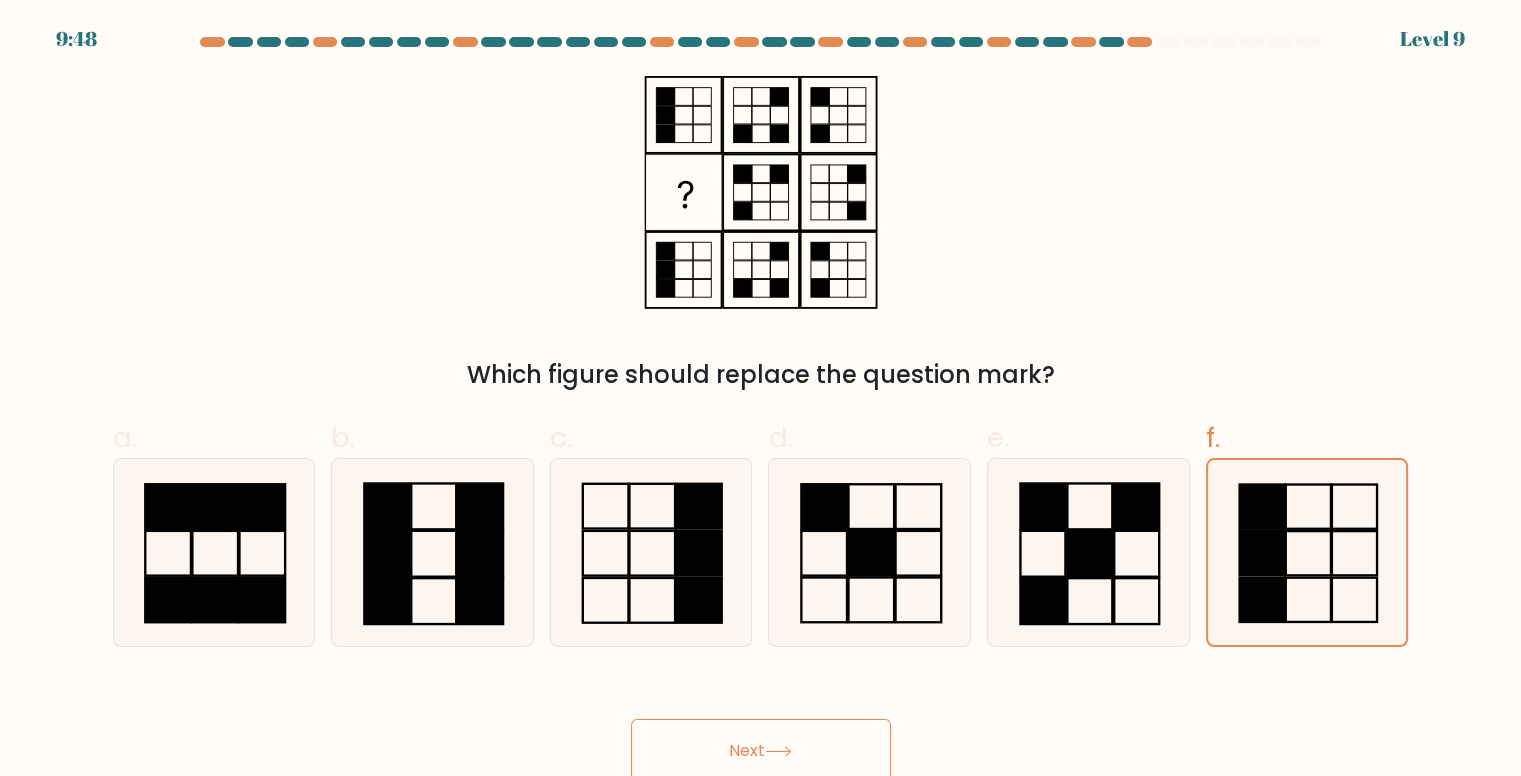 click 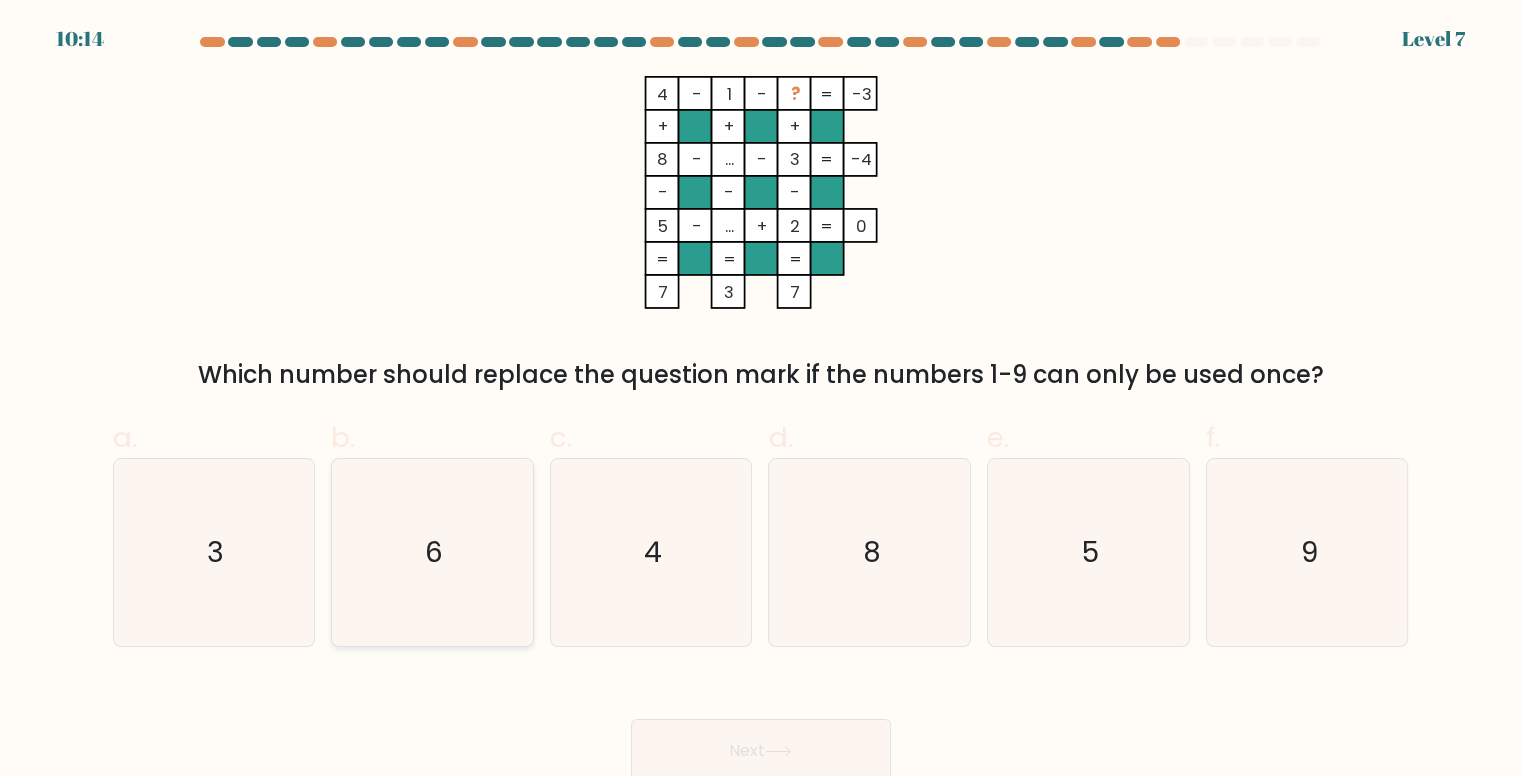 click on "6" 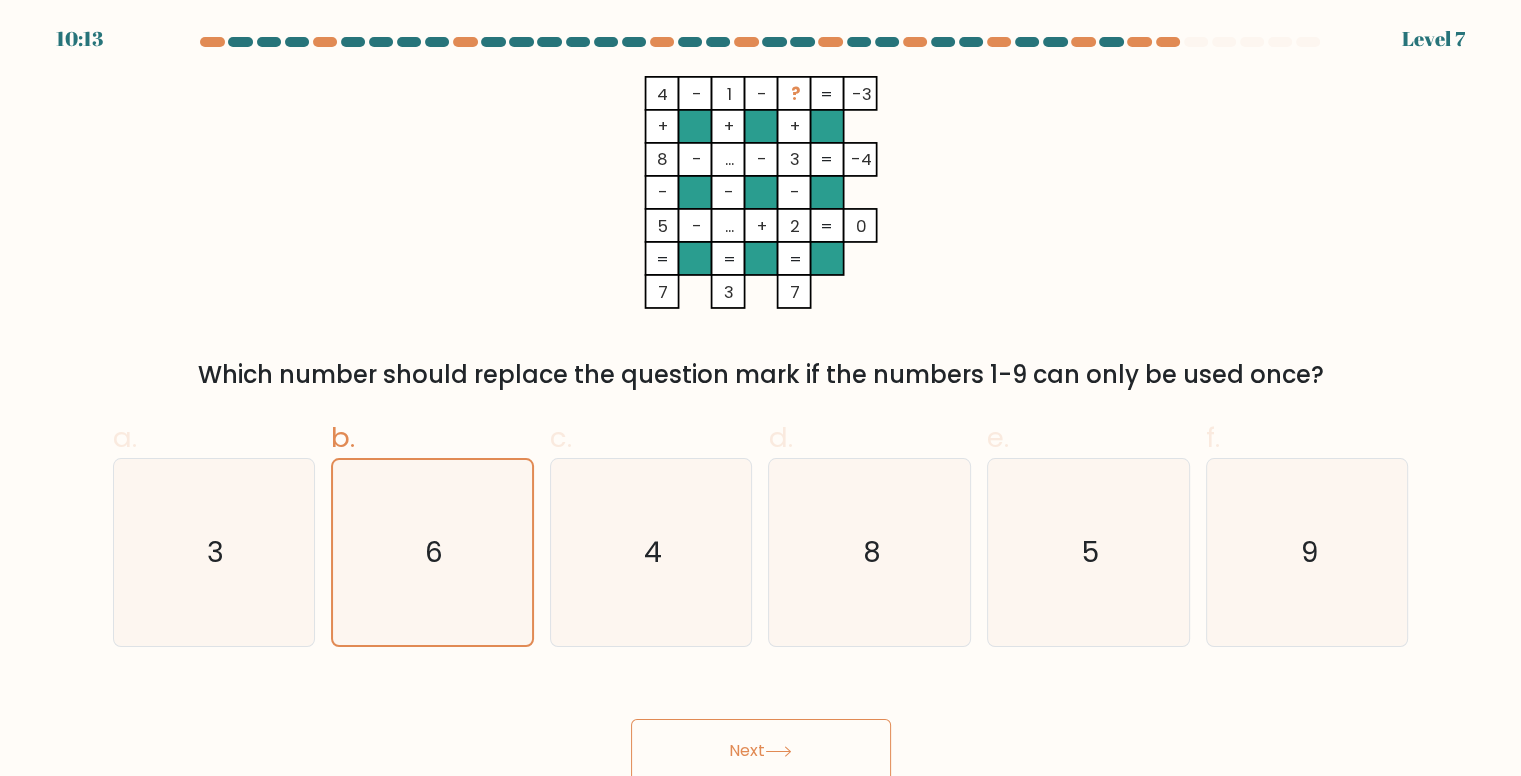 click on "Next" at bounding box center [761, 751] 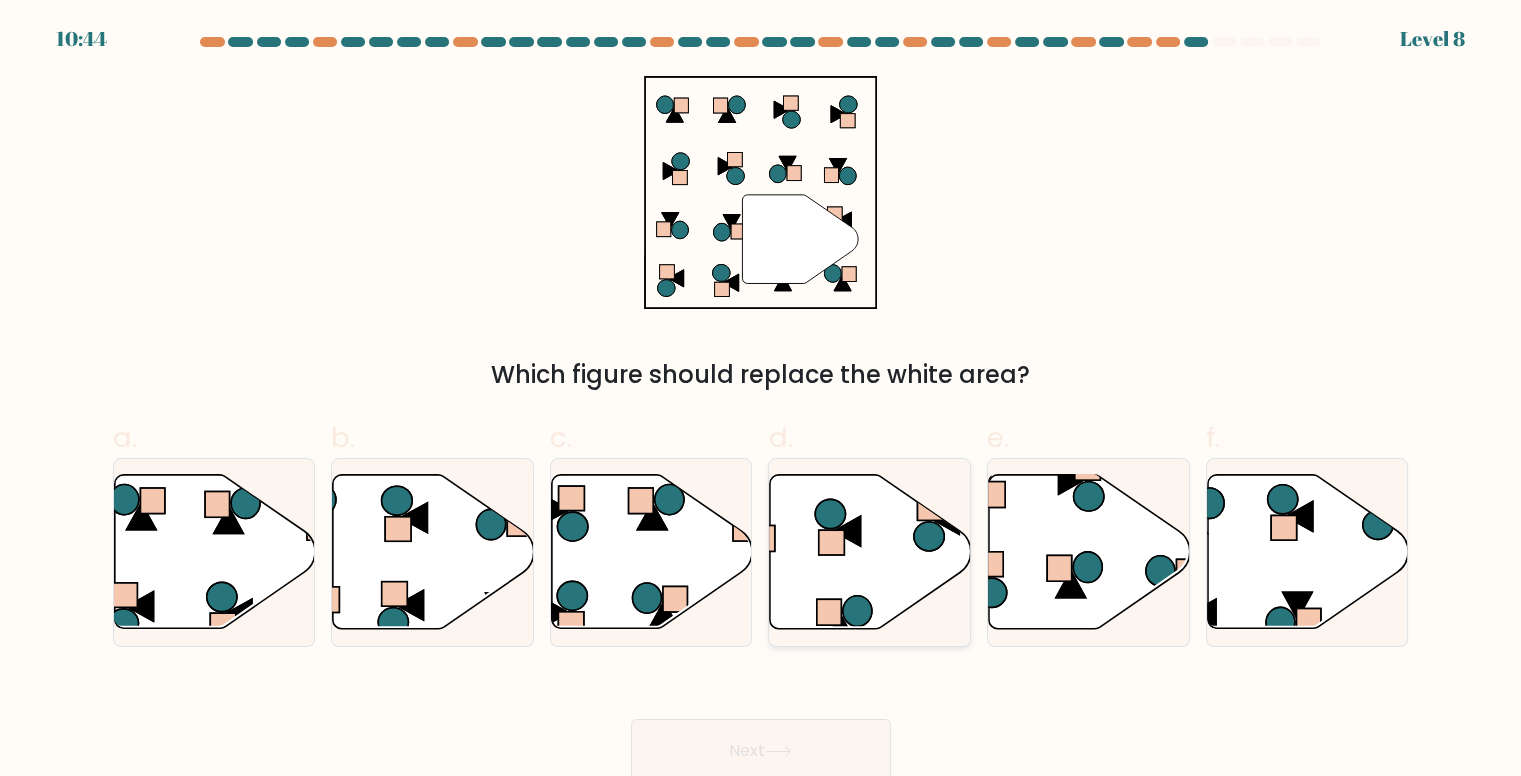 click 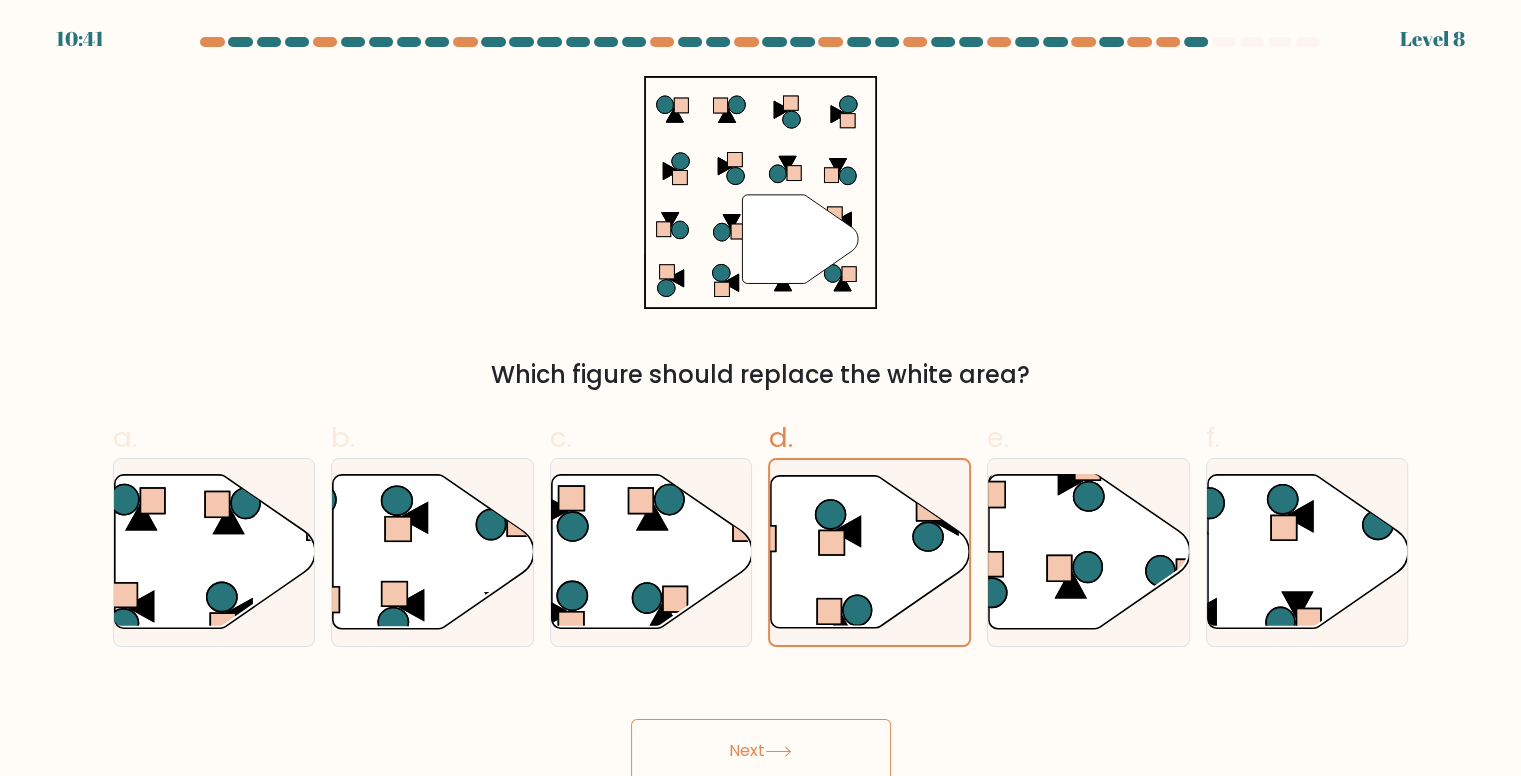 click on "Next" at bounding box center (761, 751) 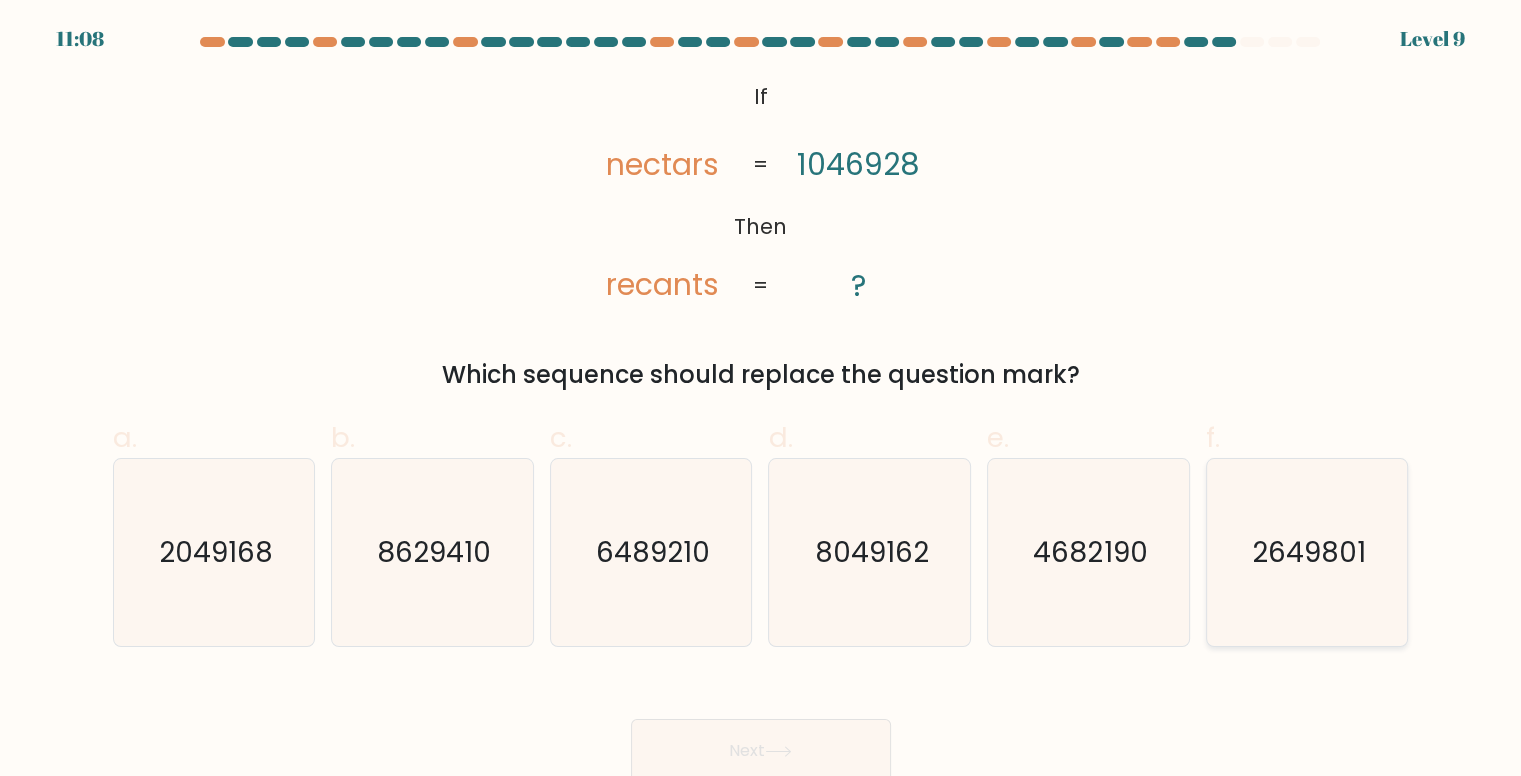 click on "2649801" 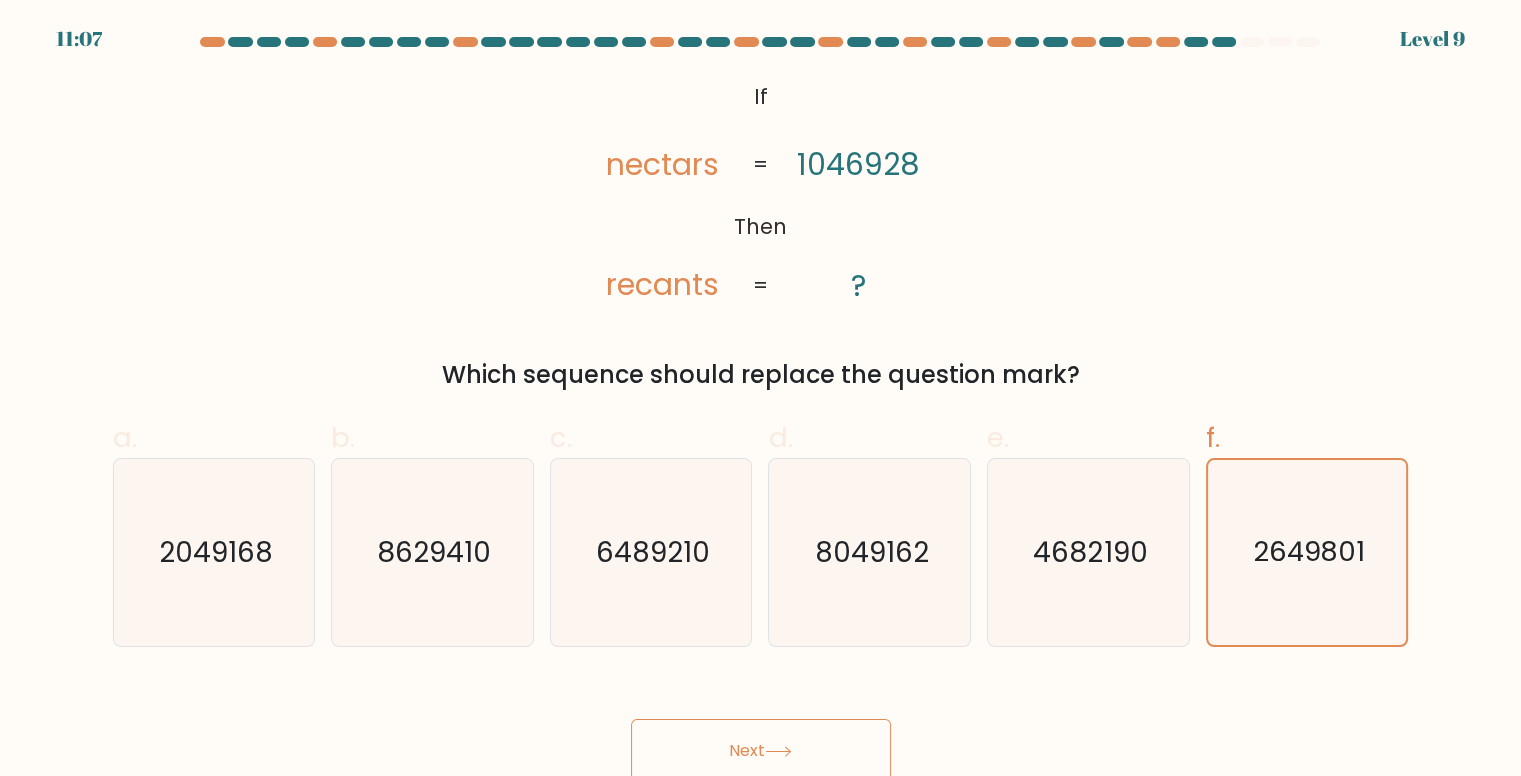 click on "Next" at bounding box center (761, 751) 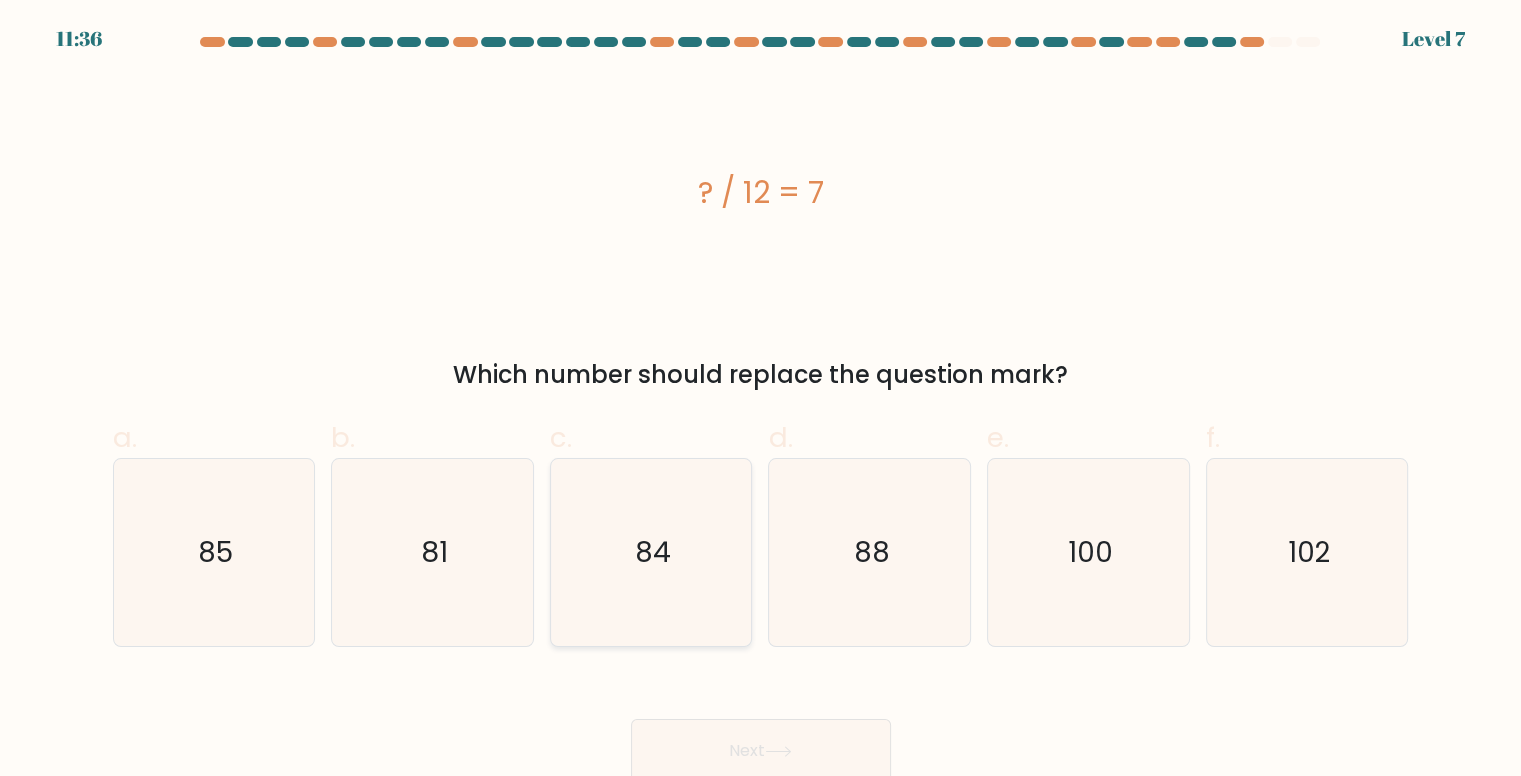 click on "84" 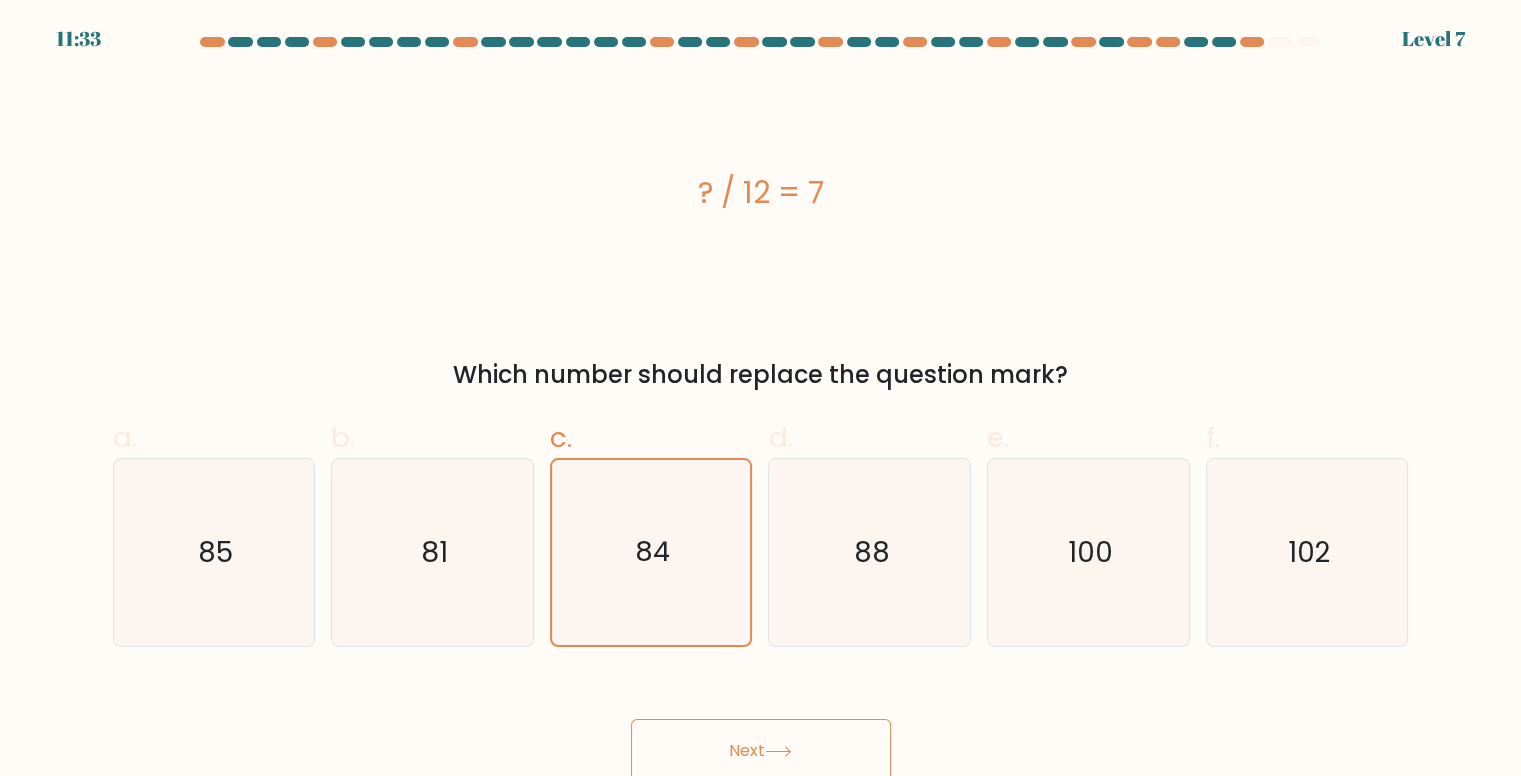 click on "Next" at bounding box center [761, 751] 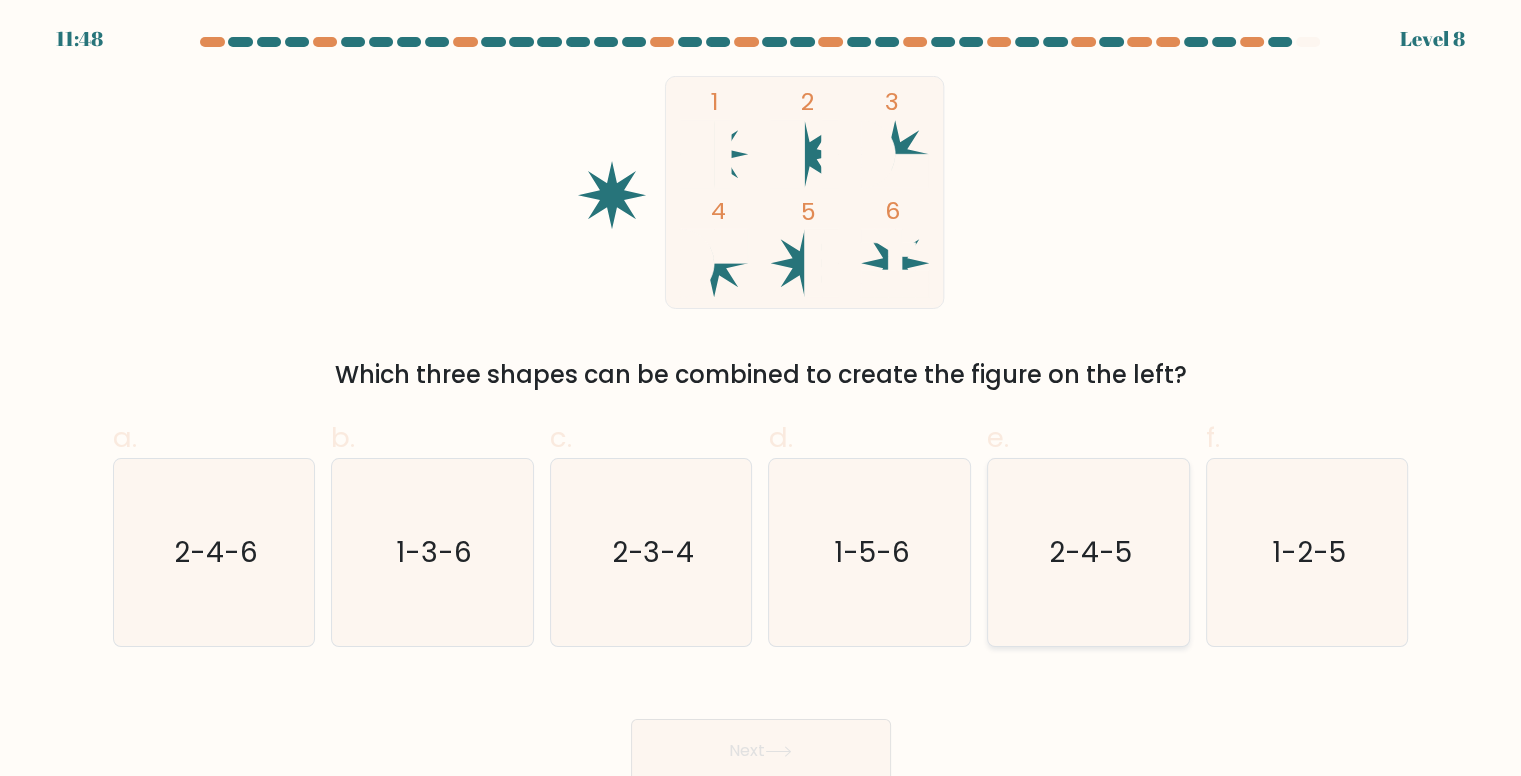 click on "2-4-5" 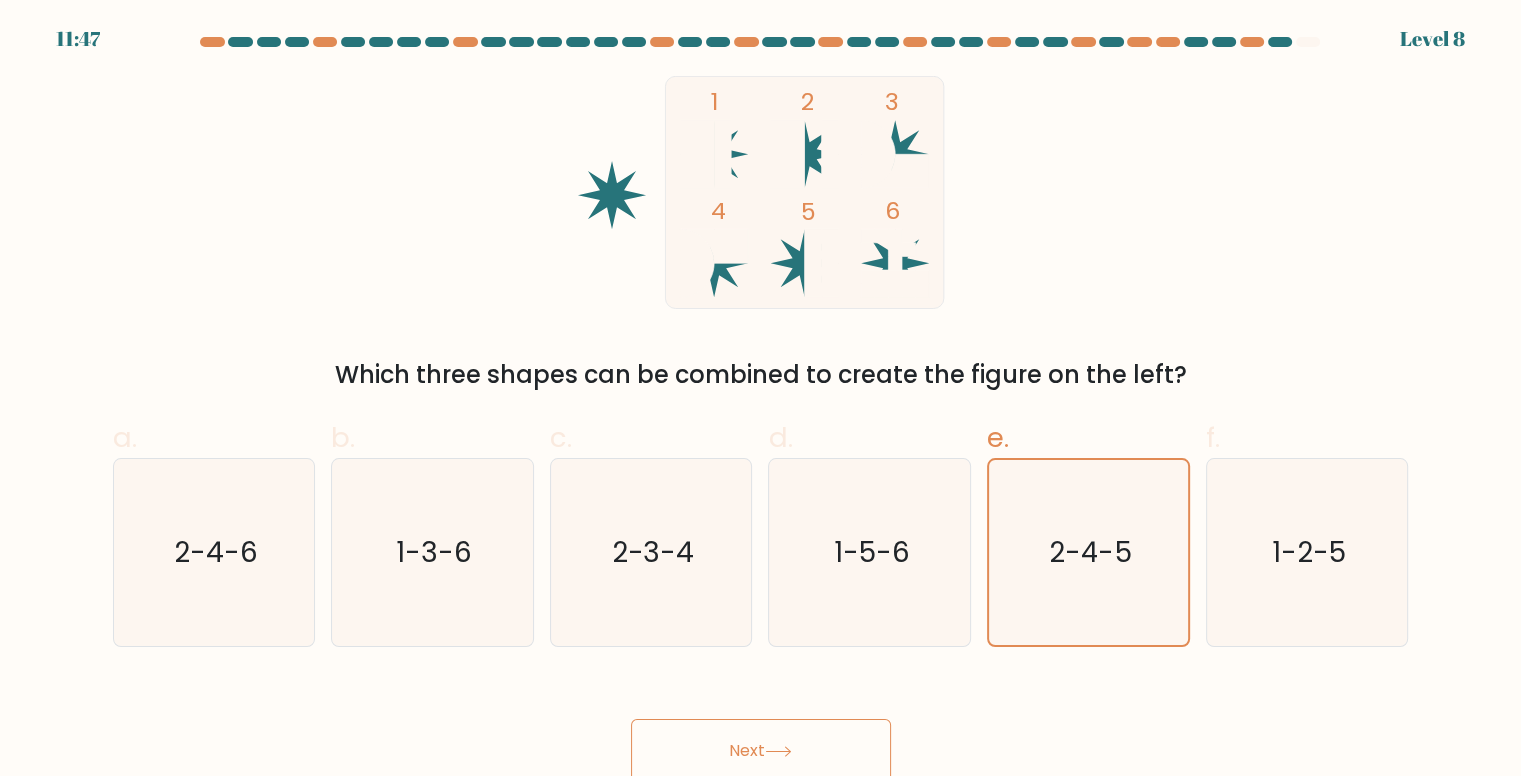 click on "Next" at bounding box center [761, 751] 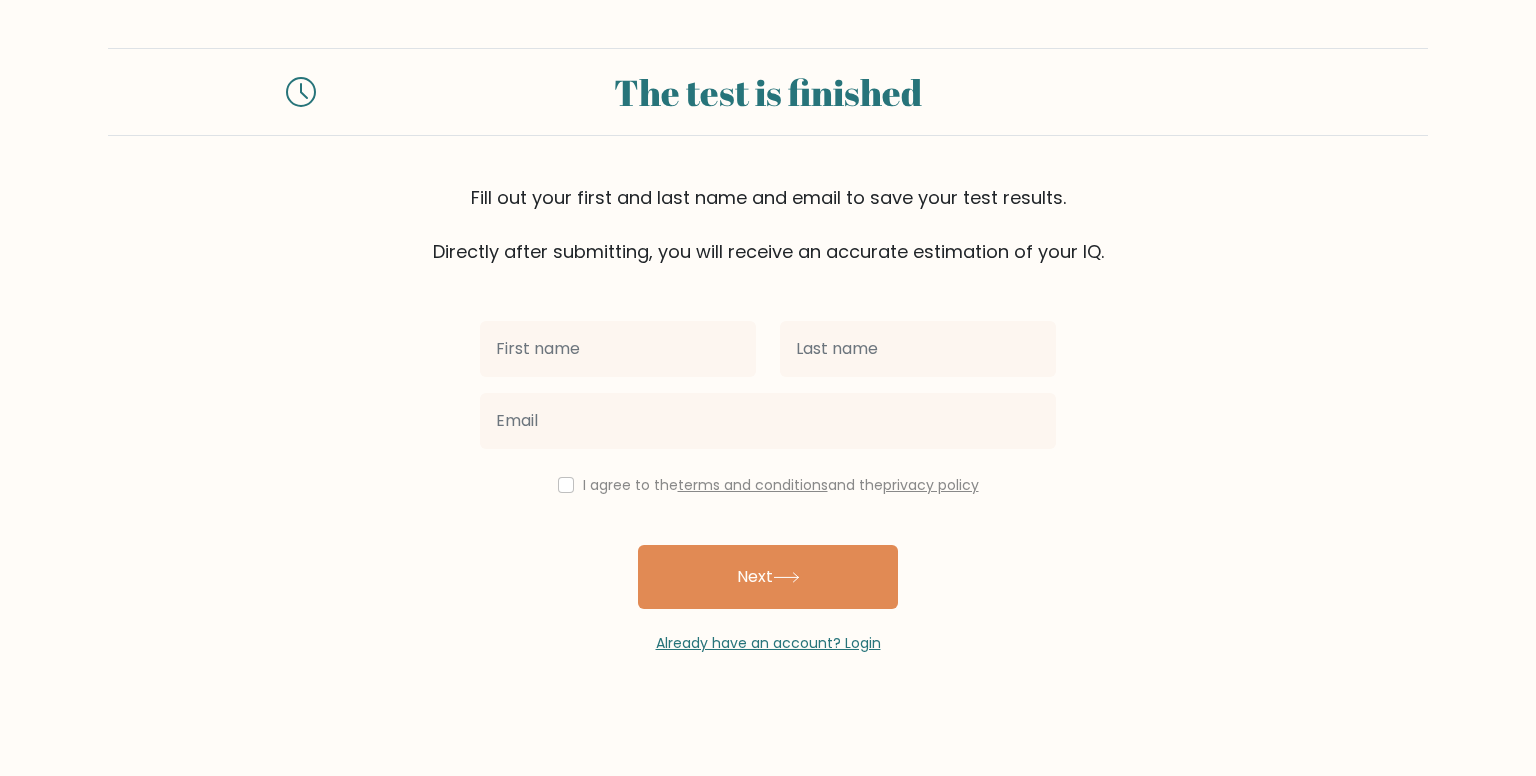 scroll, scrollTop: 0, scrollLeft: 0, axis: both 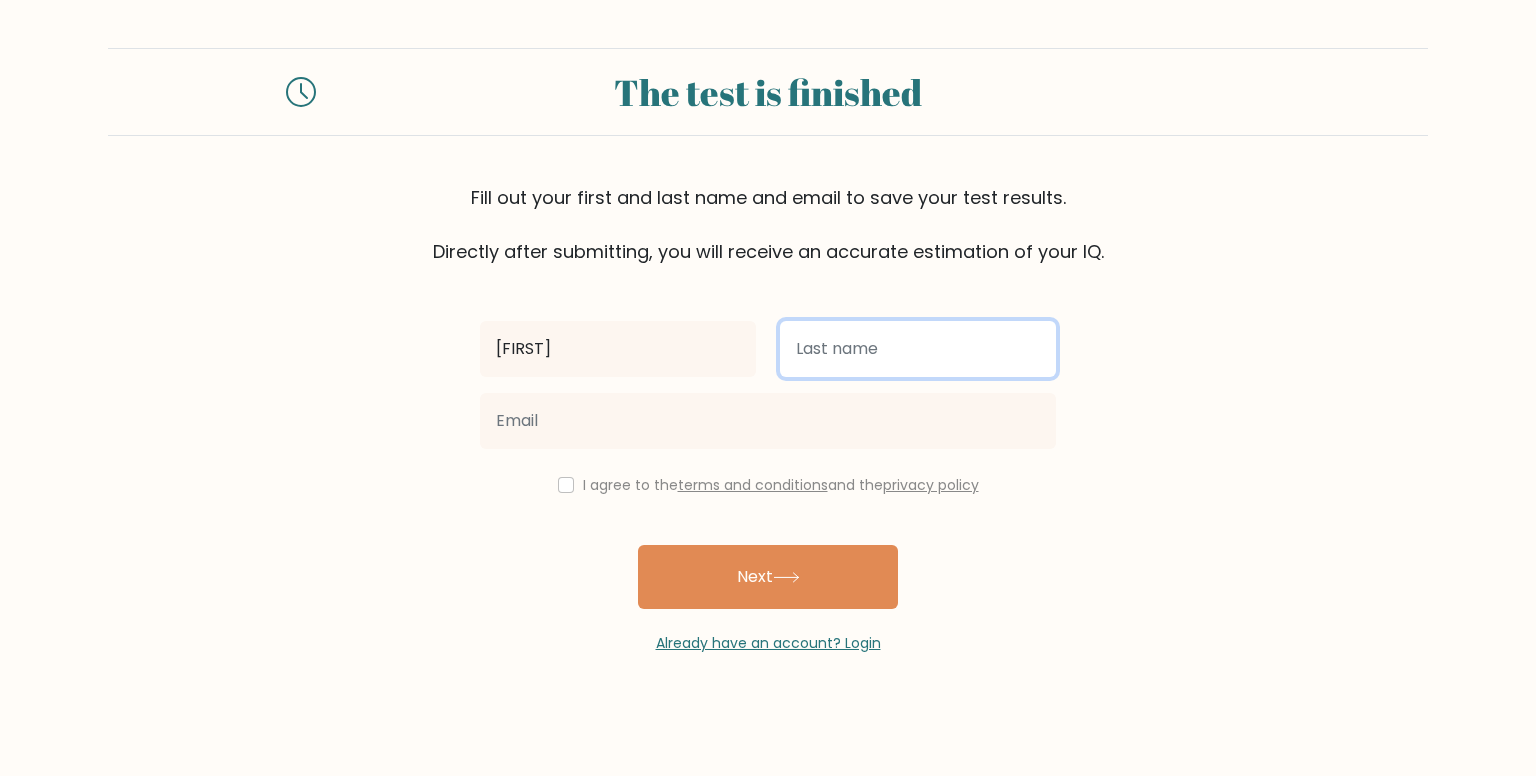 click at bounding box center (918, 349) 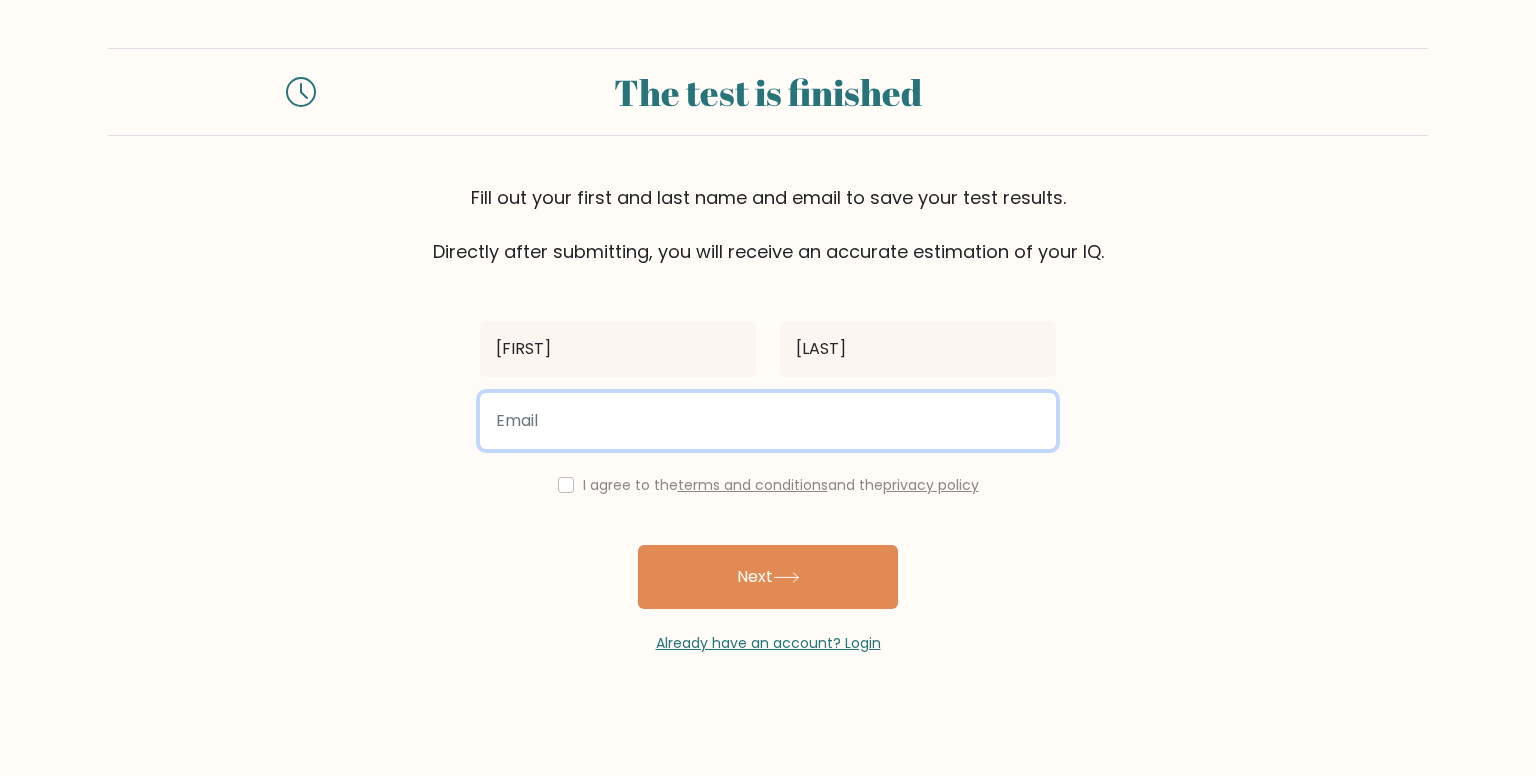 click at bounding box center (768, 421) 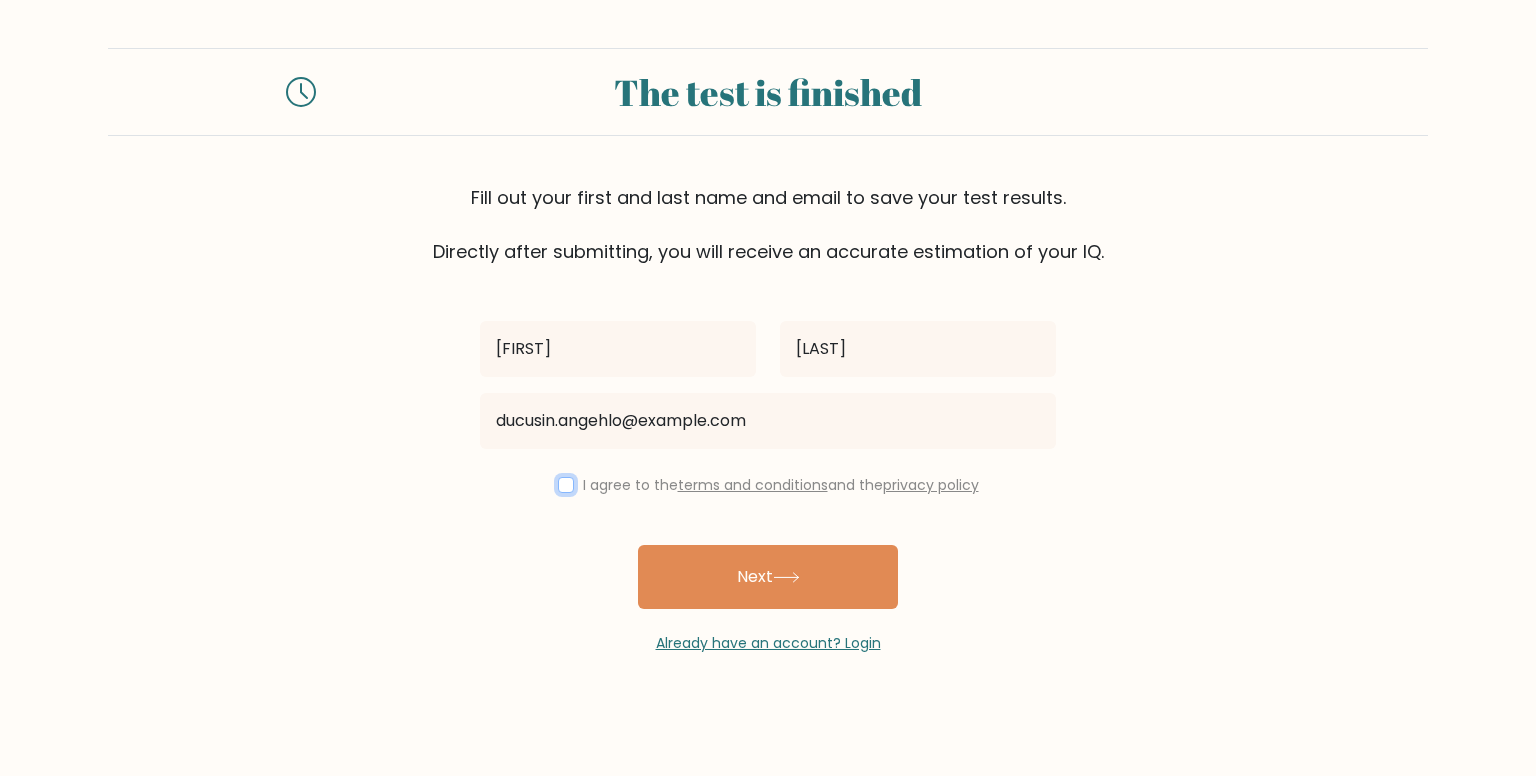 click at bounding box center [566, 485] 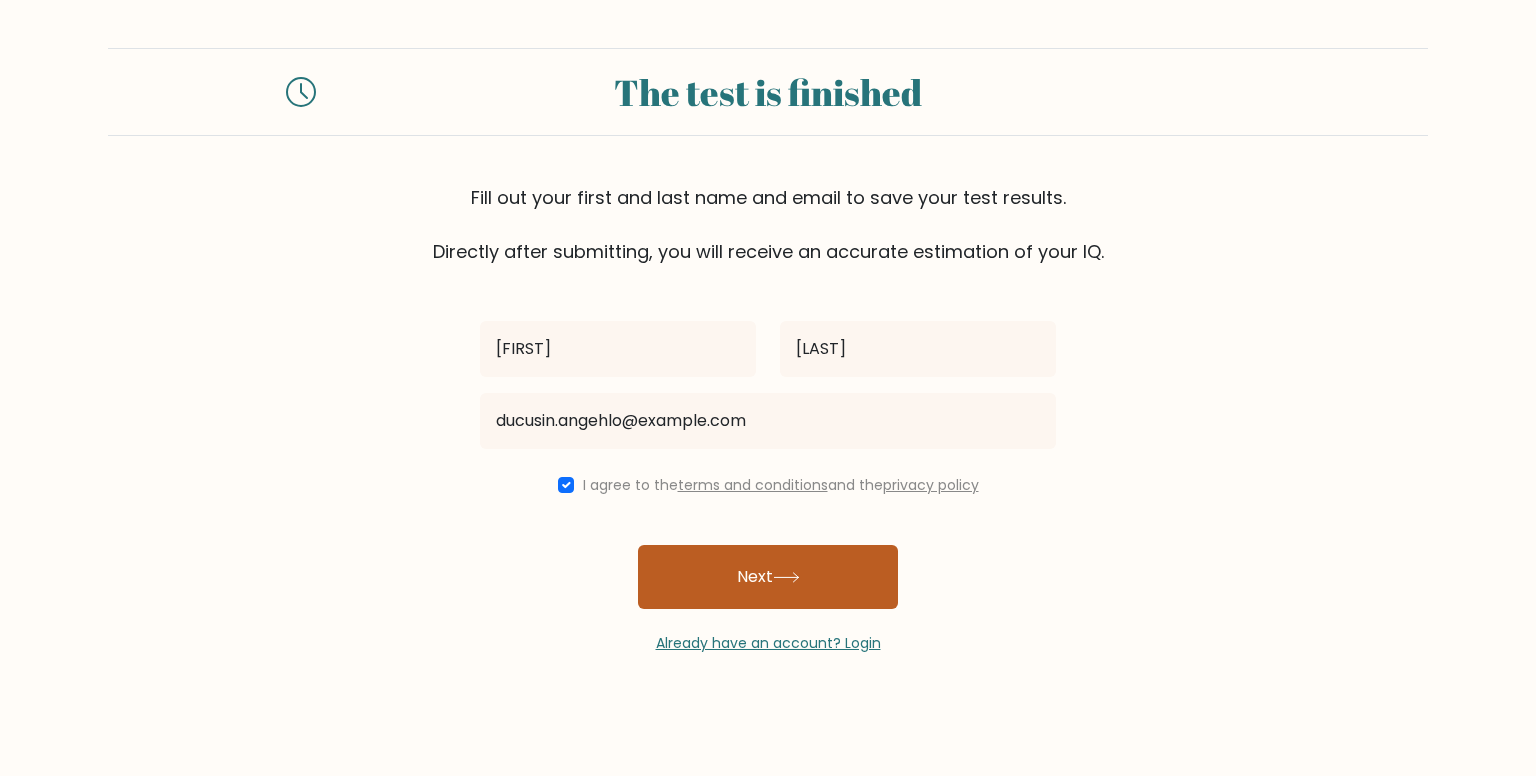 click on "Next" at bounding box center (768, 577) 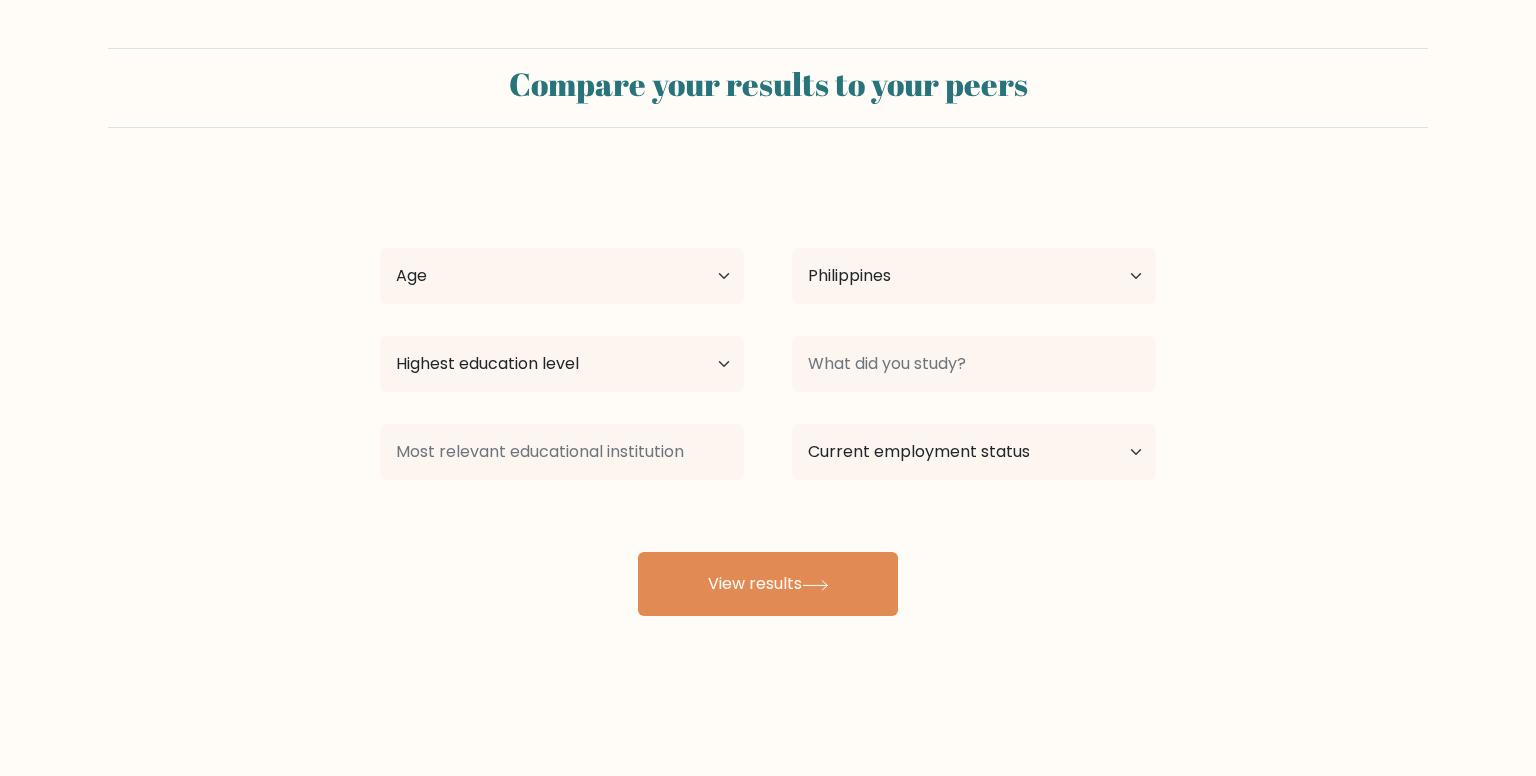 select on "PH" 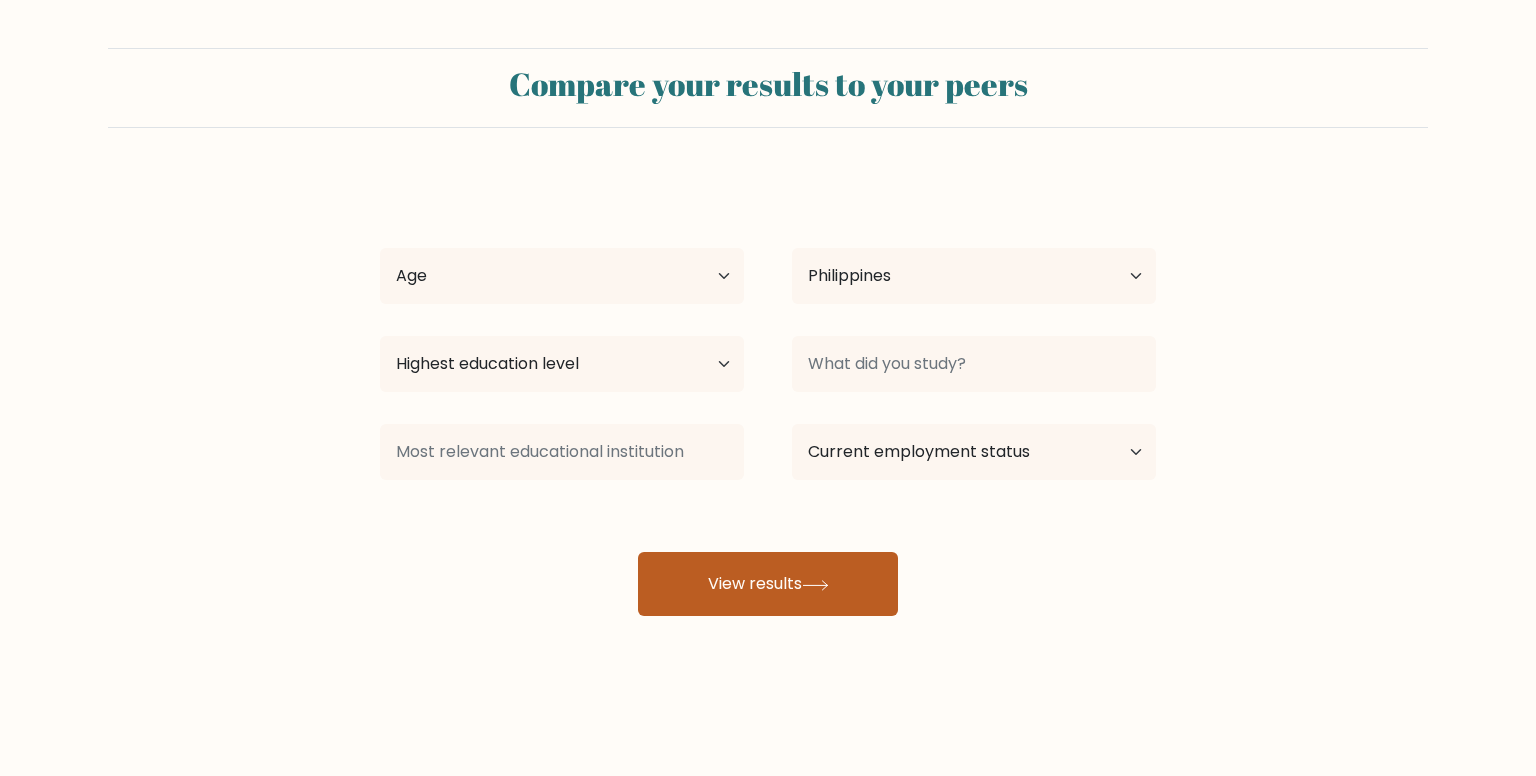 click on "View results" at bounding box center [768, 584] 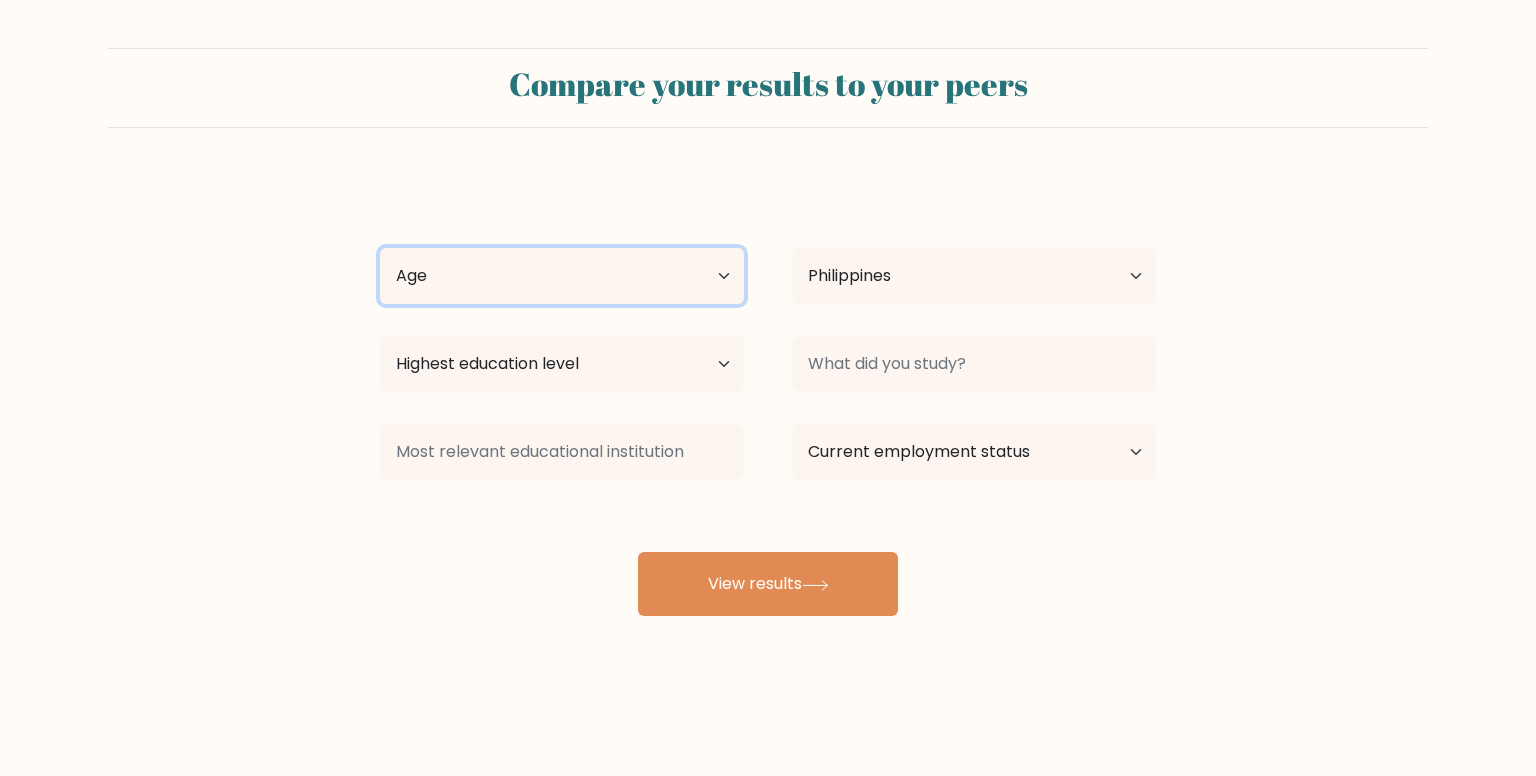 click on "Age
Under 18 years old
18-24 years old
25-34 years old
35-44 years old
45-54 years old
55-64 years old
65 years old and above" at bounding box center (562, 276) 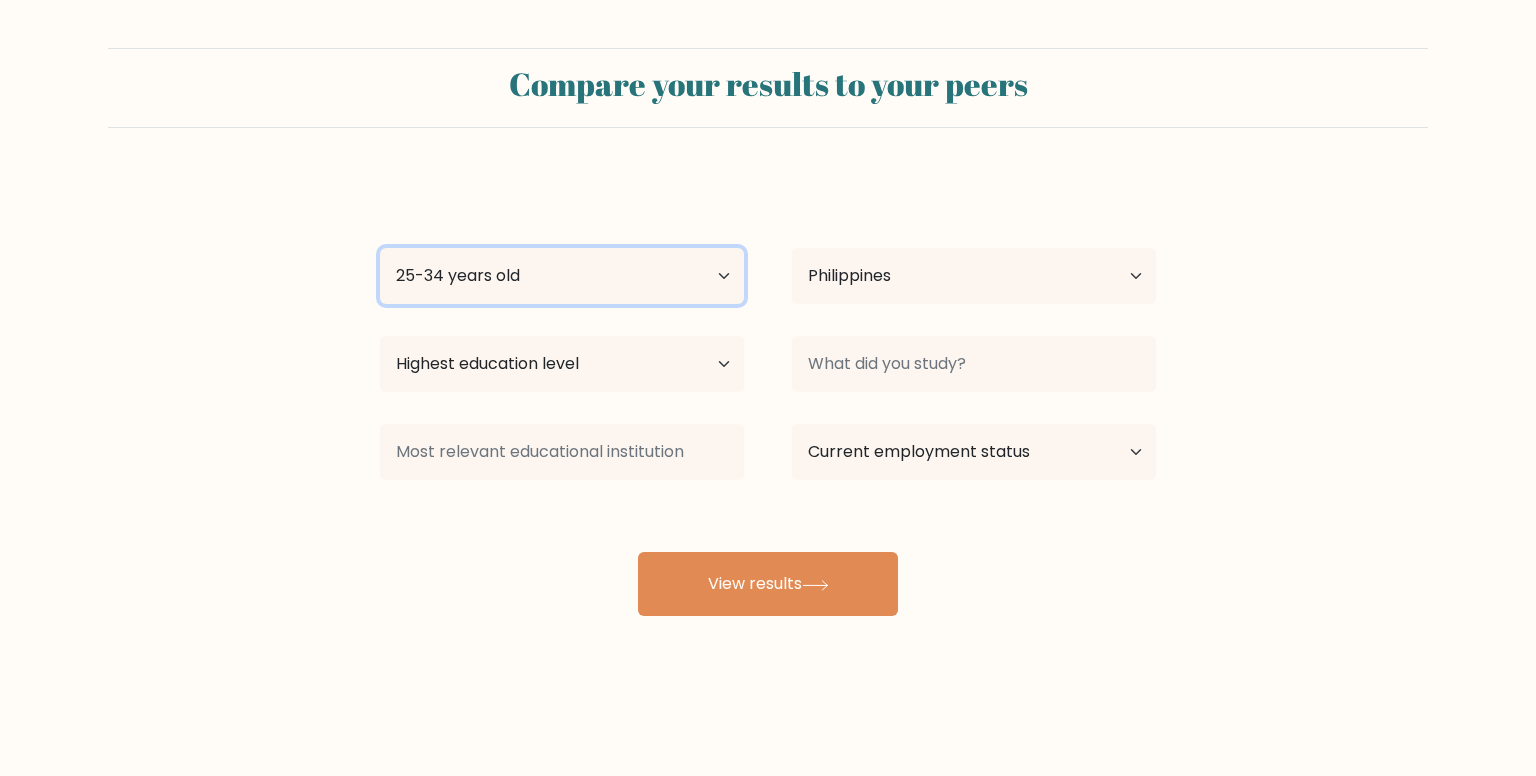 click on "Age
Under 18 years old
18-24 years old
25-34 years old
35-44 years old
45-54 years old
55-64 years old
65 years old and above" at bounding box center (562, 276) 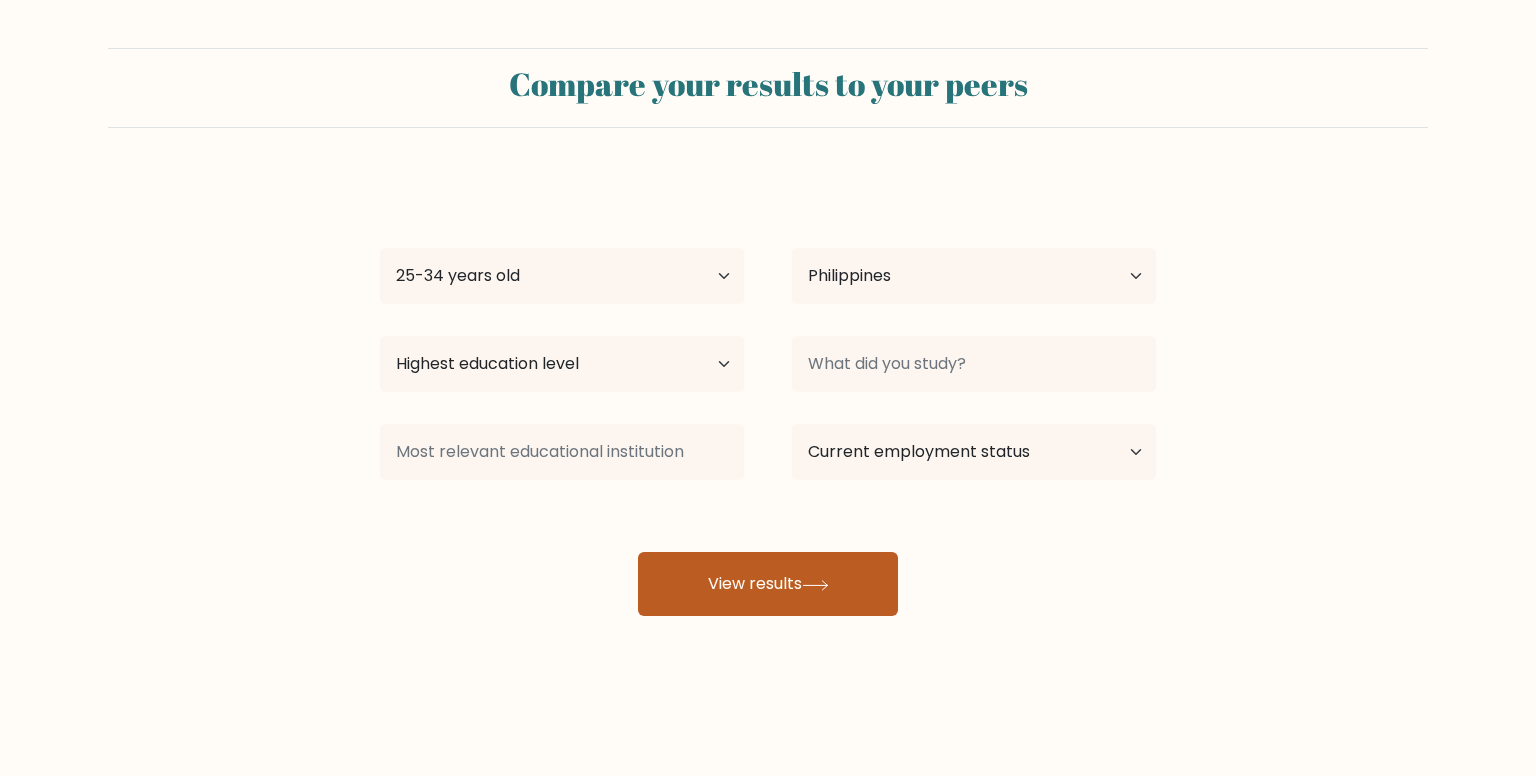 click on "View results" at bounding box center (768, 584) 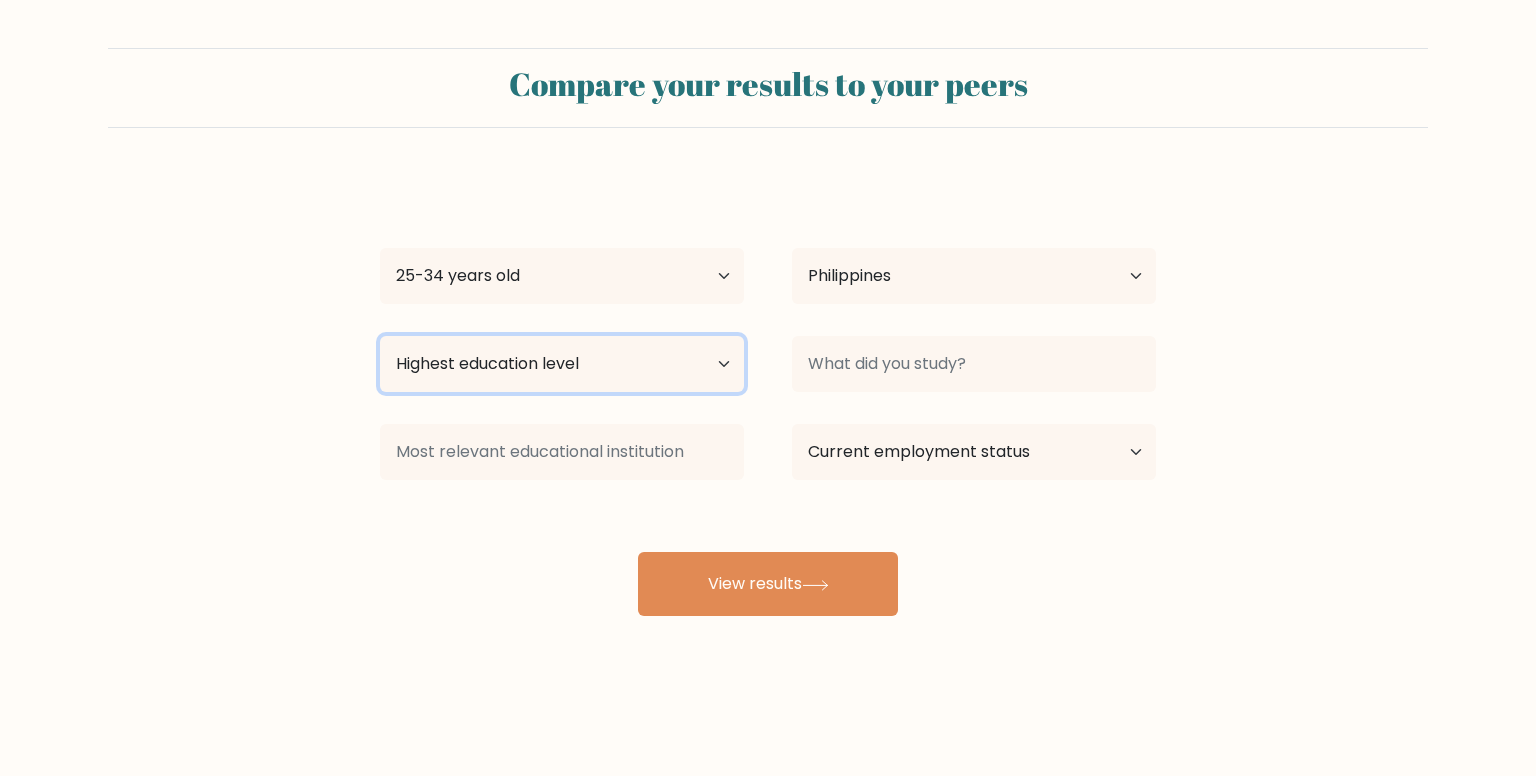 click on "Highest education level
No schooling
Primary
Lower Secondary
Upper Secondary
Occupation Specific
Bachelor's degree
Master's degree
Doctoral degree" at bounding box center [562, 364] 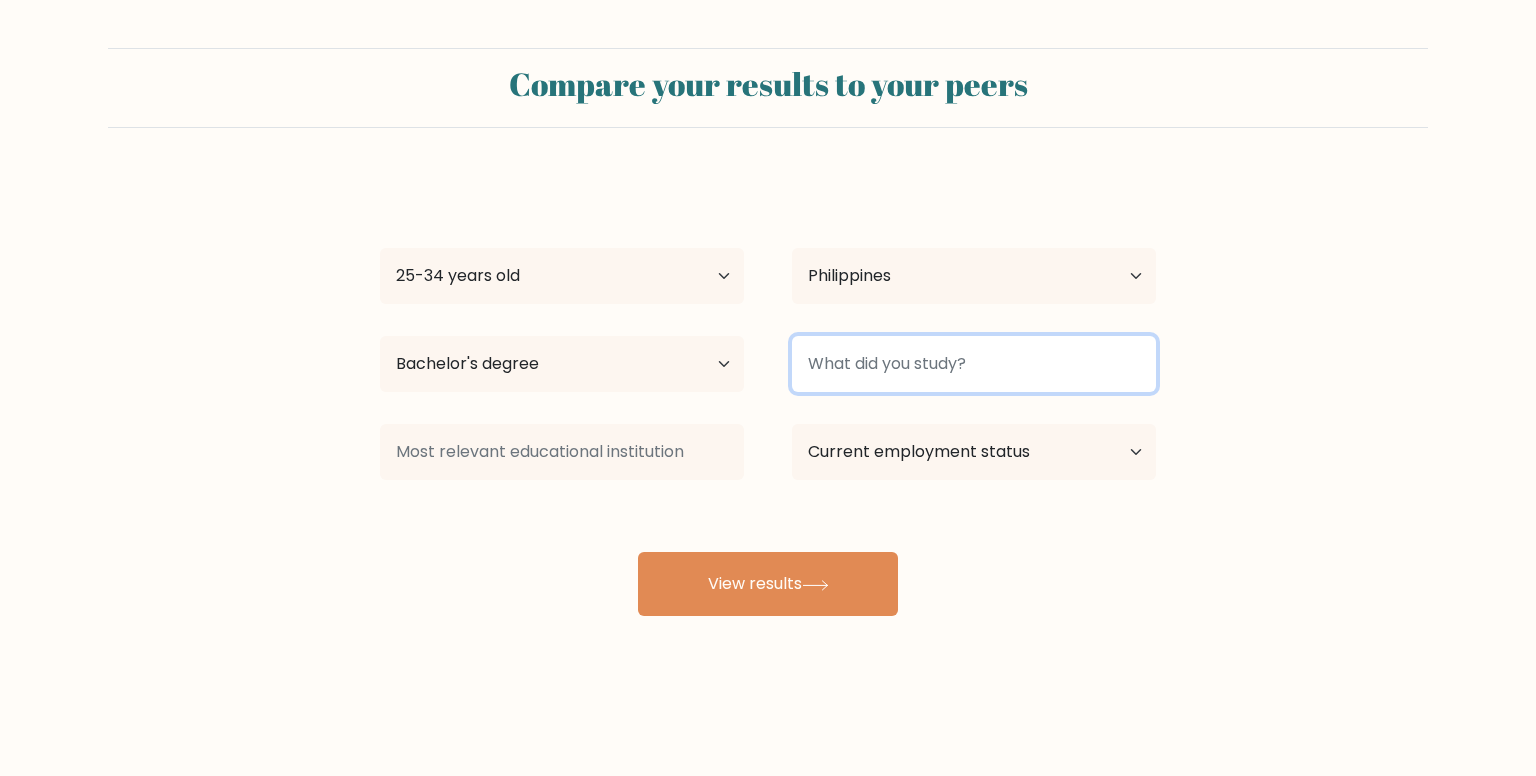 click at bounding box center (974, 364) 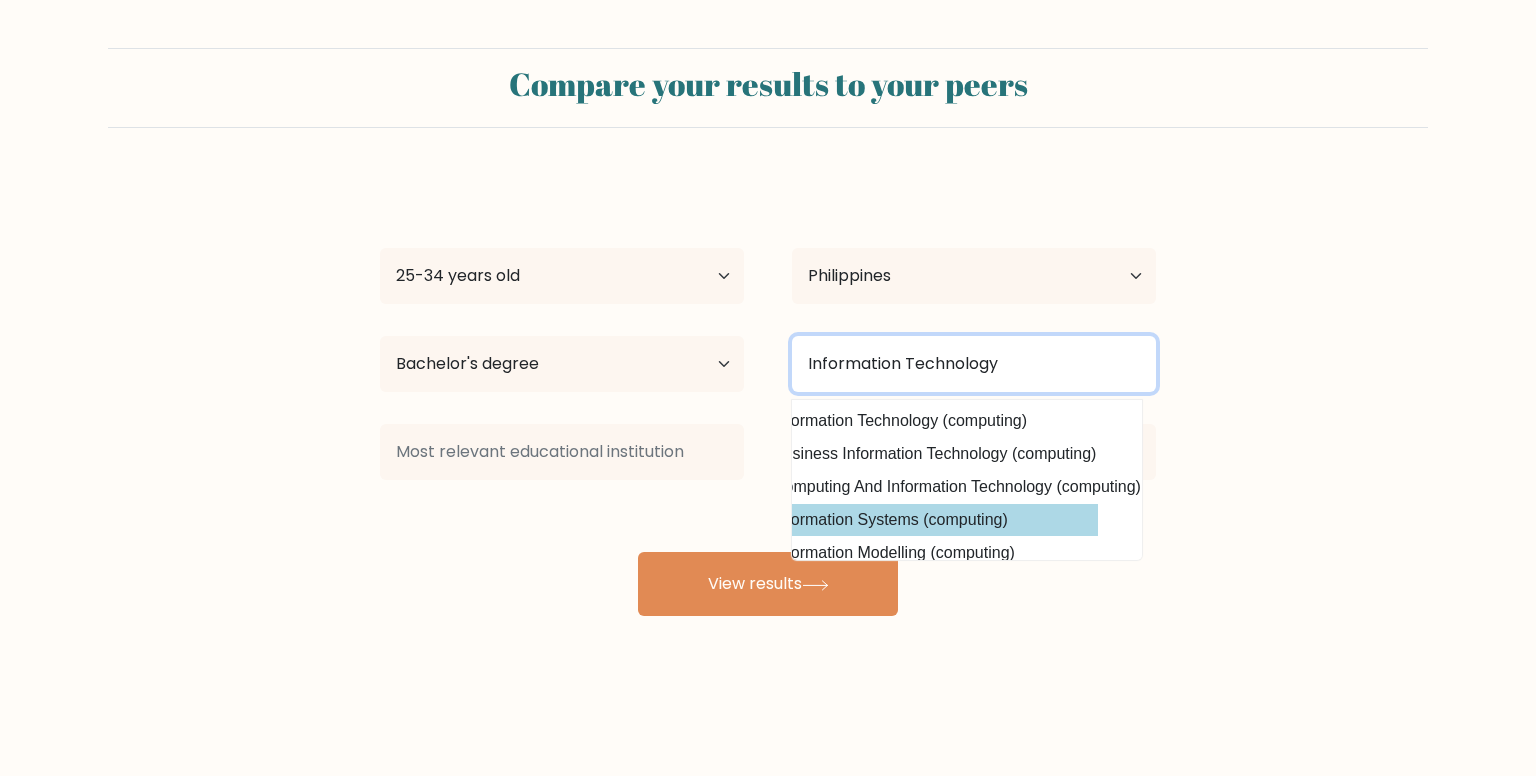 scroll, scrollTop: 0, scrollLeft: 27, axis: horizontal 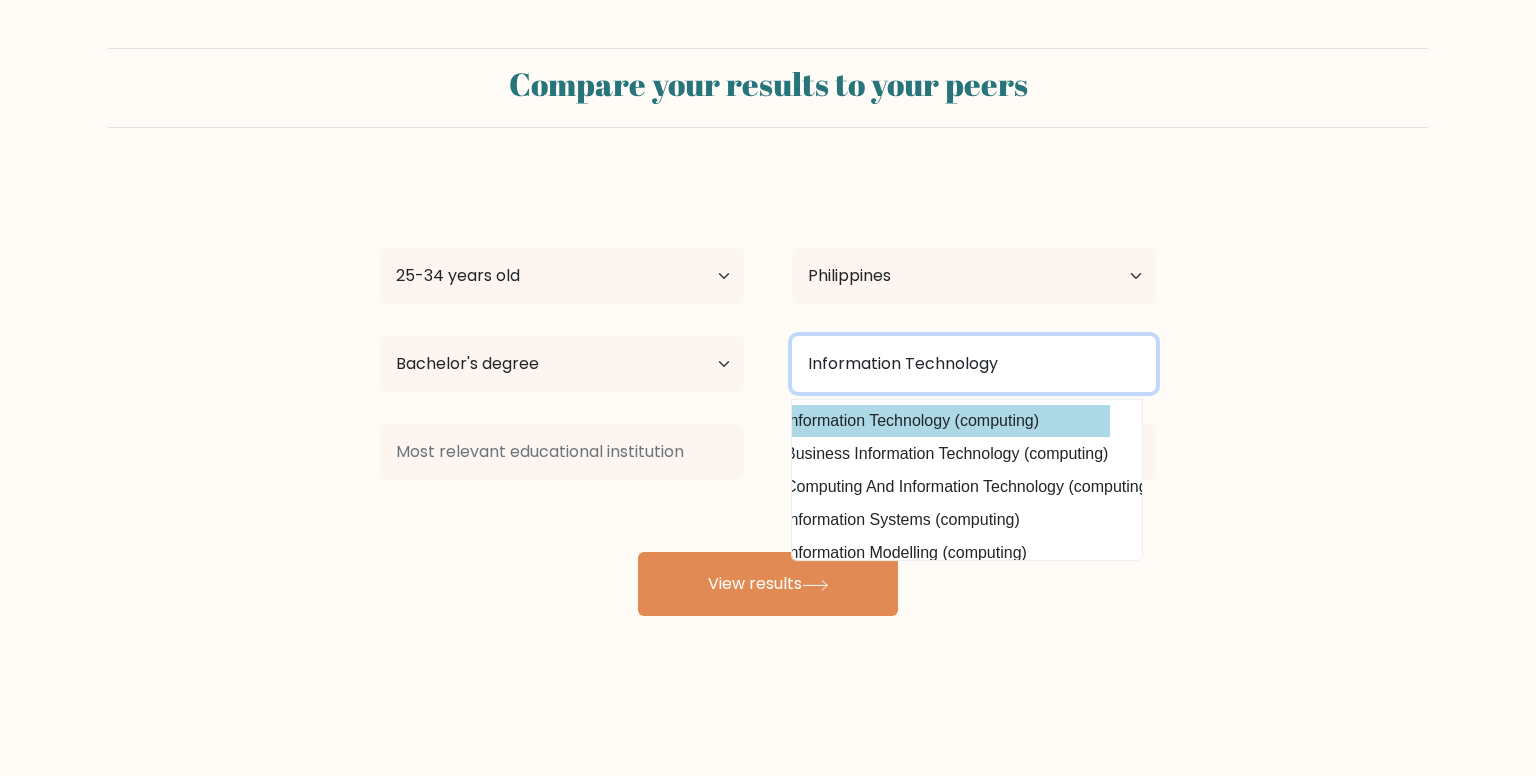 type on "Information Technology" 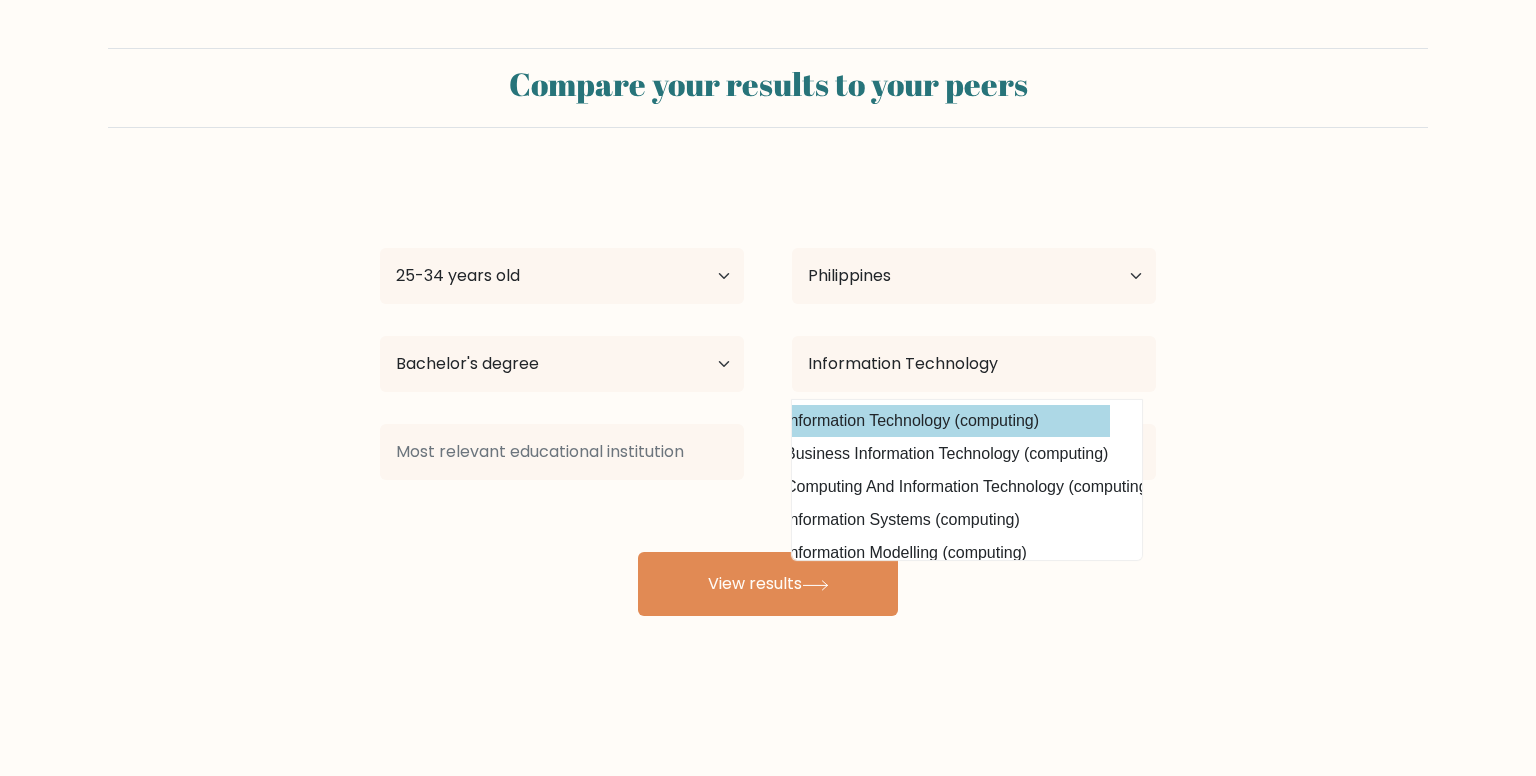 click on "Angehlo
Ducusin
Age
Under 18 years old
18-24 years old
25-34 years old
35-44 years old
45-54 years old
55-64 years old
65 years old and above
Country
Afghanistan
Albania
Algeria
American Samoa
Andorra
Angola
Anguilla
Antarctica
Antigua and Barbuda
Argentina
Armenia
Aruba
Australia
Austria
Azerbaijan
Bahamas
Bahrain
Bangladesh
Barbados
Belarus
Belgium
Belize
Benin
Bermuda
Bhutan
Bolivia
Bonaire, Sint Eustatius and Saba
Bosnia and Herzegovina
Botswana
Bouvet Island
Brazil
Brunei" at bounding box center (768, 396) 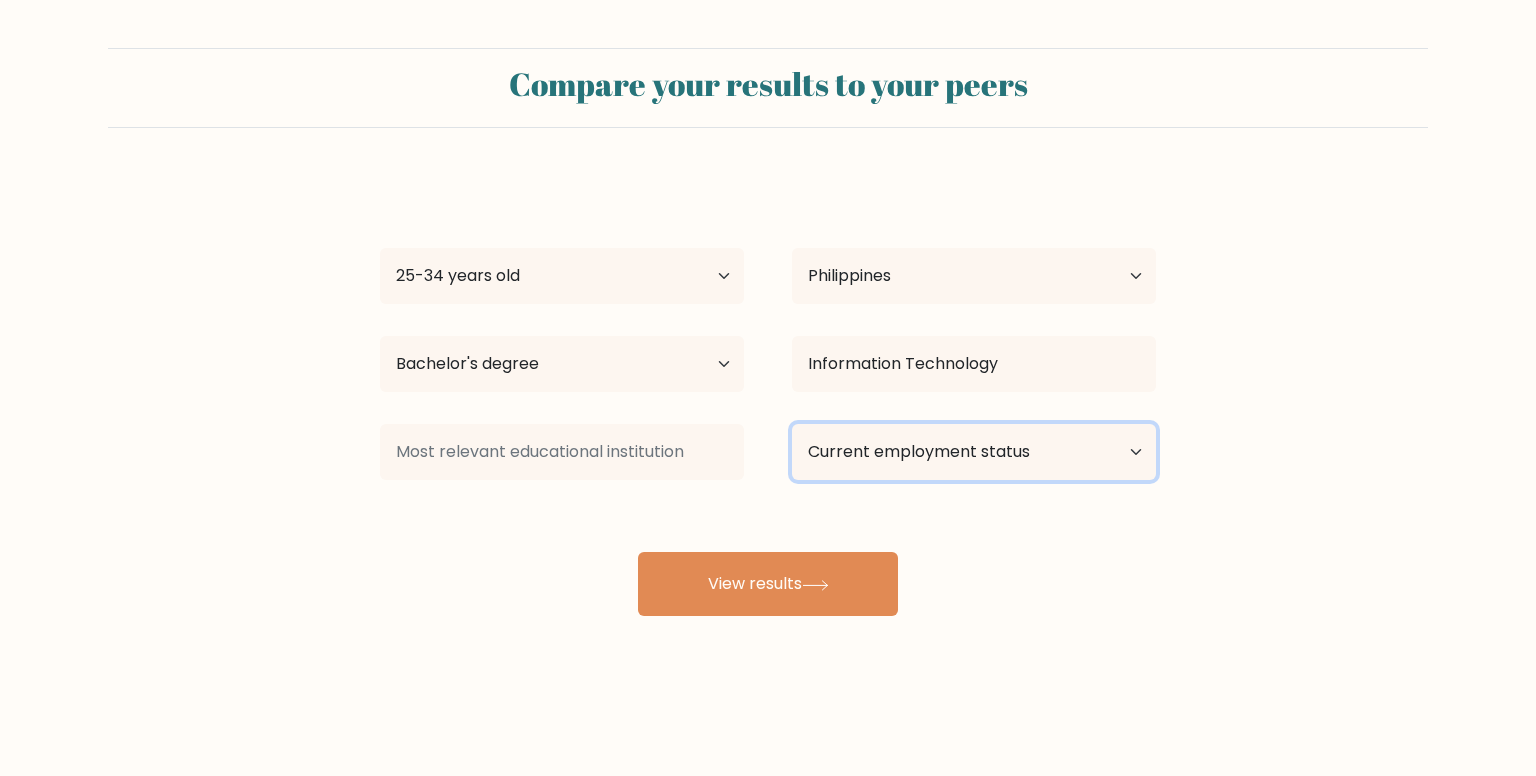 click on "Current employment status
Employed
Student
Retired
Other / prefer not to answer" at bounding box center [974, 452] 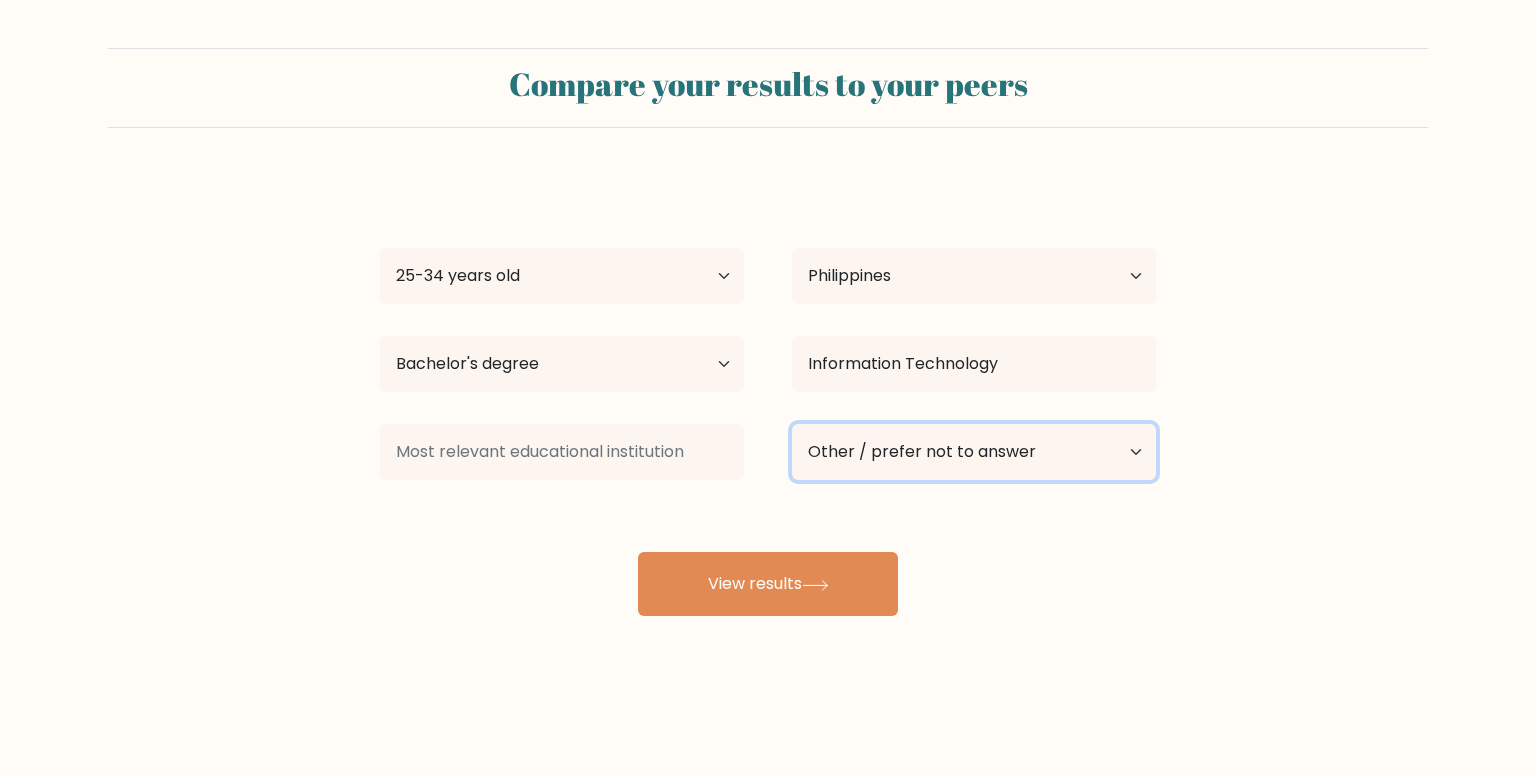 click on "Current employment status
Employed
Student
Retired
Other / prefer not to answer" at bounding box center [974, 452] 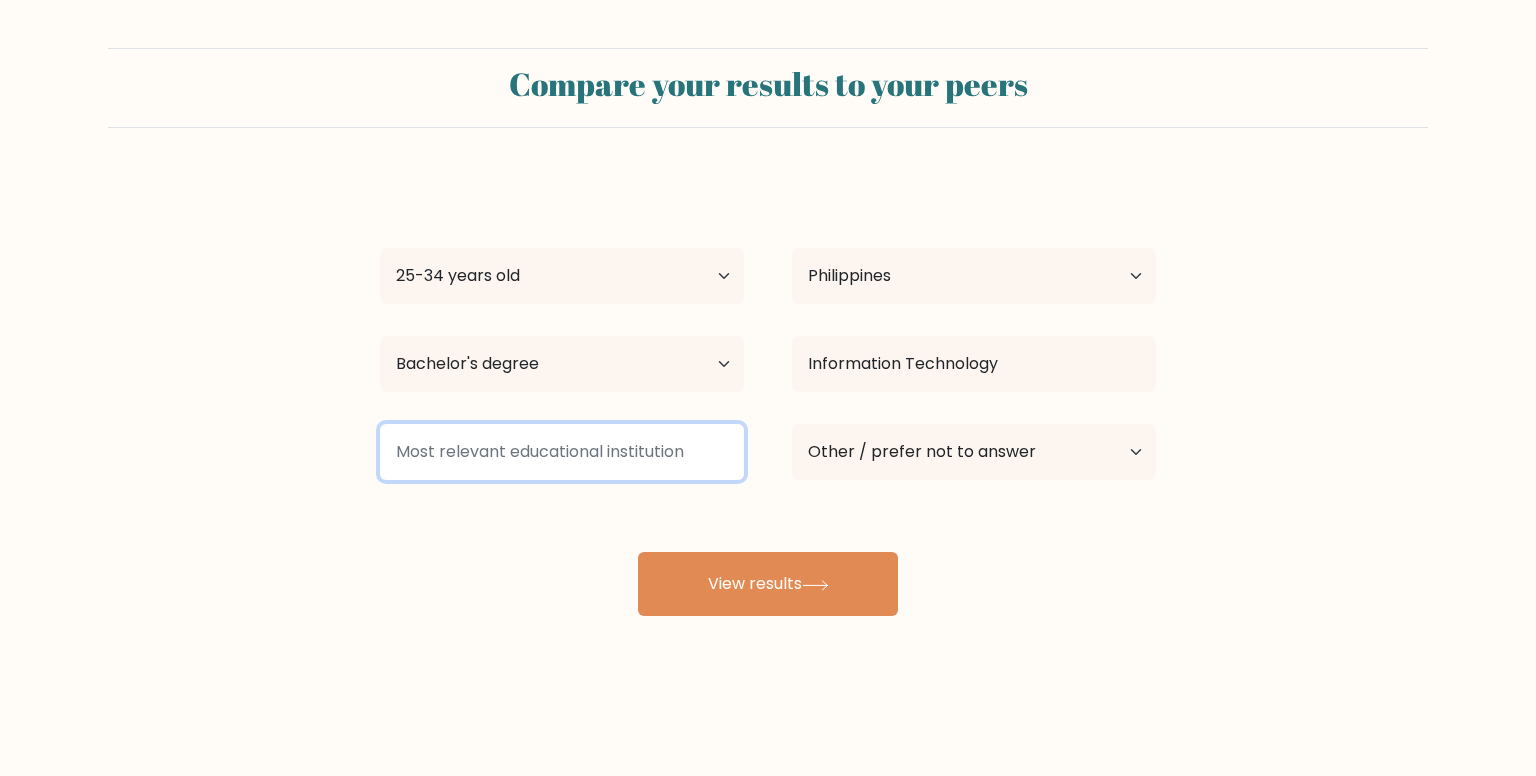 click at bounding box center (562, 452) 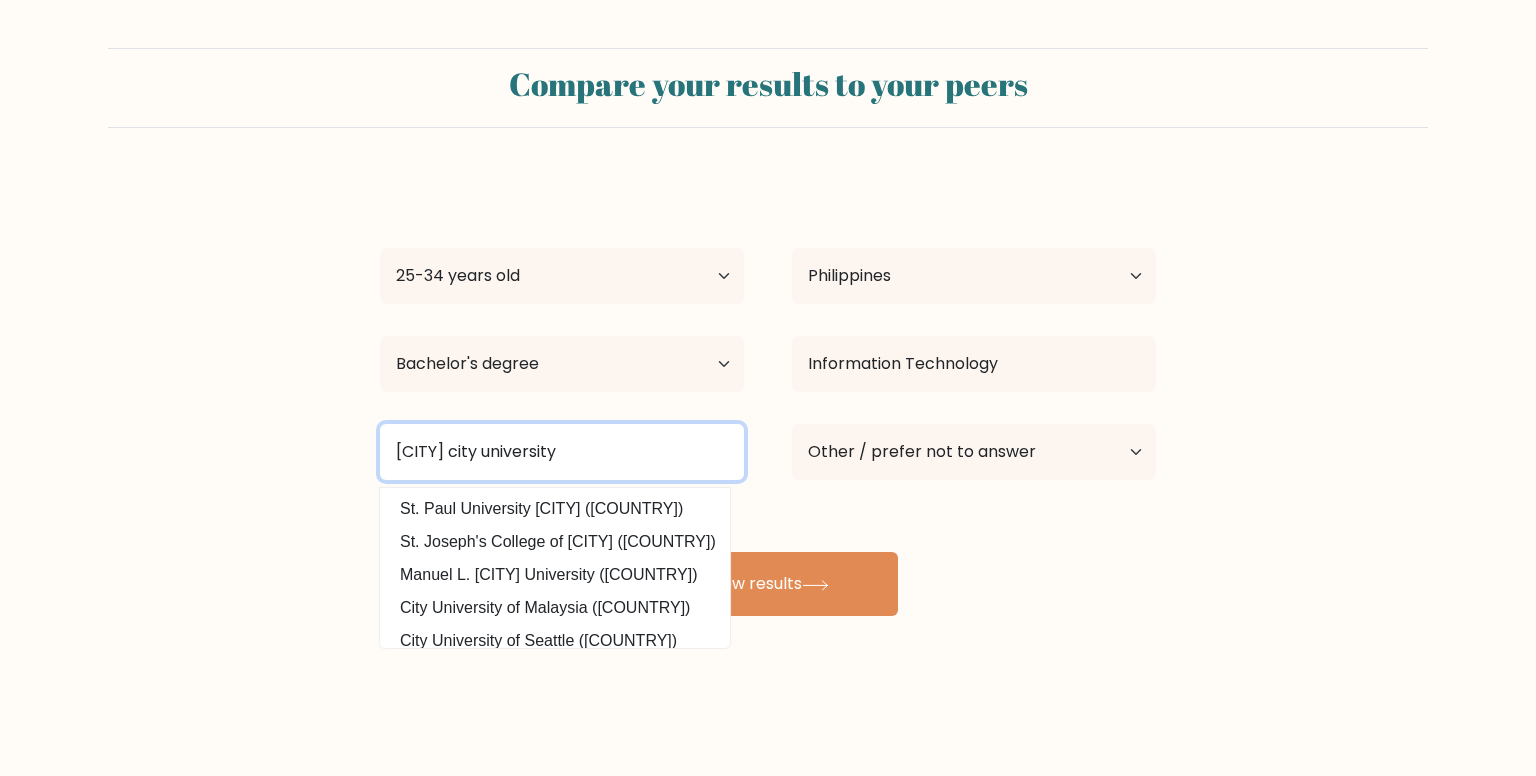 type on "Quezon city university" 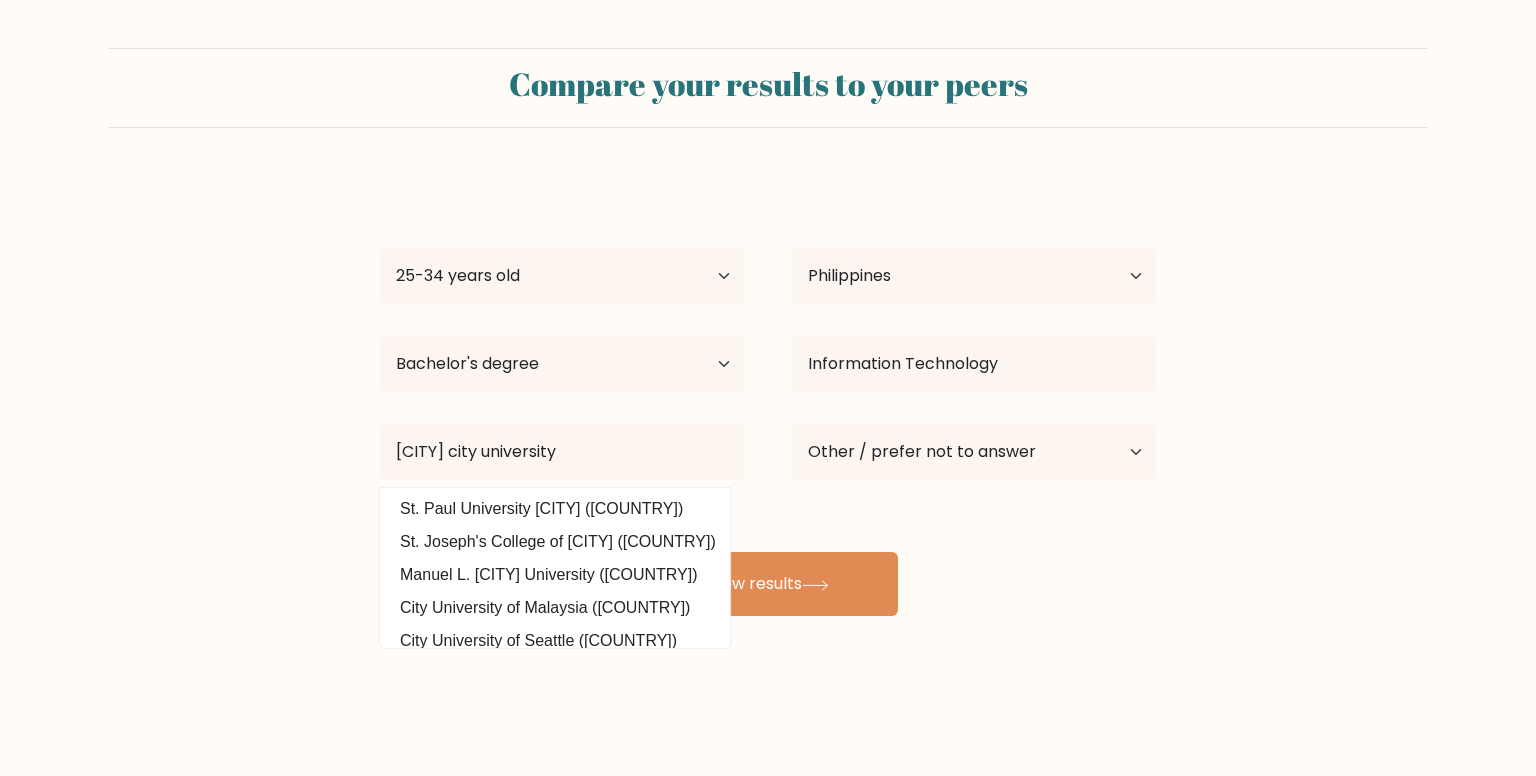 click on "Angehlo
Ducusin
Age
Under 18 years old
18-24 years old
25-34 years old
35-44 years old
45-54 years old
55-64 years old
65 years old and above
Country
Afghanistan
Albania
Algeria
American Samoa
Andorra
Angola
Anguilla
Antarctica
Antigua and Barbuda
Argentina
Armenia
Aruba
Australia
Austria
Azerbaijan
Bahamas
Bahrain
Bangladesh
Barbados
Belarus
Belgium
Belize
Benin
Bermuda
Bhutan
Bolivia
Bonaire, Sint Eustatius and Saba
Bosnia and Herzegovina
Botswana
Bouvet Island
Brazil
Brunei" at bounding box center [768, 396] 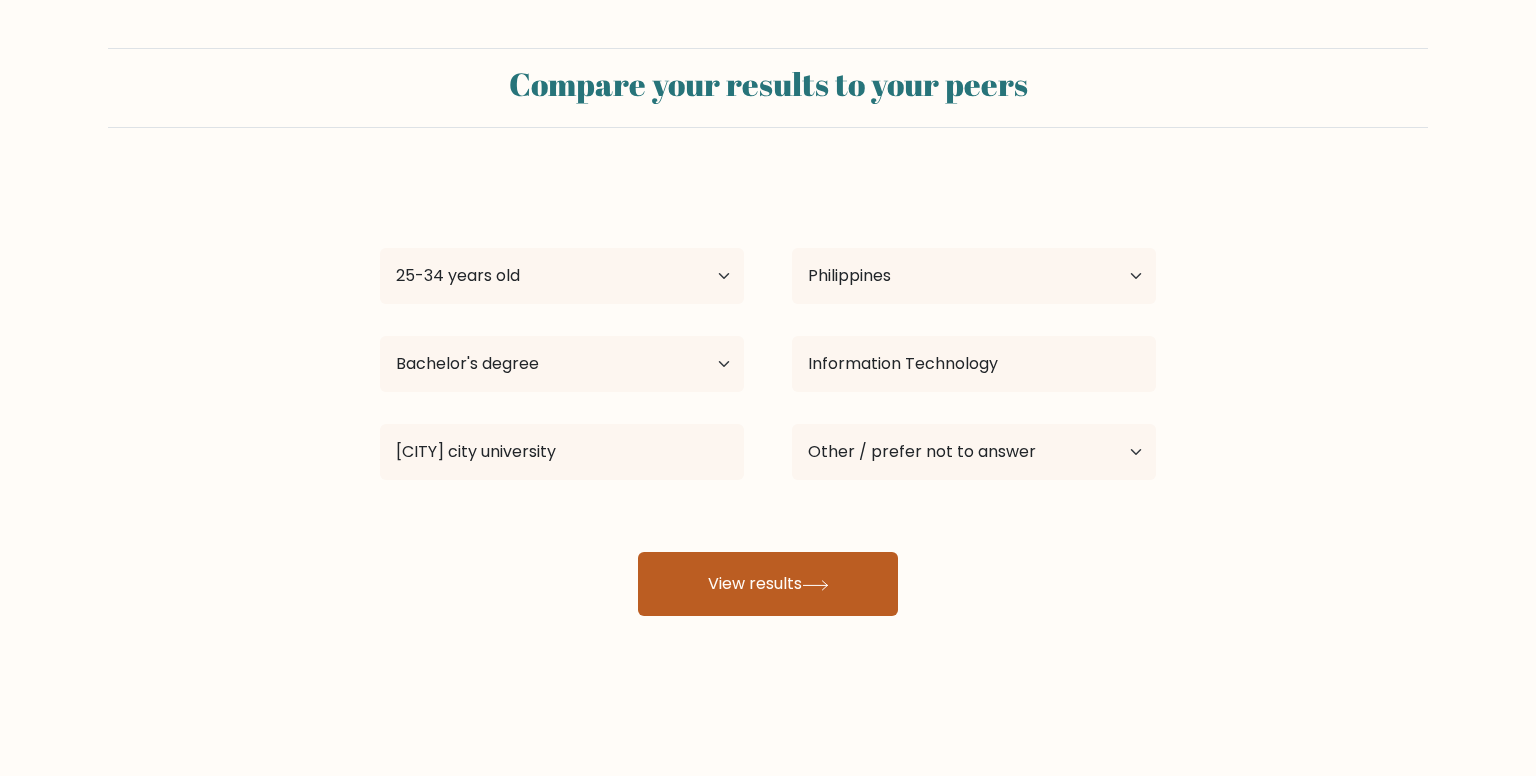 click on "View results" at bounding box center (768, 584) 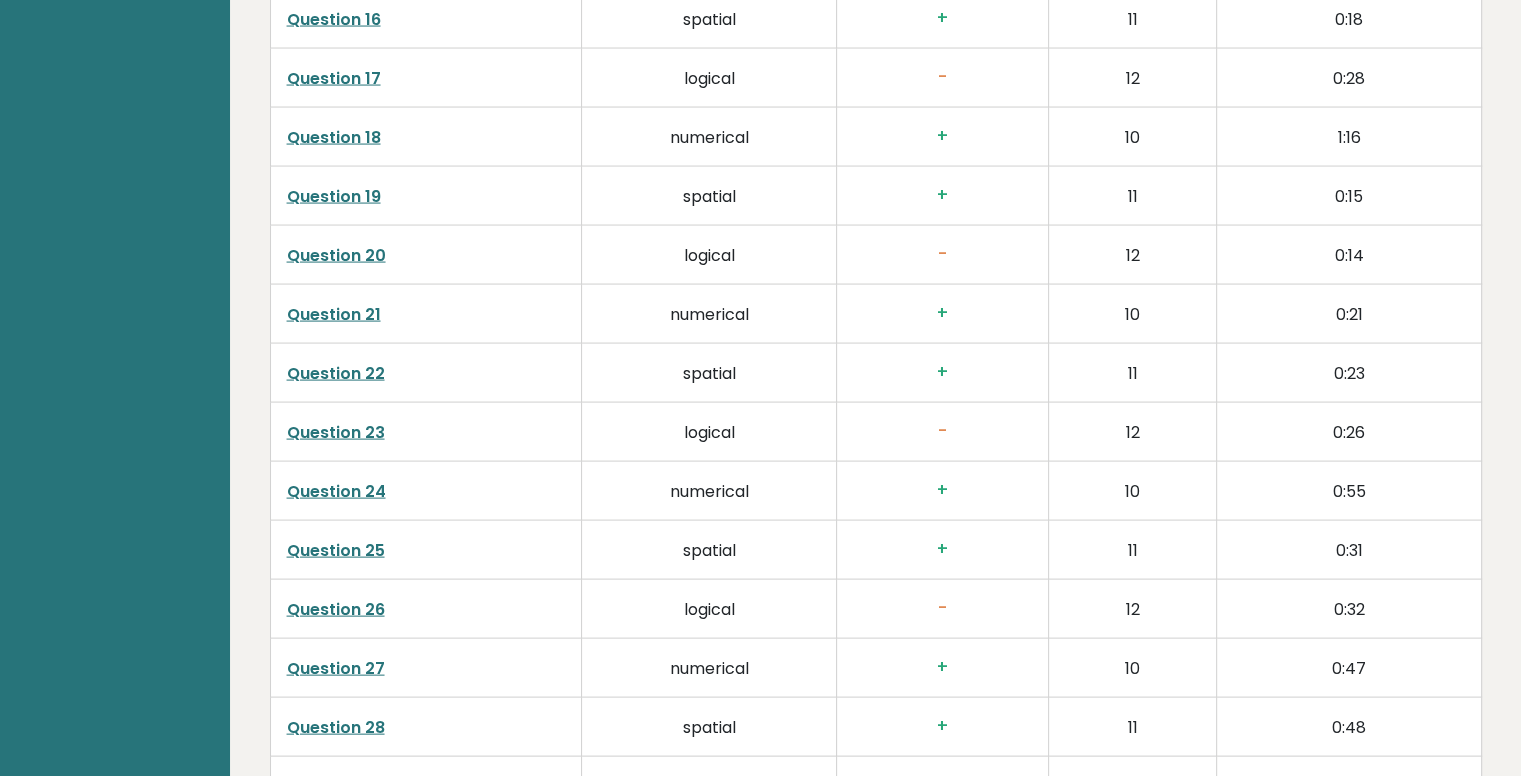 scroll, scrollTop: 4061, scrollLeft: 0, axis: vertical 